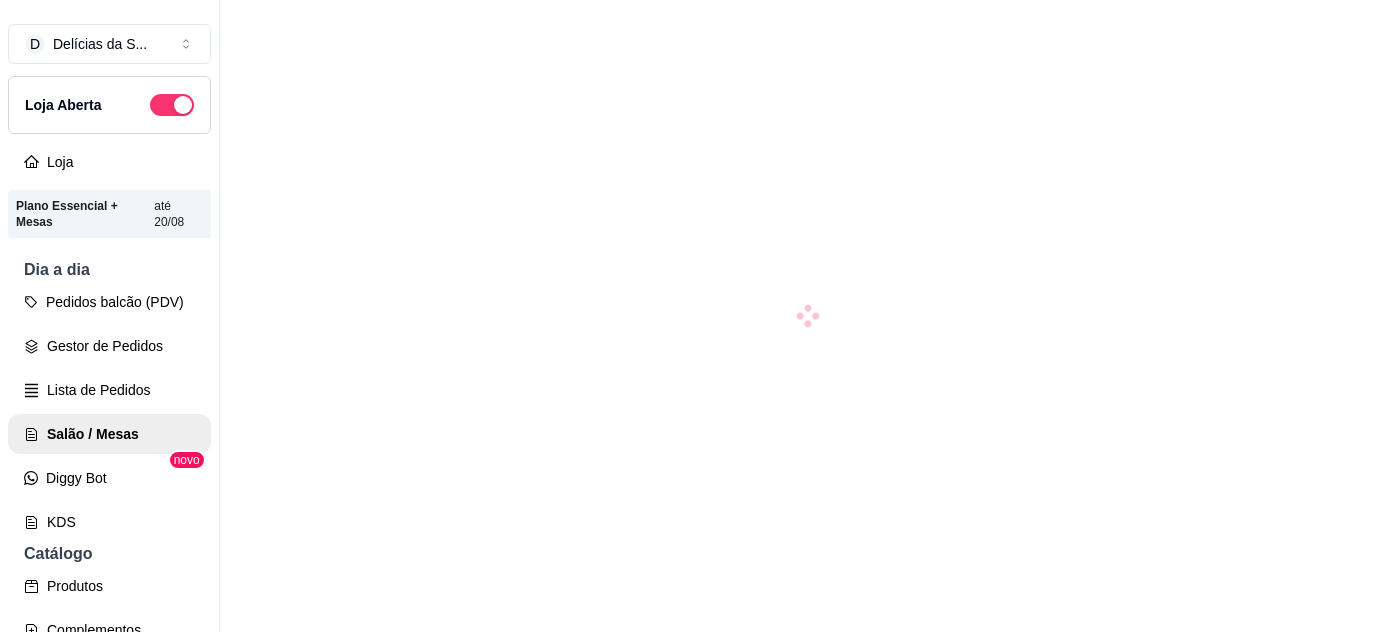 scroll, scrollTop: 0, scrollLeft: 0, axis: both 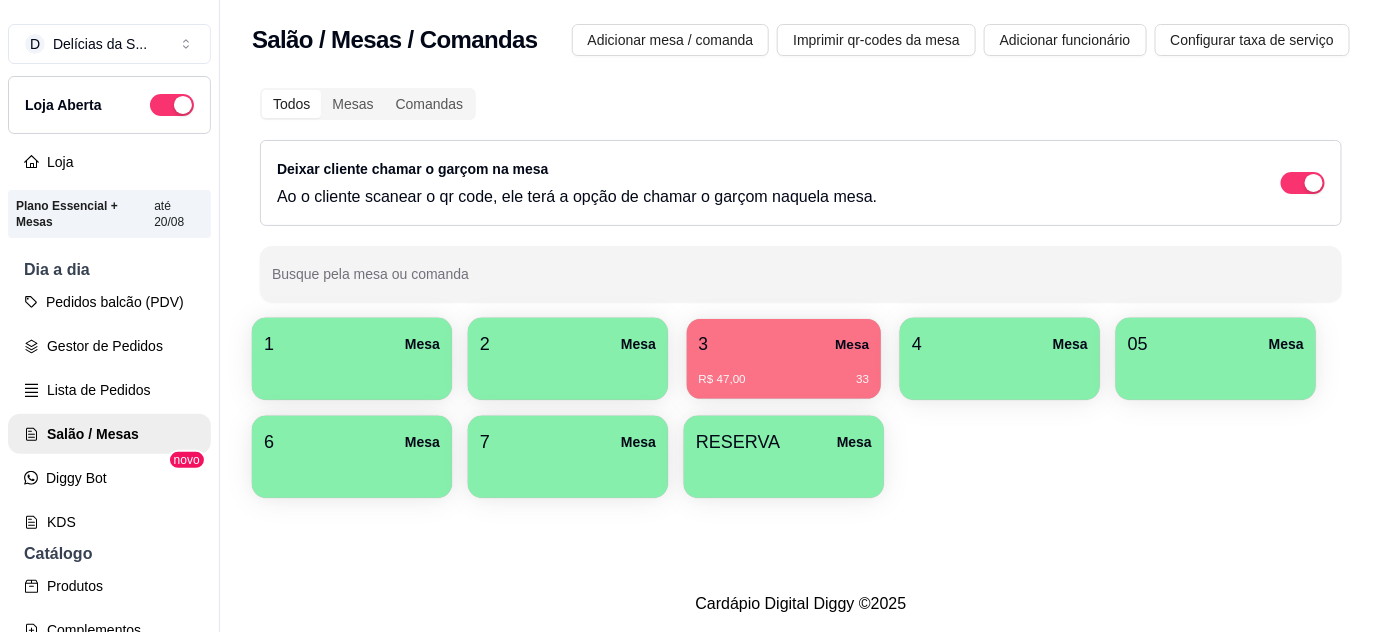 click on "R$ 47,00 33" at bounding box center (784, 372) 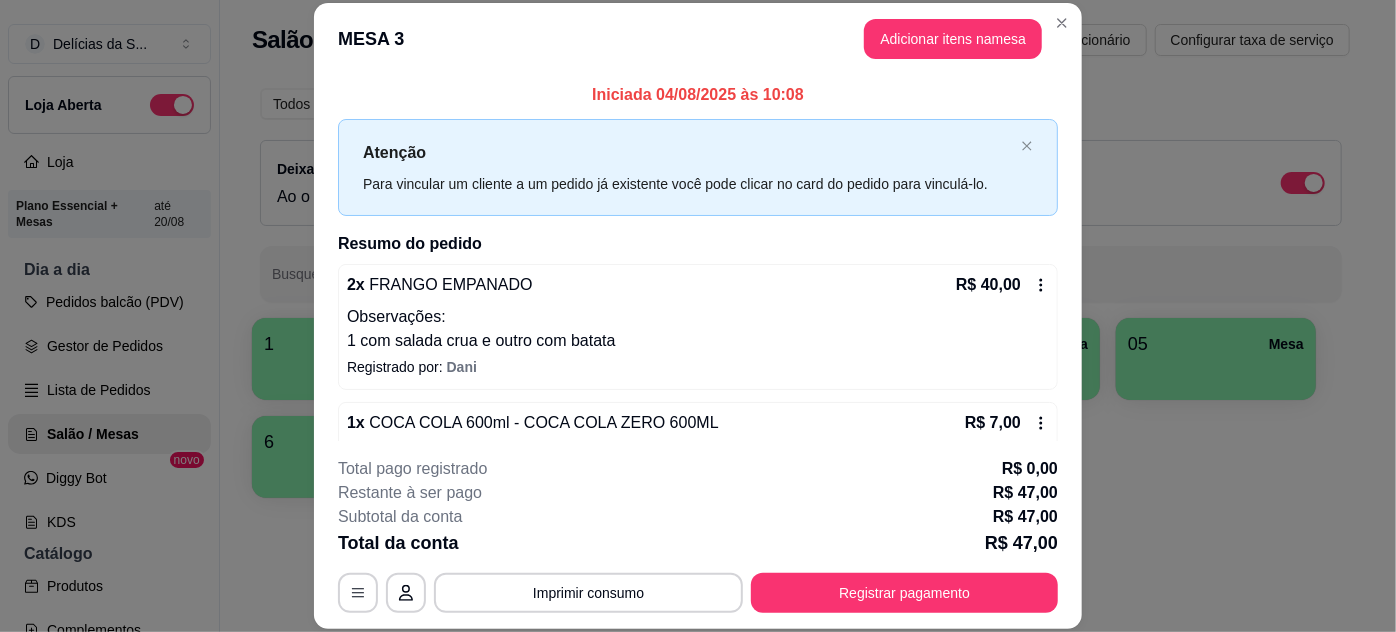 scroll, scrollTop: 37, scrollLeft: 0, axis: vertical 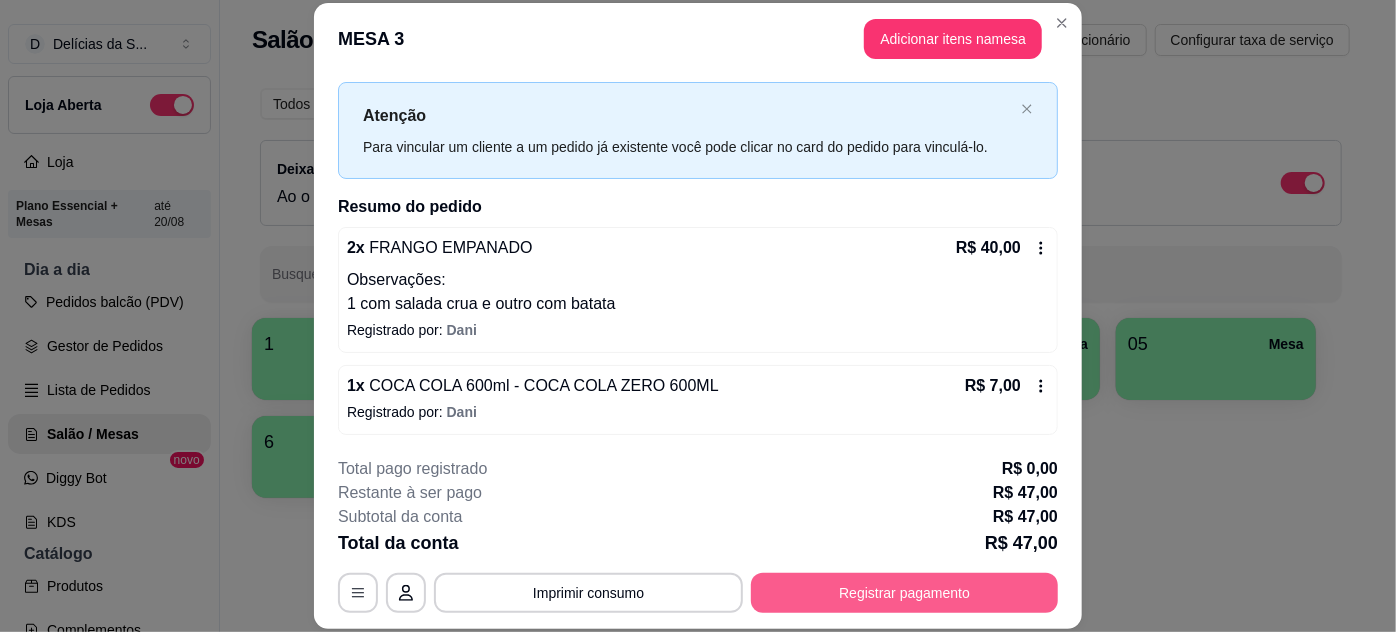 click on "Registrar pagamento" at bounding box center (904, 593) 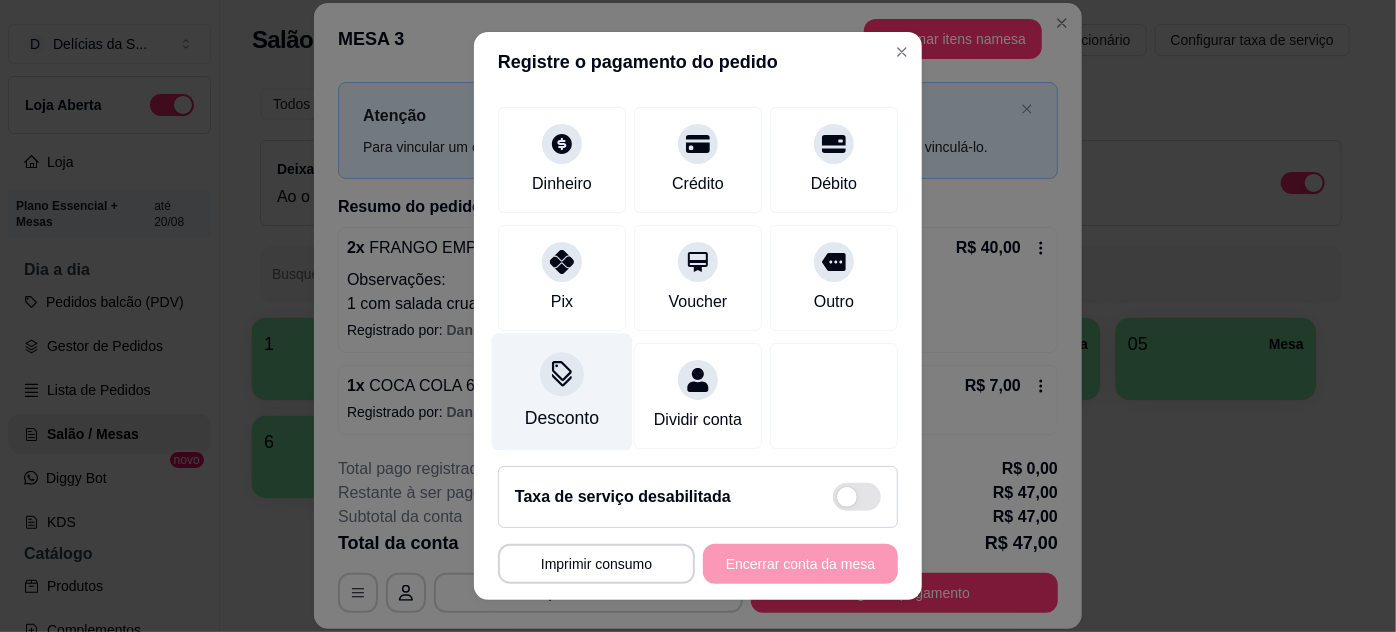 scroll, scrollTop: 152, scrollLeft: 0, axis: vertical 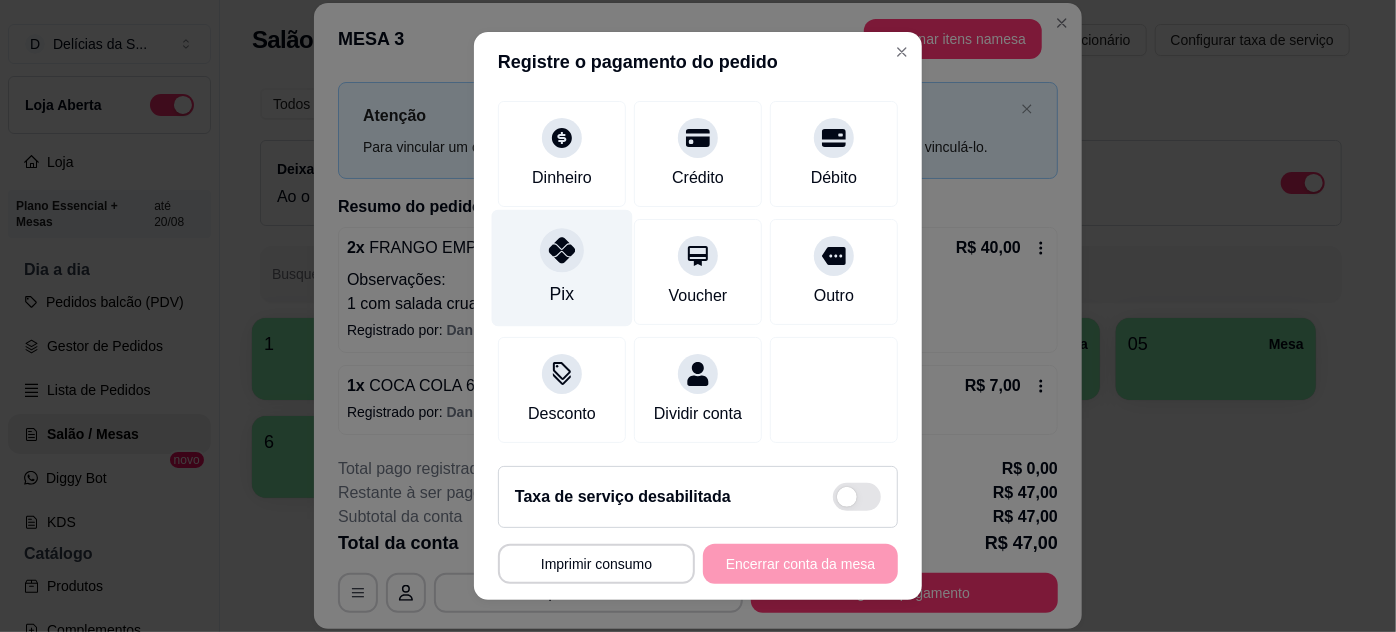 click on "Pix" at bounding box center (562, 267) 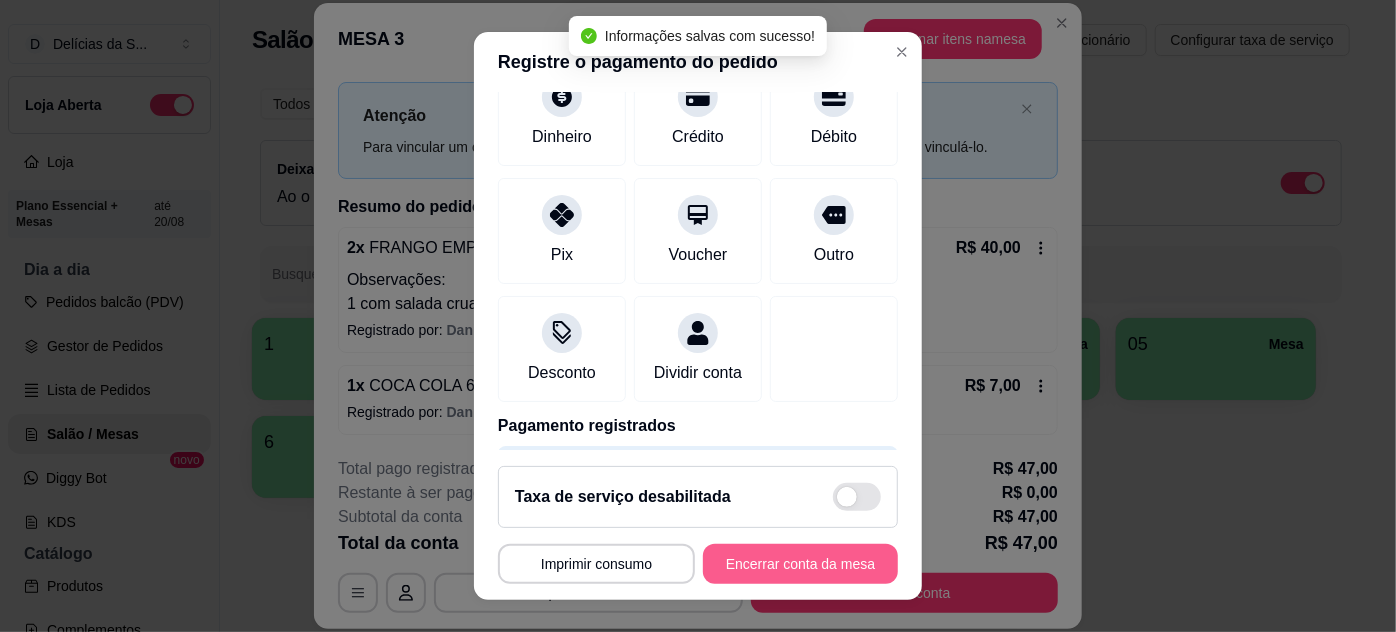 type on "R$ 0,00" 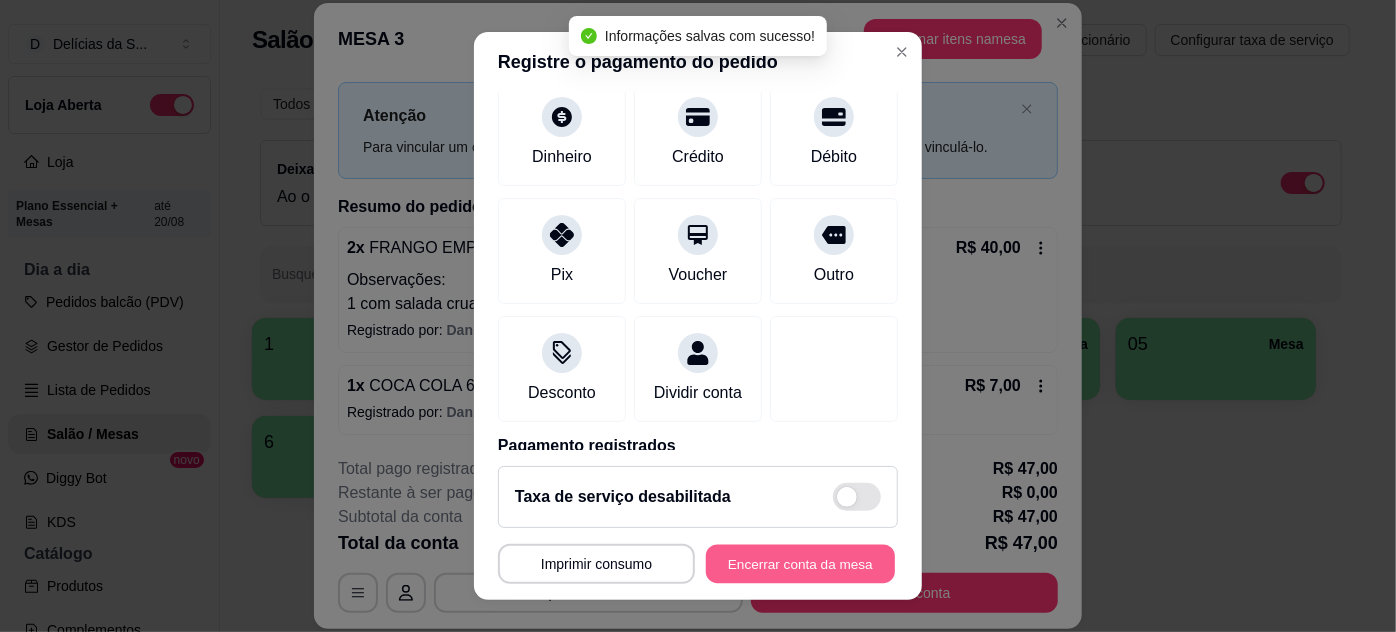 click on "Encerrar conta da mesa" at bounding box center (800, 564) 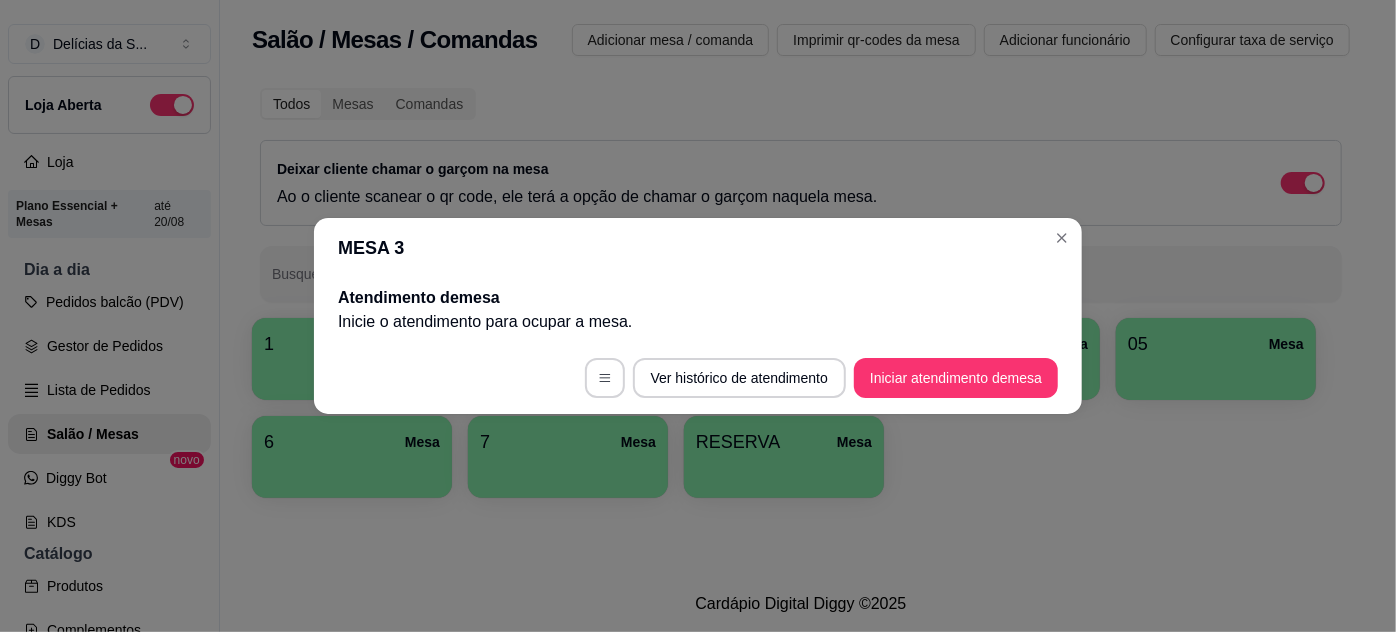 scroll, scrollTop: 0, scrollLeft: 0, axis: both 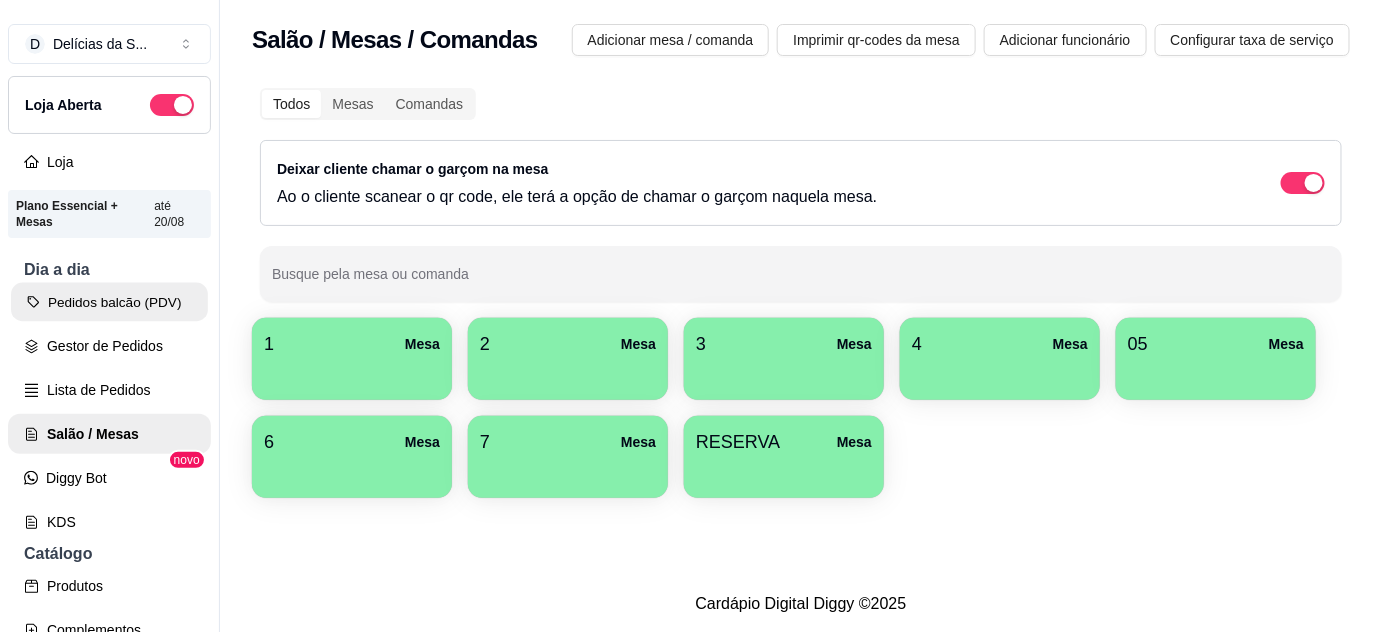 click on "Pedidos balcão (PDV)" at bounding box center (109, 302) 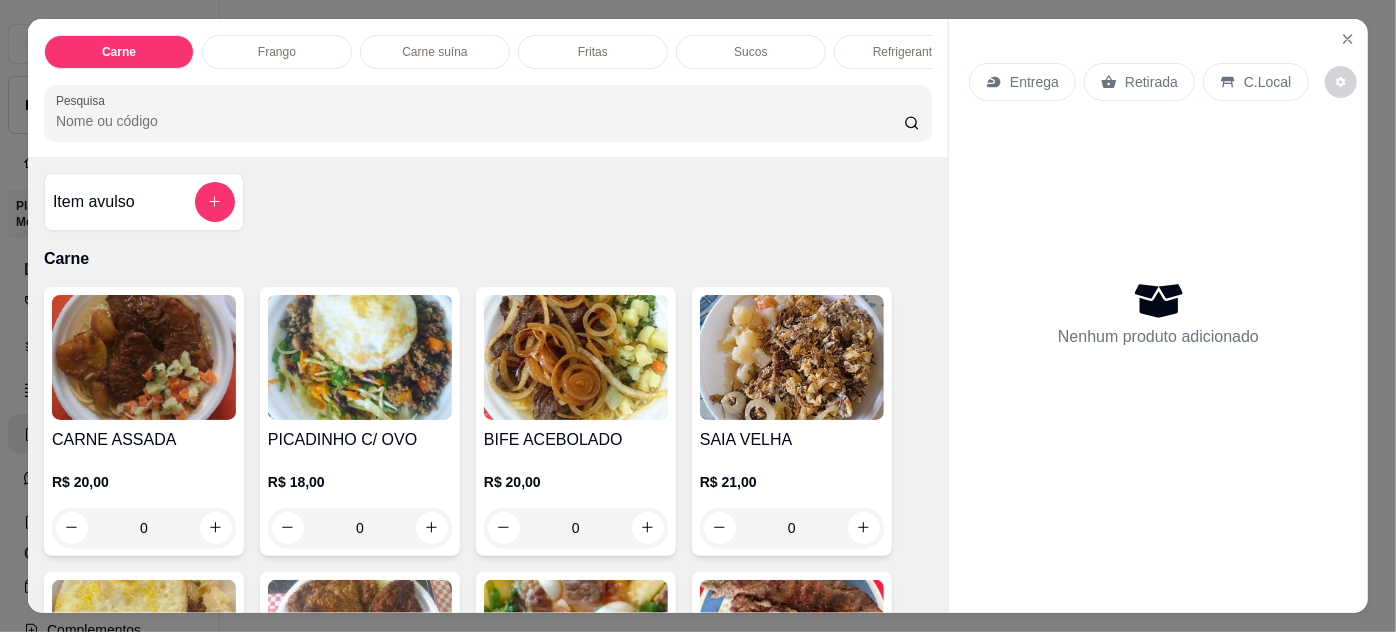 scroll, scrollTop: 181, scrollLeft: 0, axis: vertical 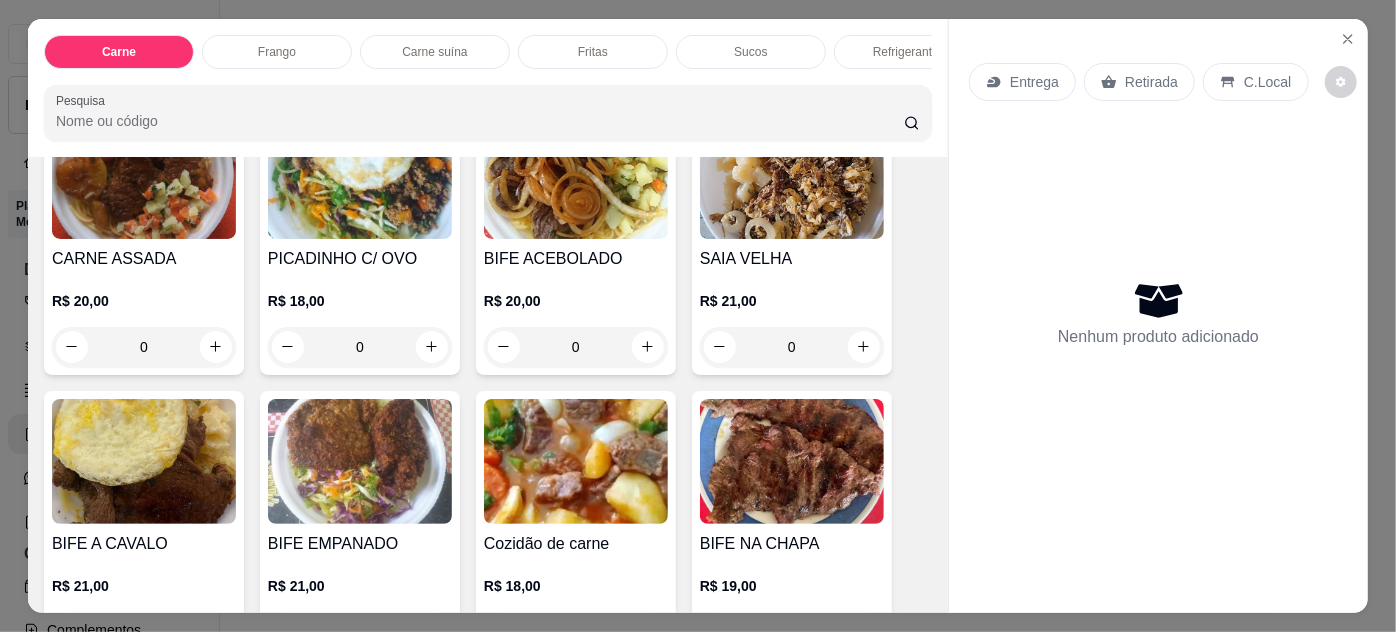 click on "0" at bounding box center [144, 347] 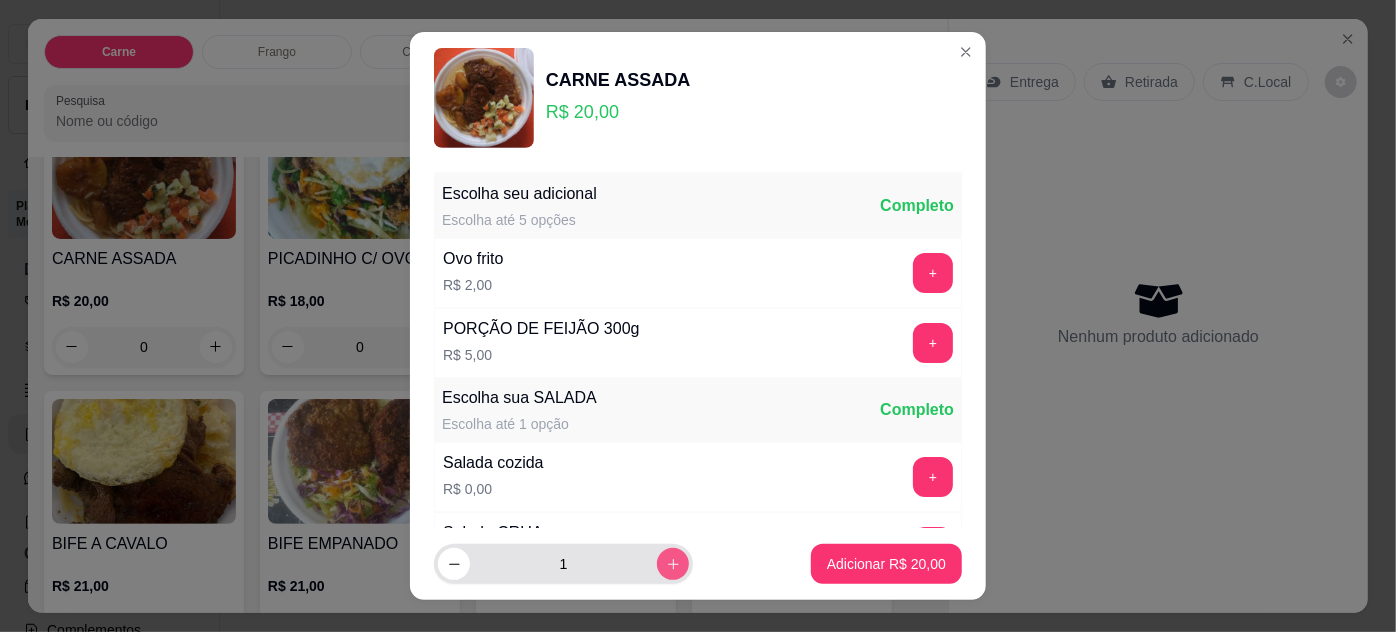 click 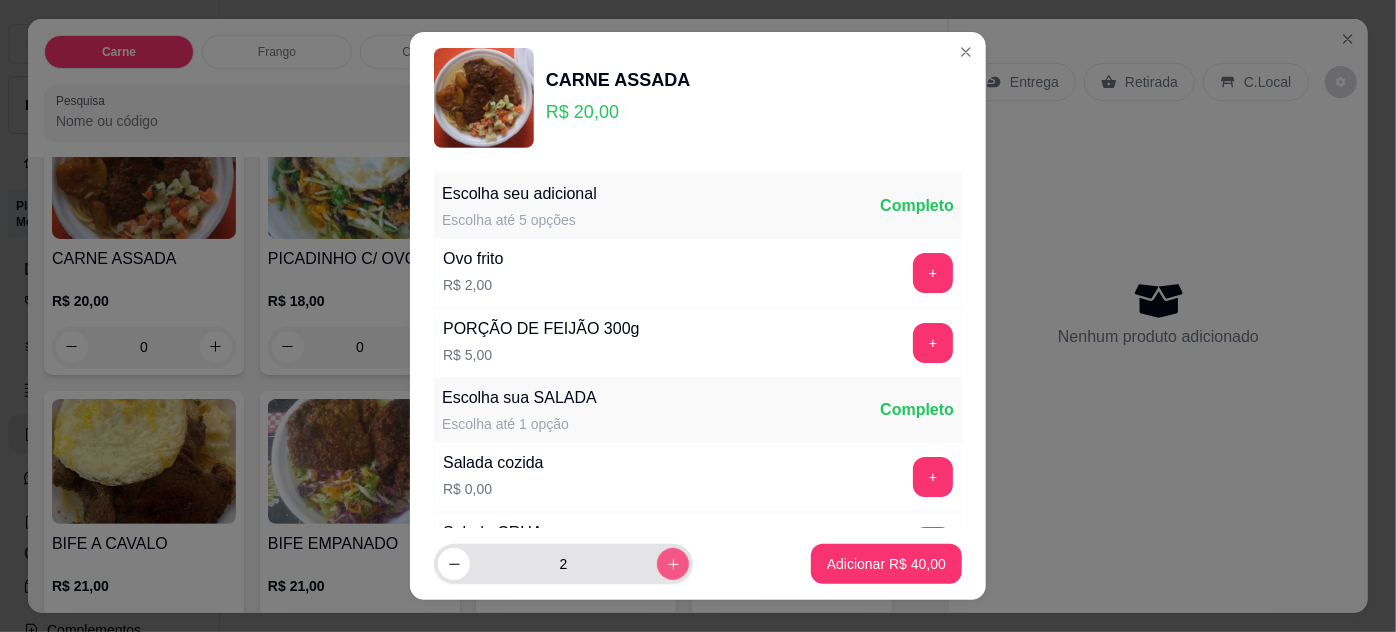 click 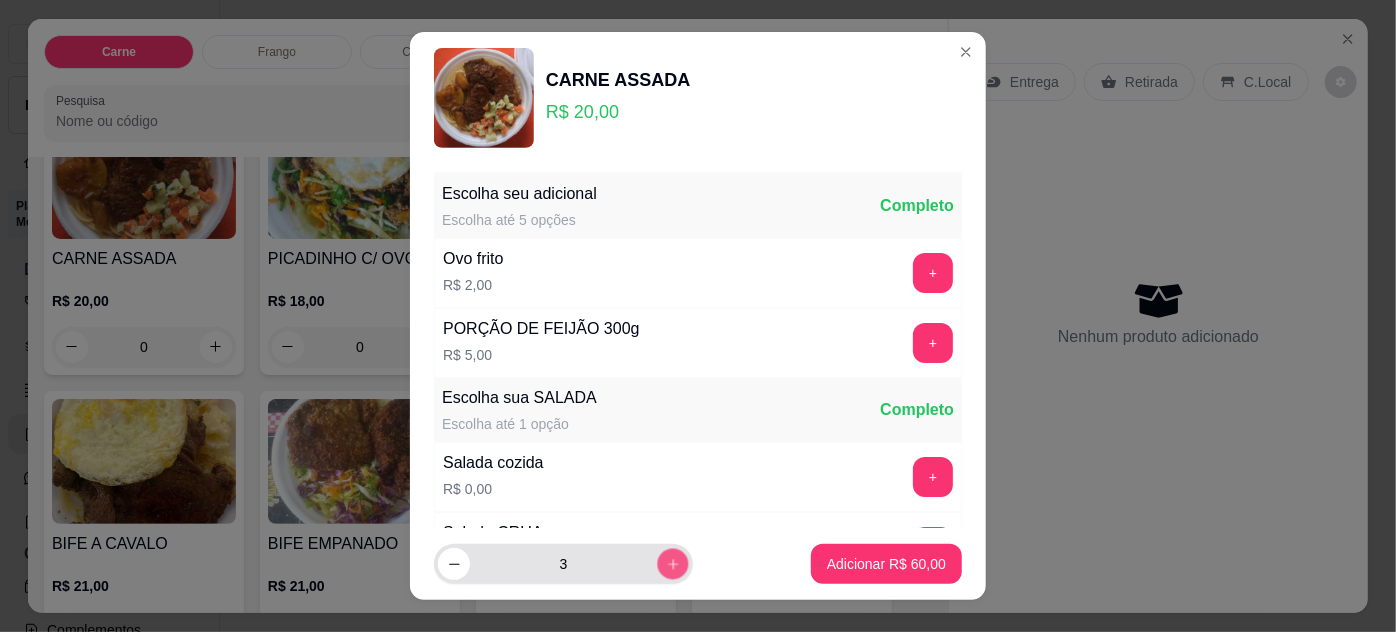 click 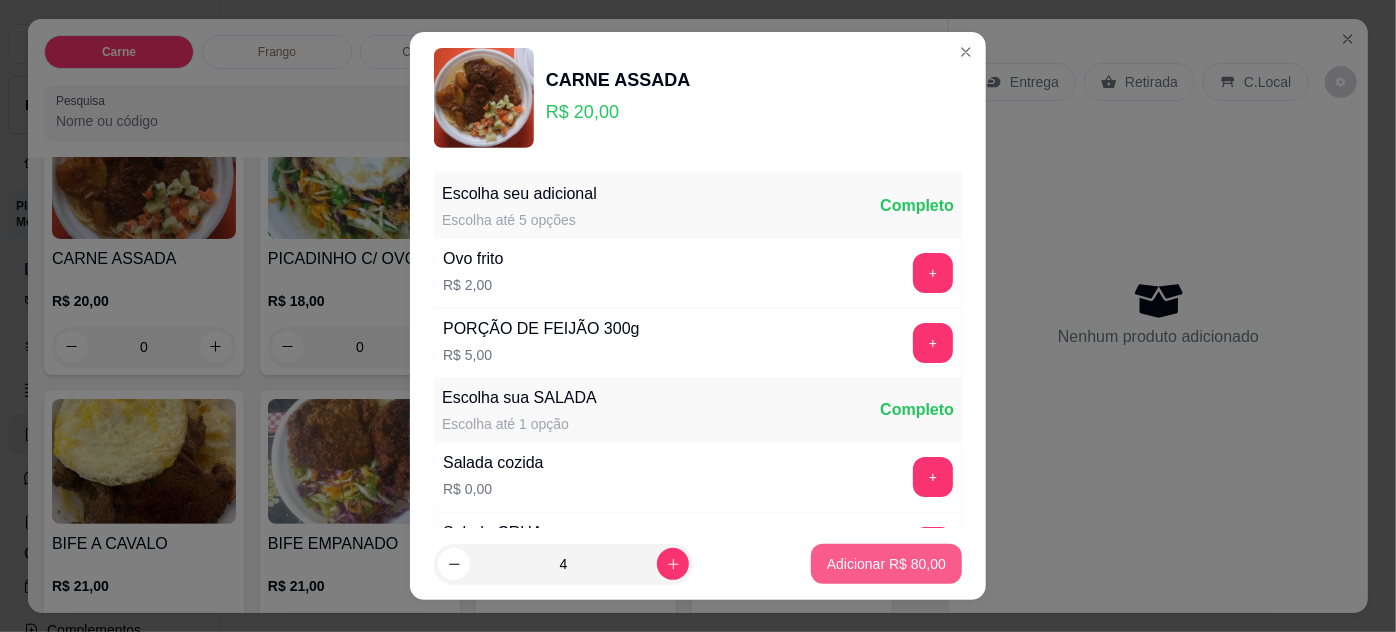 click on "Adicionar   R$ 80,00" at bounding box center [886, 564] 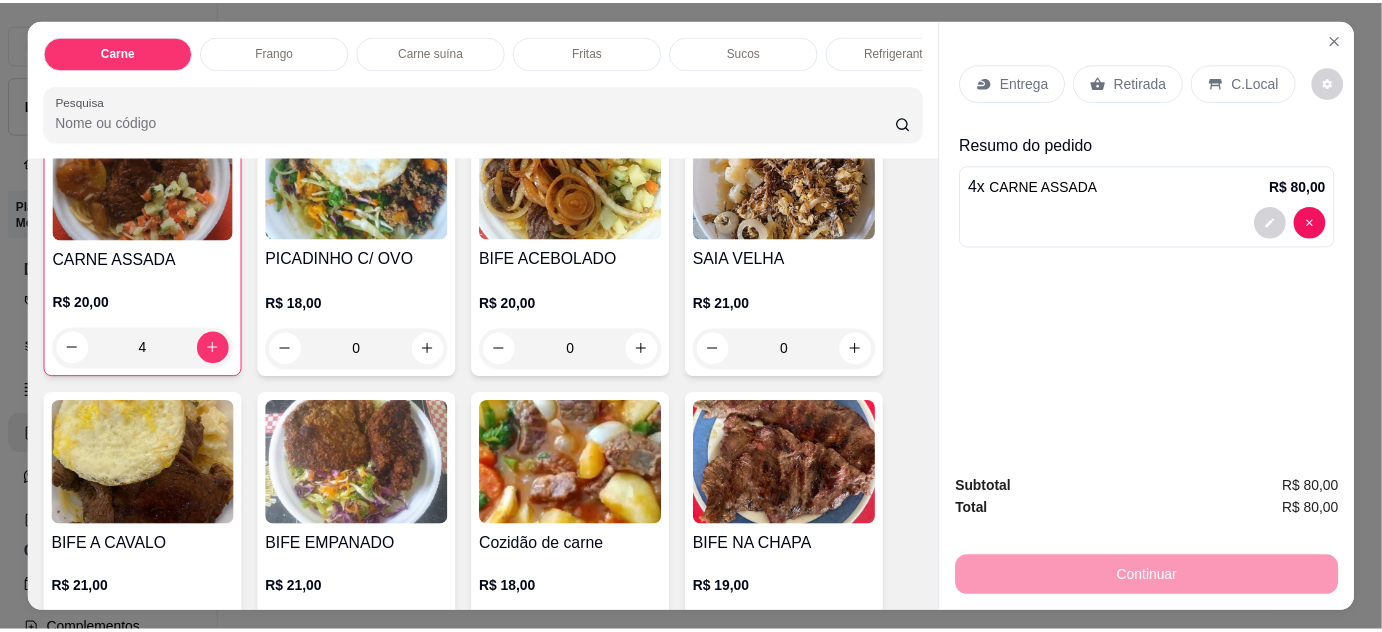 scroll, scrollTop: 182, scrollLeft: 0, axis: vertical 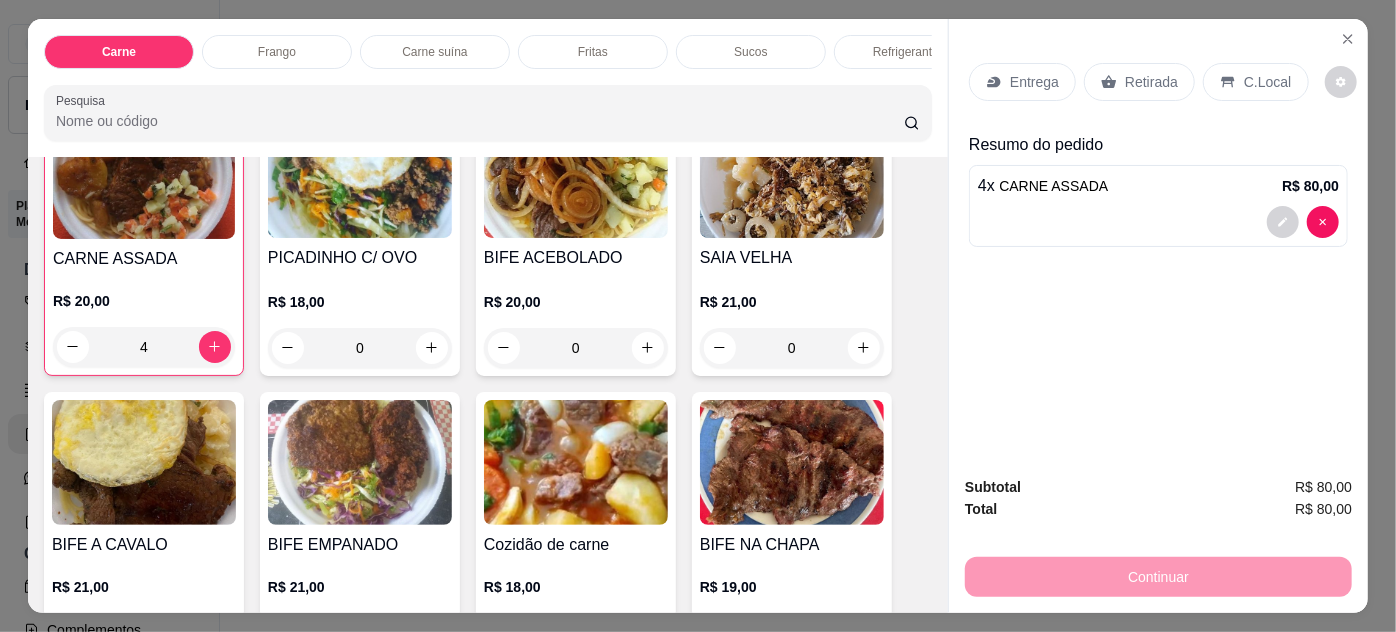 click on "0" at bounding box center (360, 348) 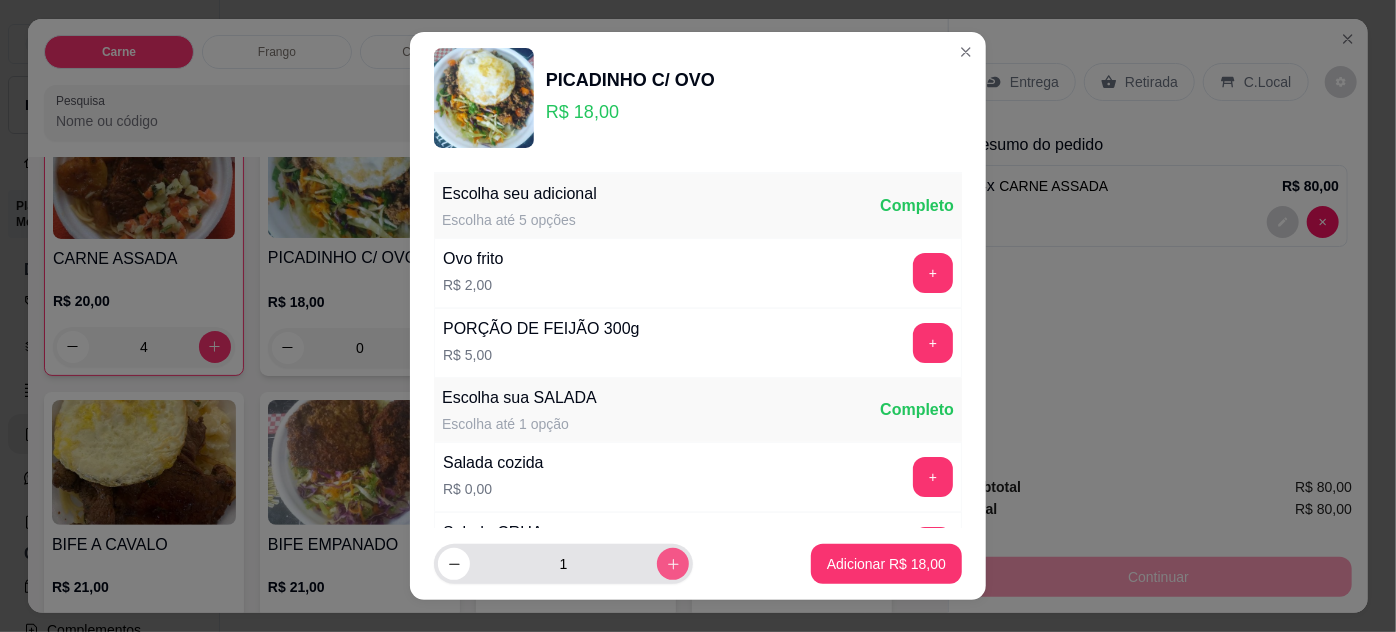 click 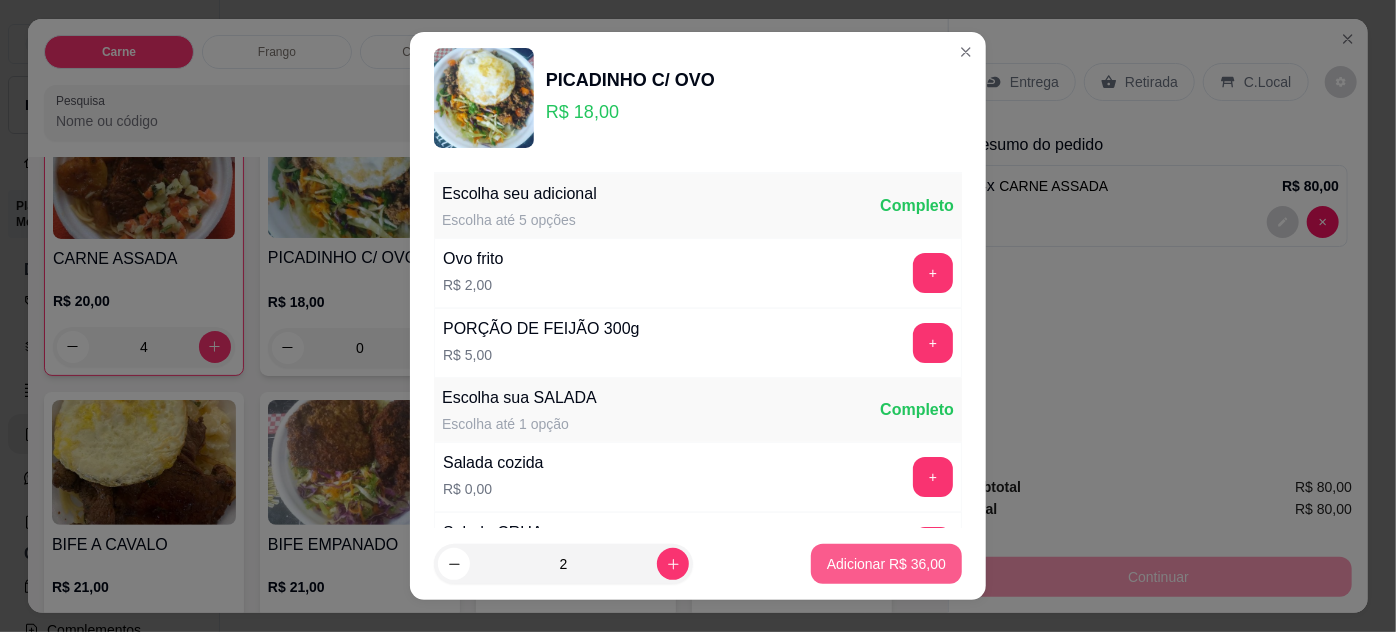 click on "Adicionar   R$ 36,00" at bounding box center [886, 564] 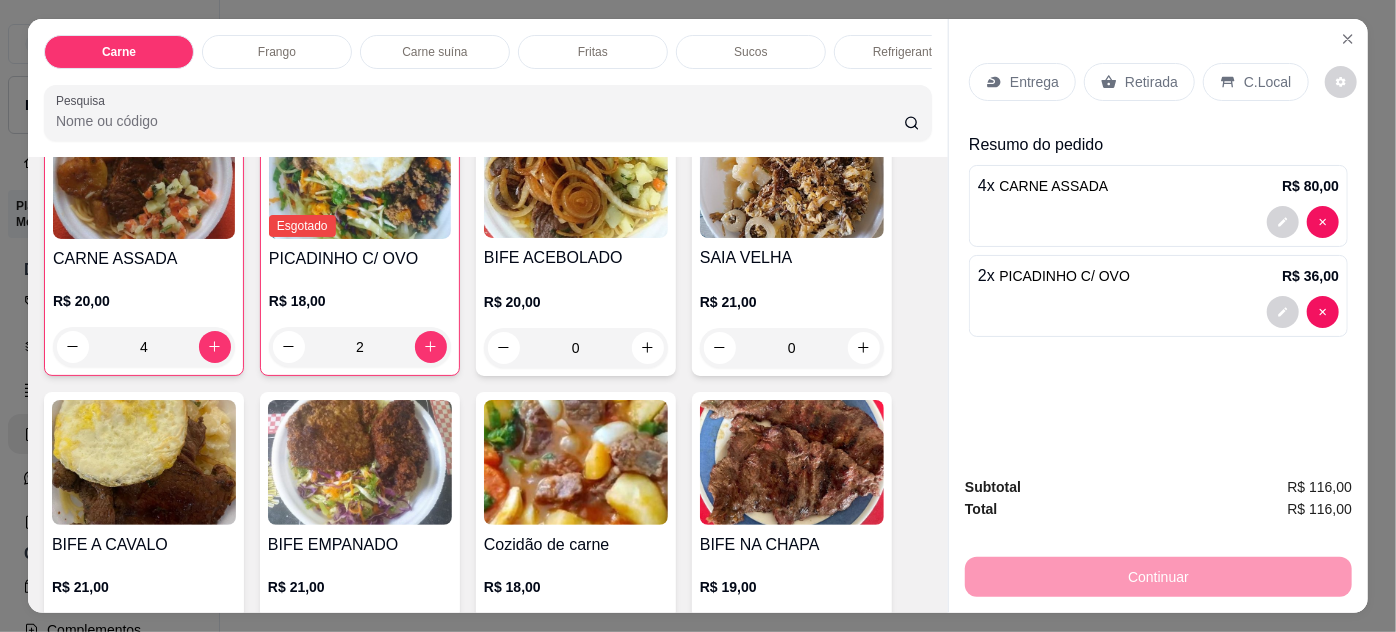 type on "2" 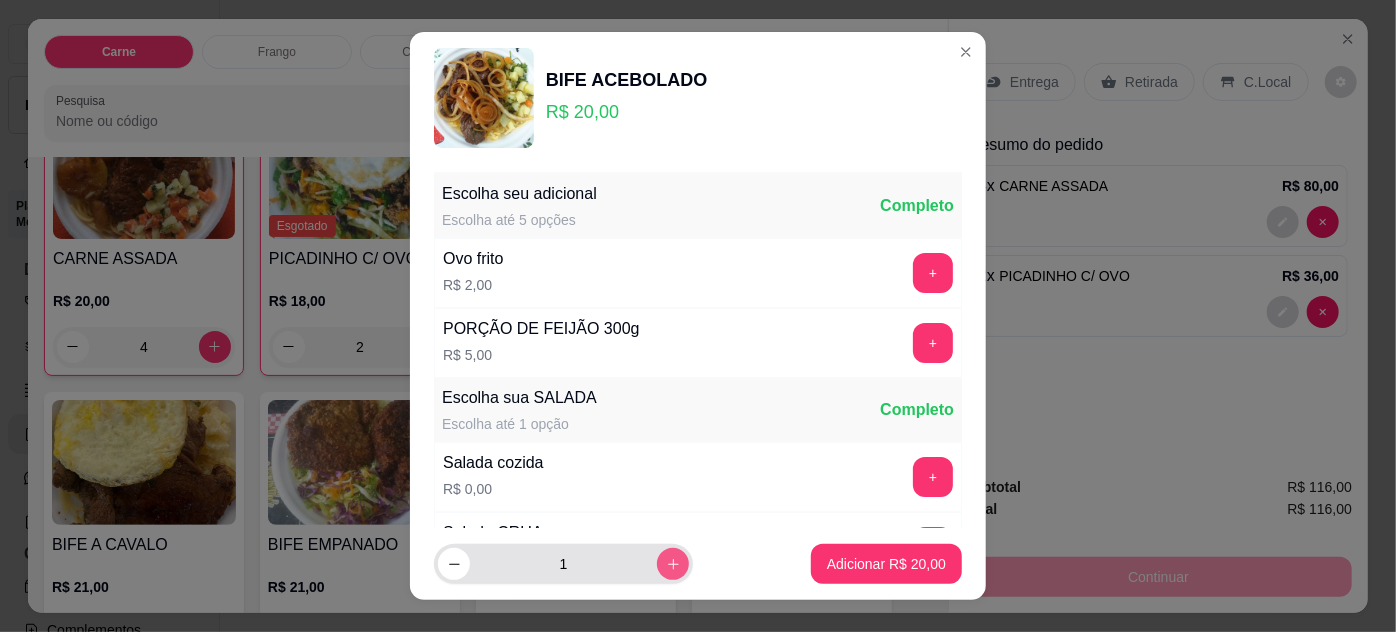 click at bounding box center (673, 564) 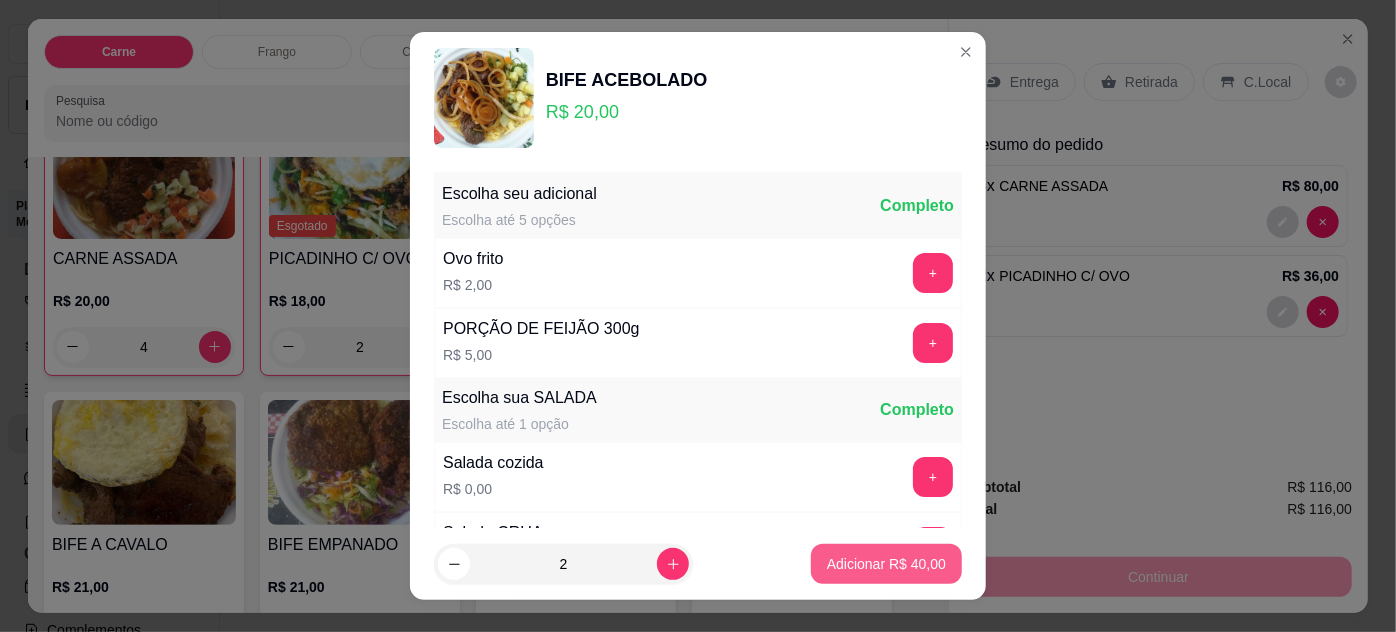 click on "Adicionar   R$ 40,00" at bounding box center [886, 564] 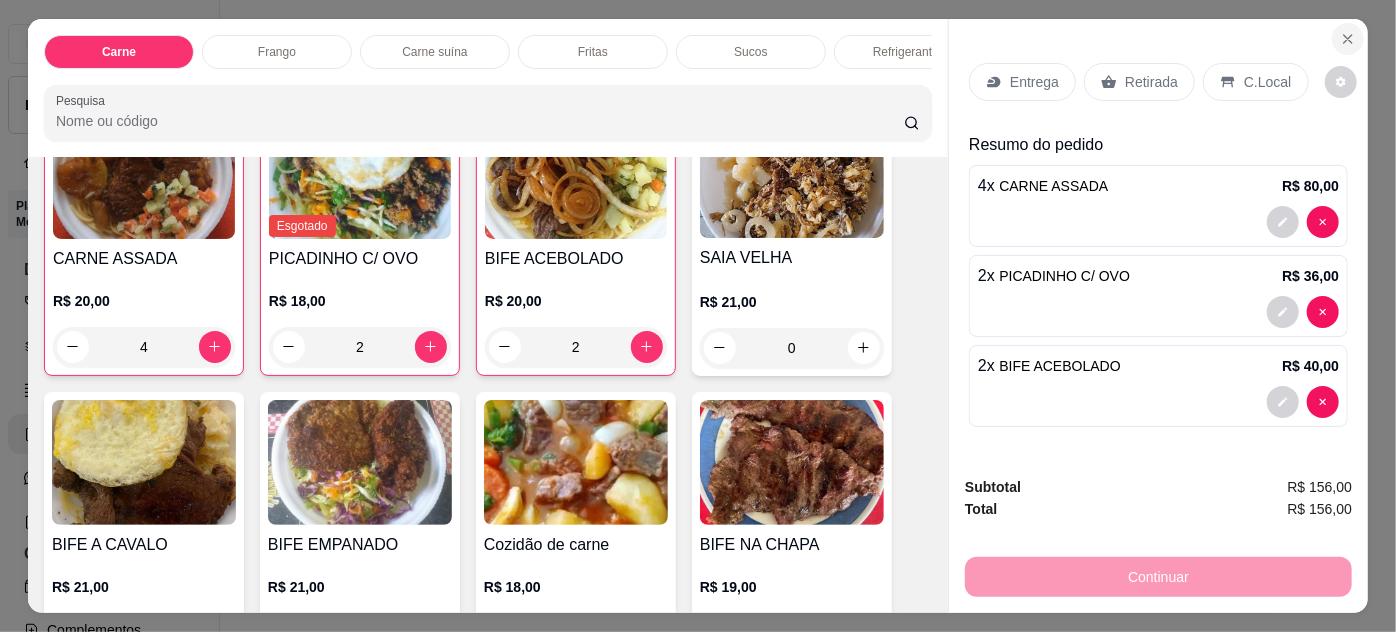 click 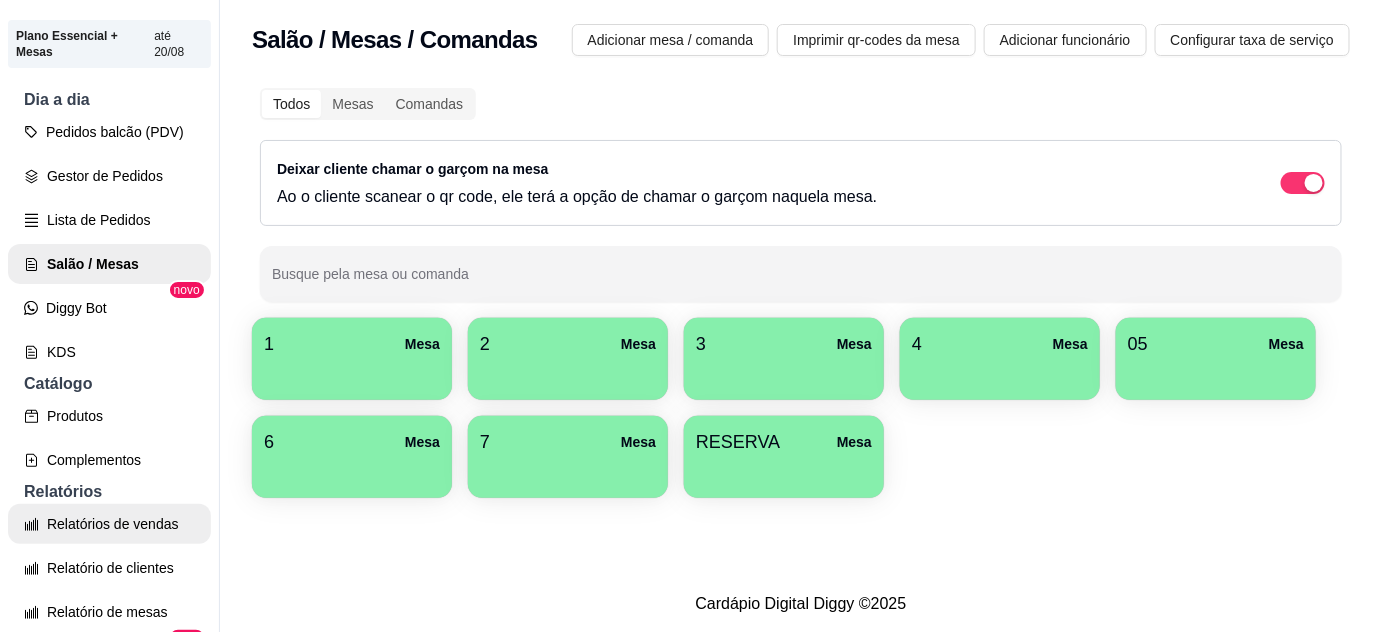 scroll, scrollTop: 181, scrollLeft: 0, axis: vertical 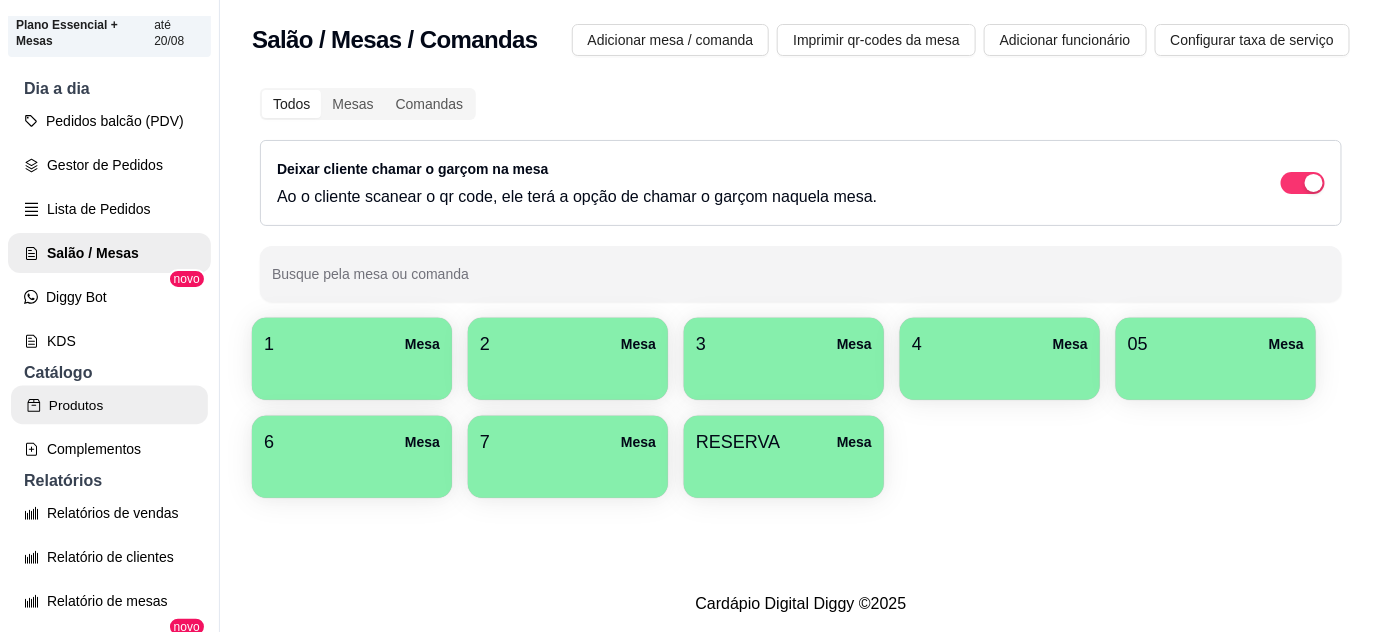 click on "Produtos" at bounding box center [109, 405] 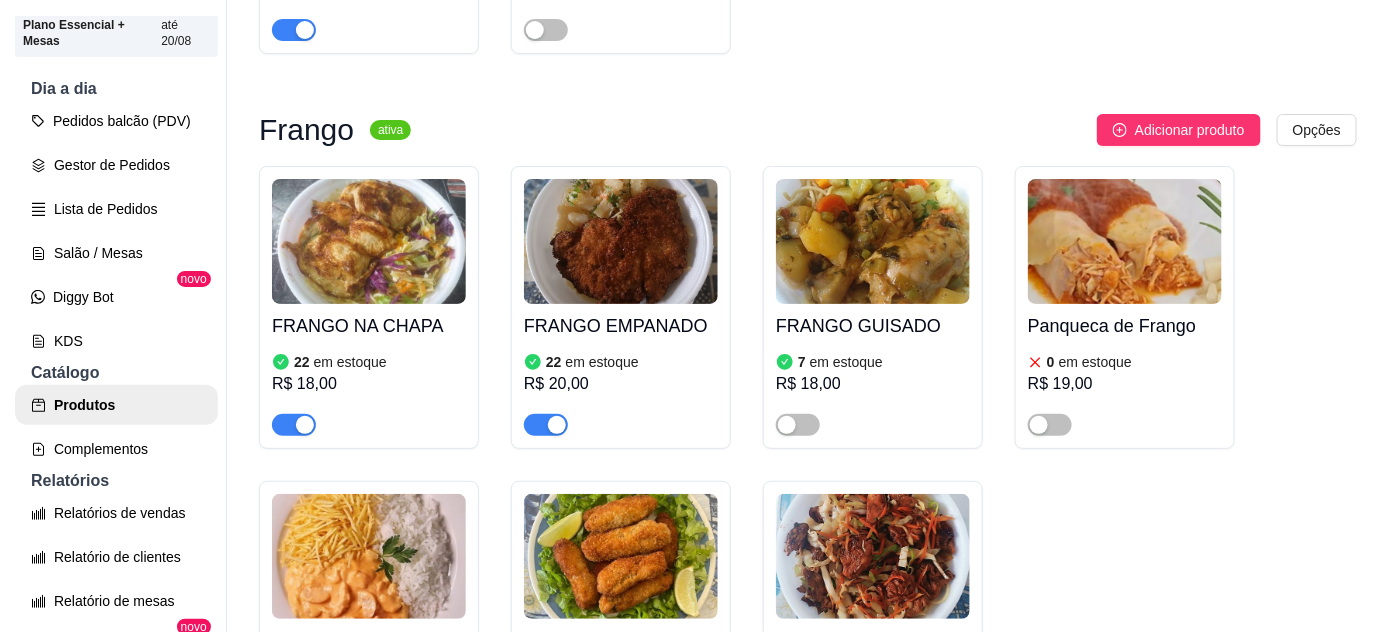 scroll, scrollTop: 2000, scrollLeft: 0, axis: vertical 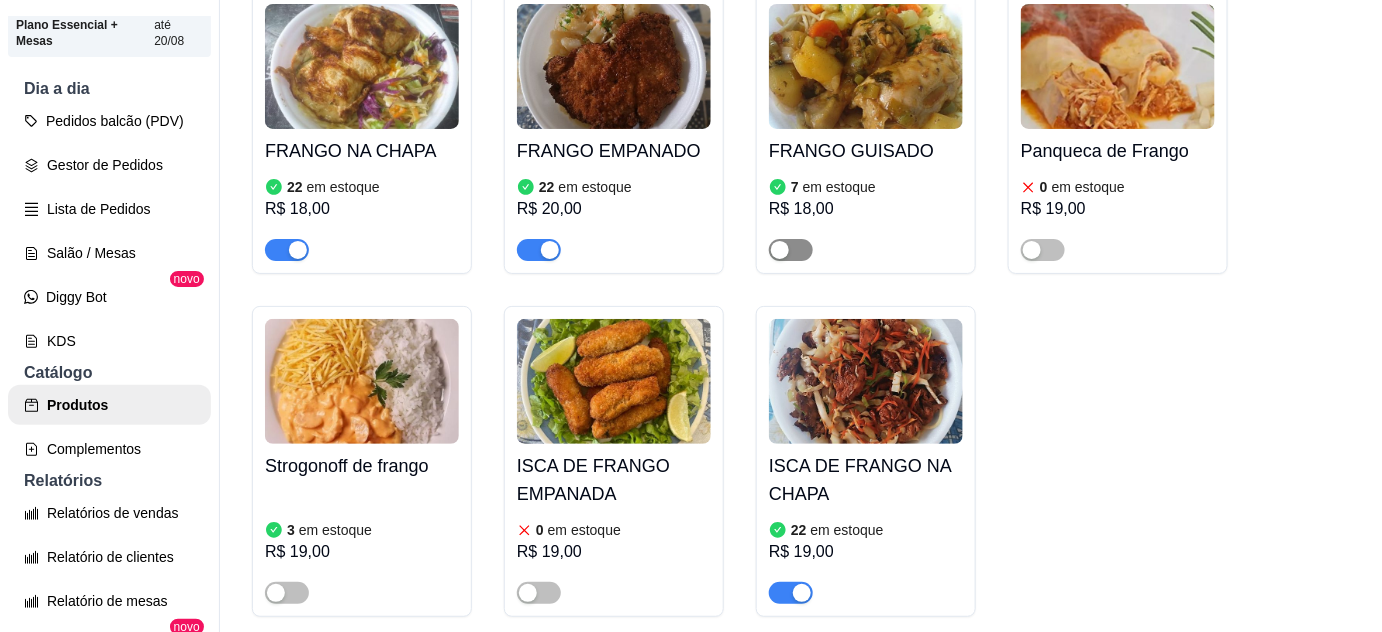 click at bounding box center (791, 250) 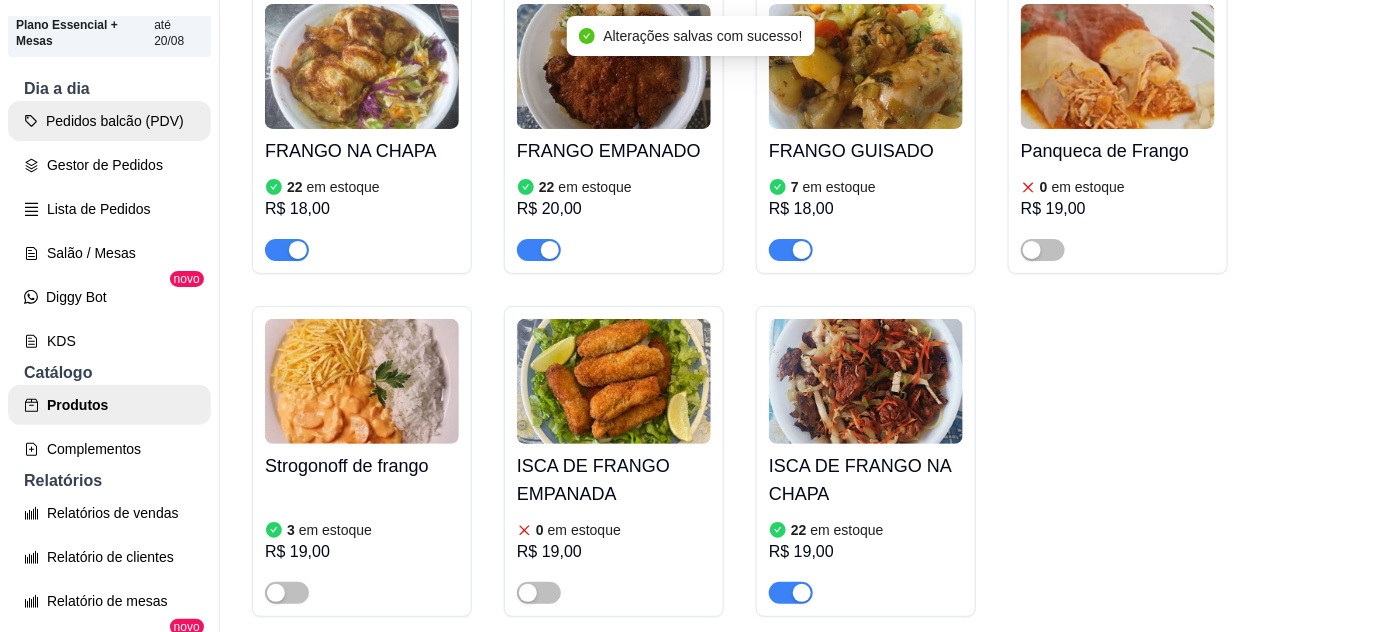 click on "Pedidos balcão (PDV)" at bounding box center [109, 121] 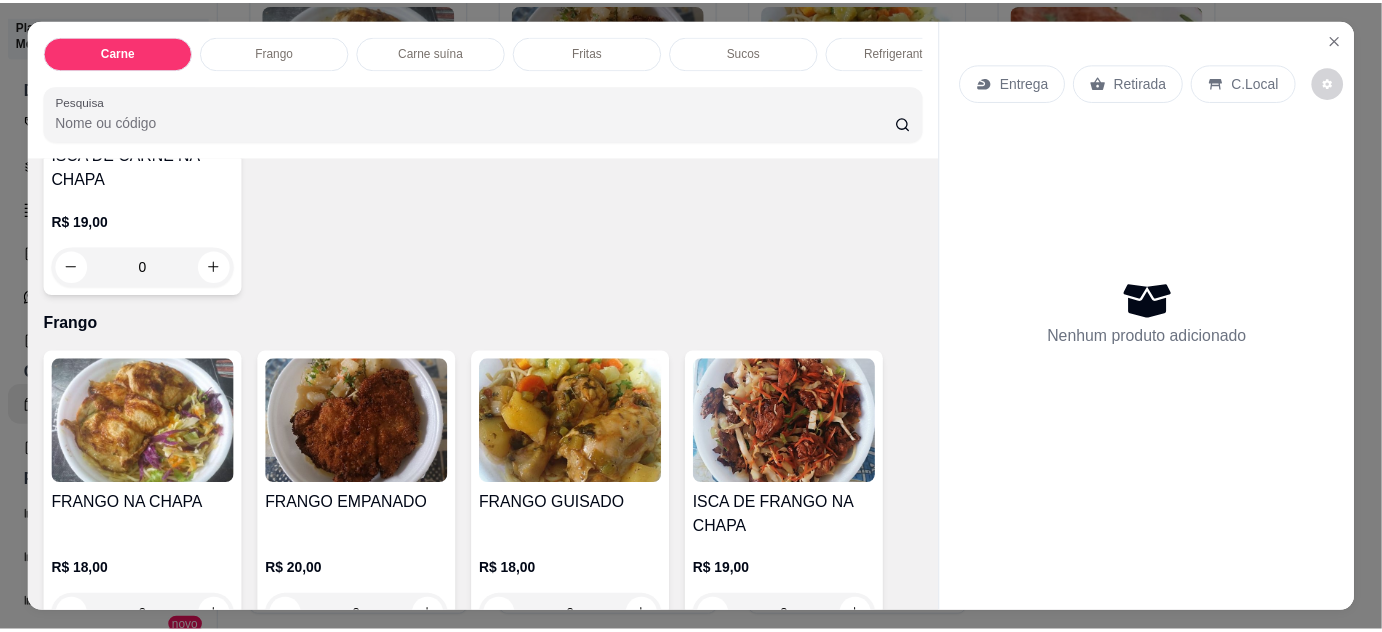 scroll, scrollTop: 909, scrollLeft: 0, axis: vertical 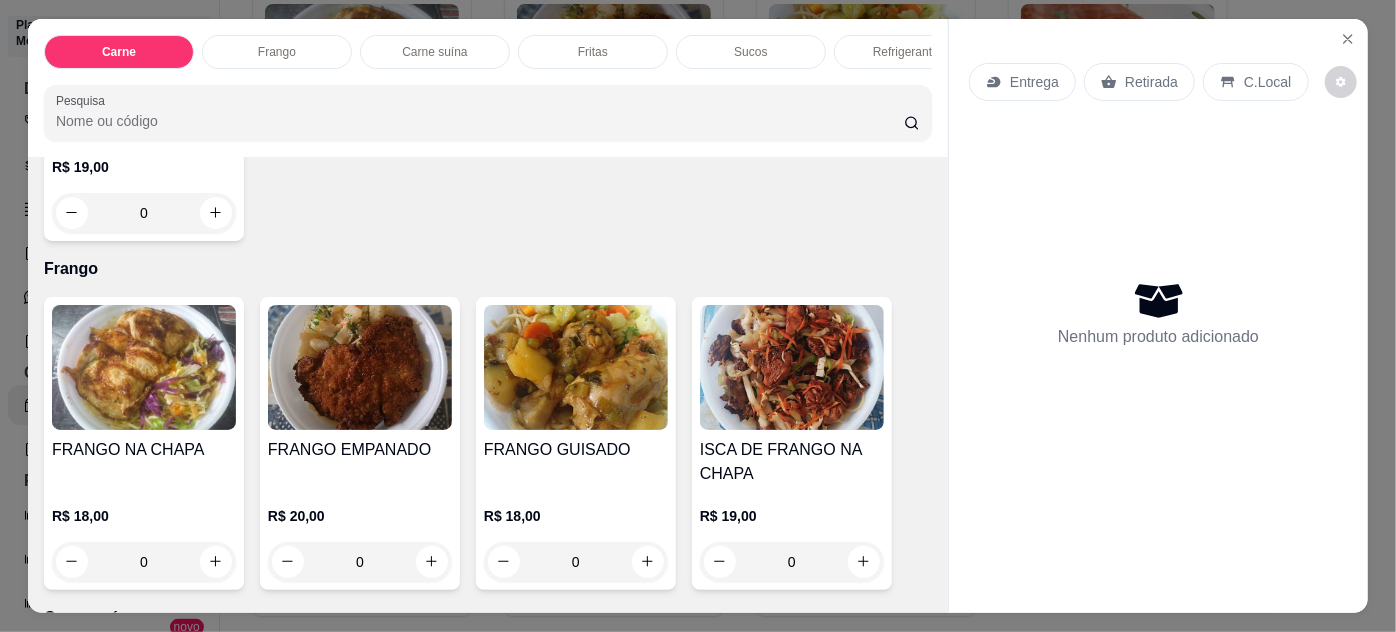 click on "0" at bounding box center [576, 562] 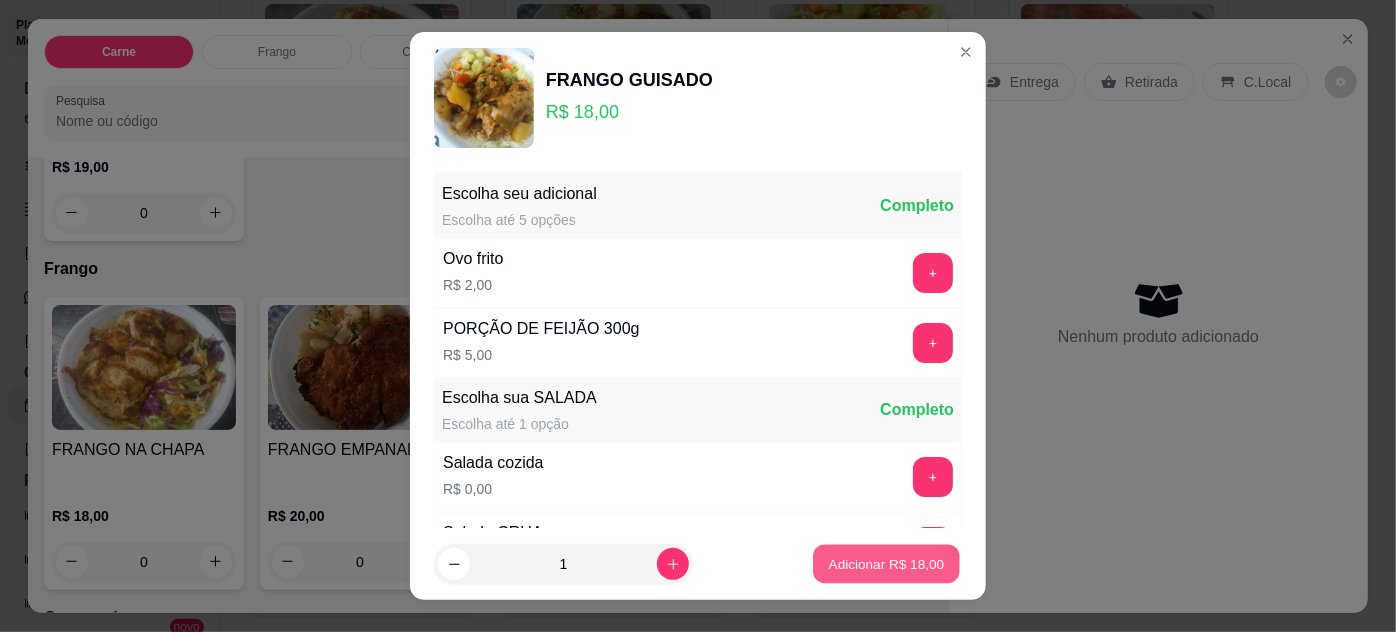 click on "Adicionar   R$ 18,00" at bounding box center [887, 564] 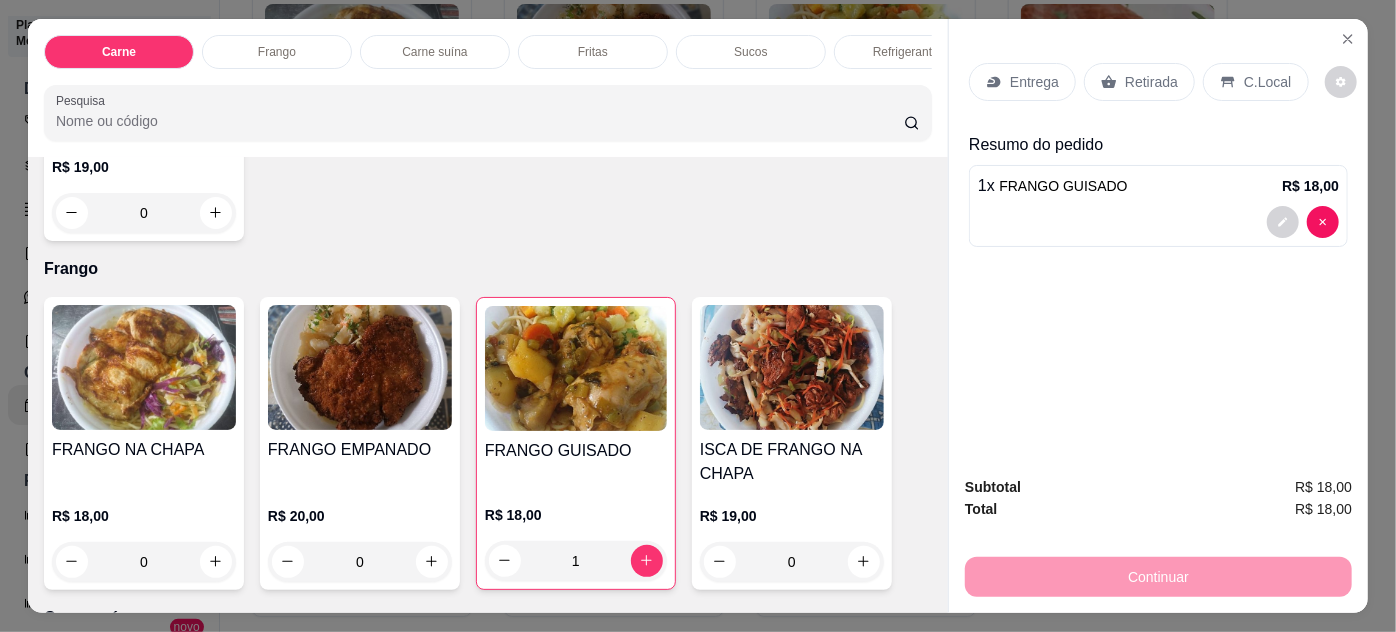 drag, startPoint x: 1124, startPoint y: 80, endPoint x: 1130, endPoint y: 202, distance: 122.14745 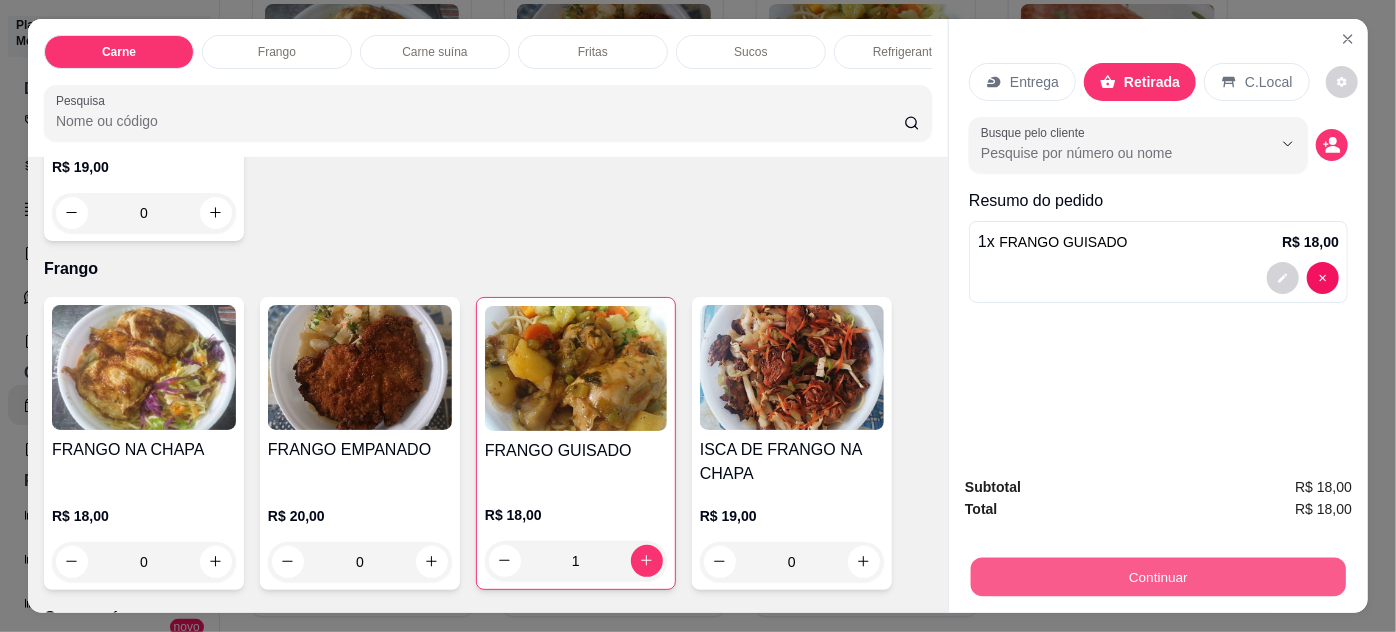 click on "Continuar" at bounding box center (1158, 577) 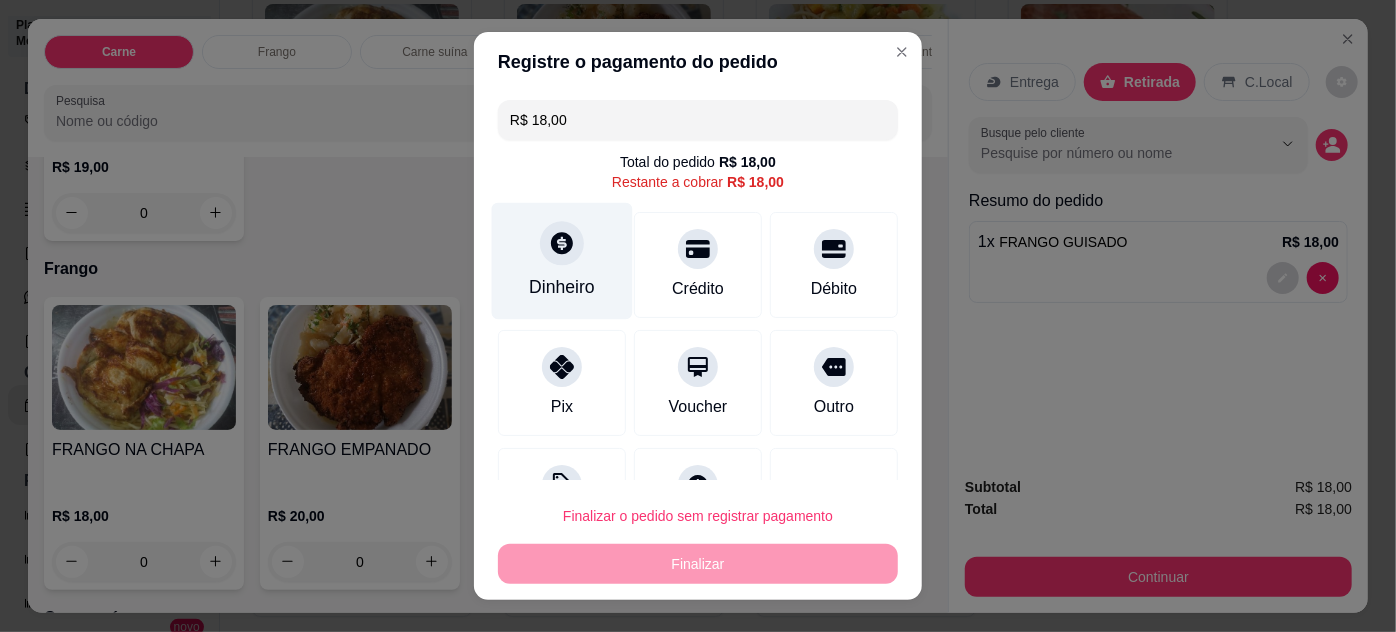 click on "Dinheiro" at bounding box center (562, 287) 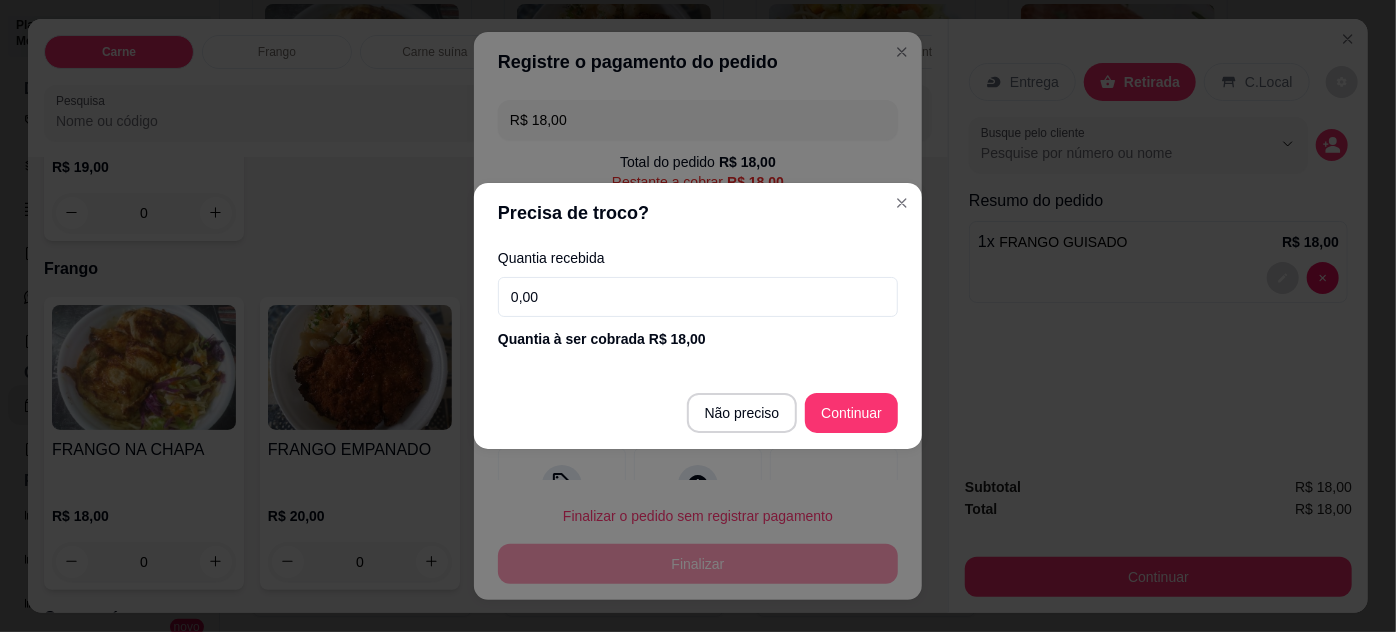 click on "0,00" at bounding box center [698, 297] 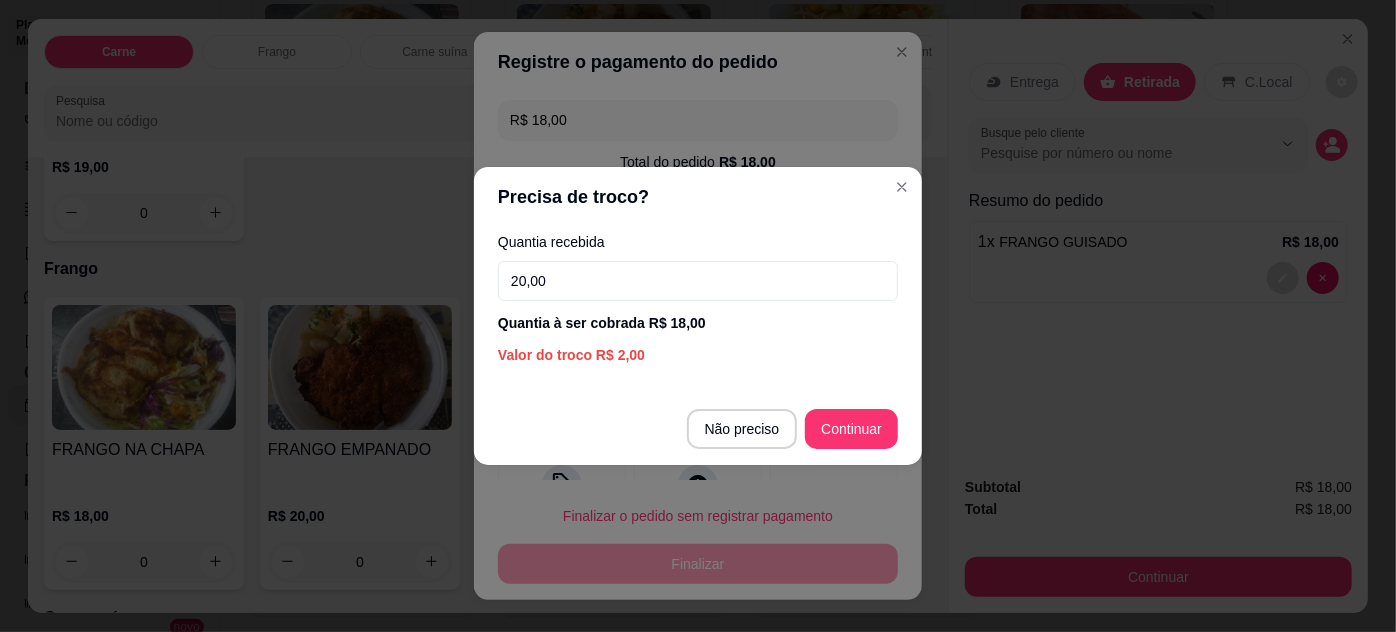 type on "20,00" 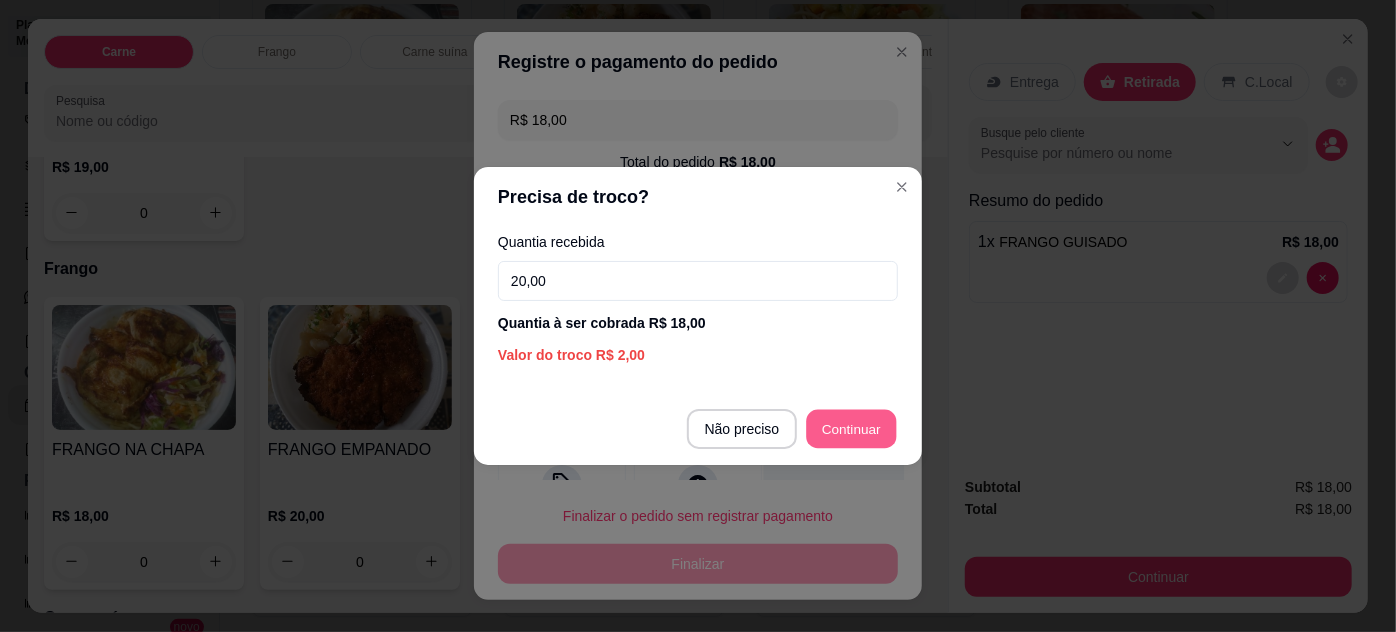 type on "R$ 0,00" 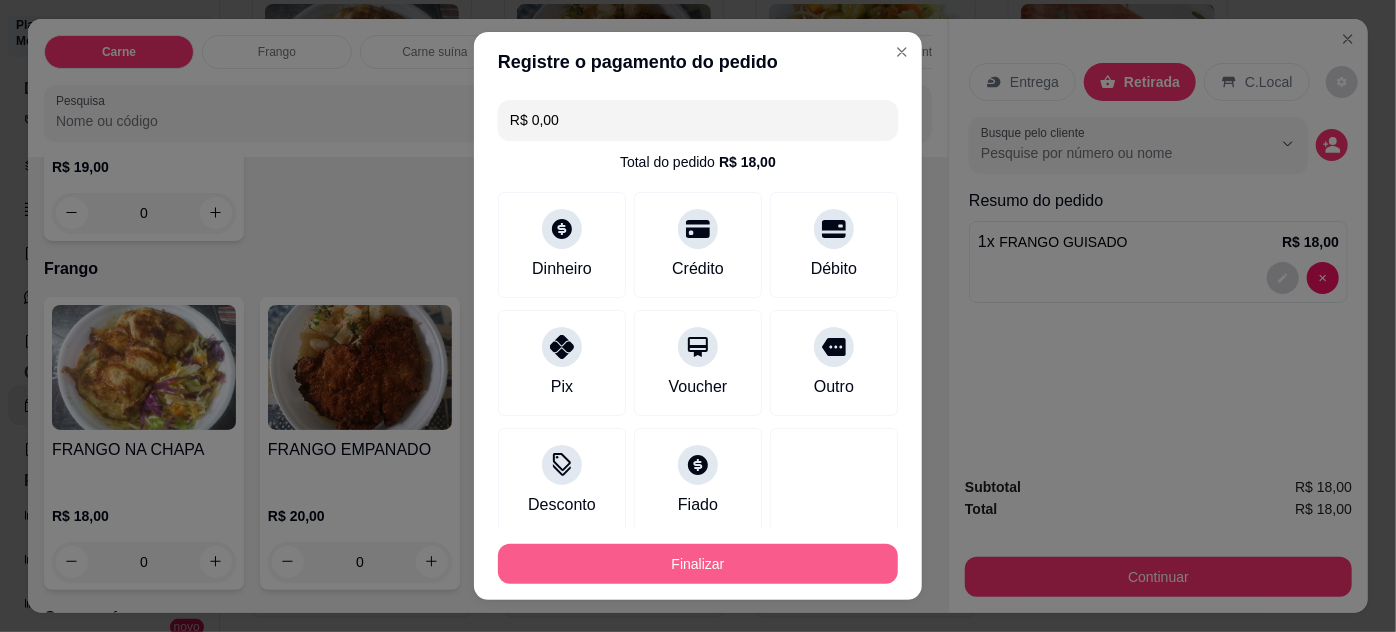 click on "Finalizar" at bounding box center [698, 564] 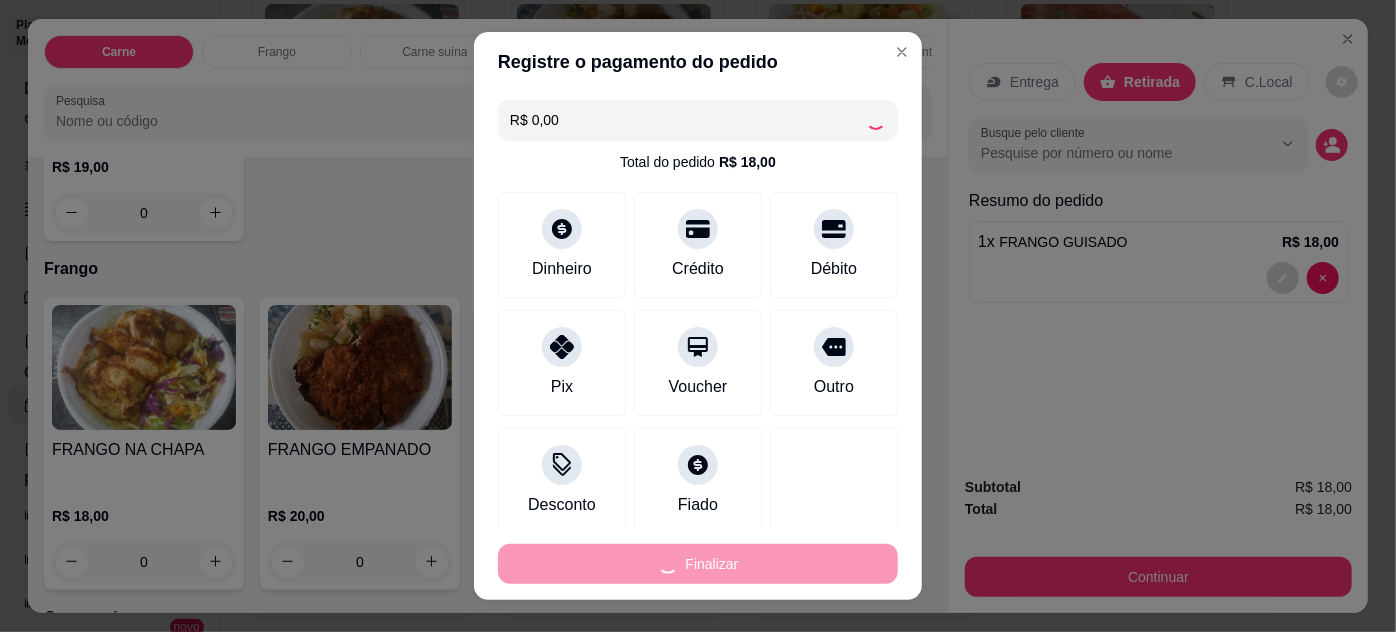 type on "0" 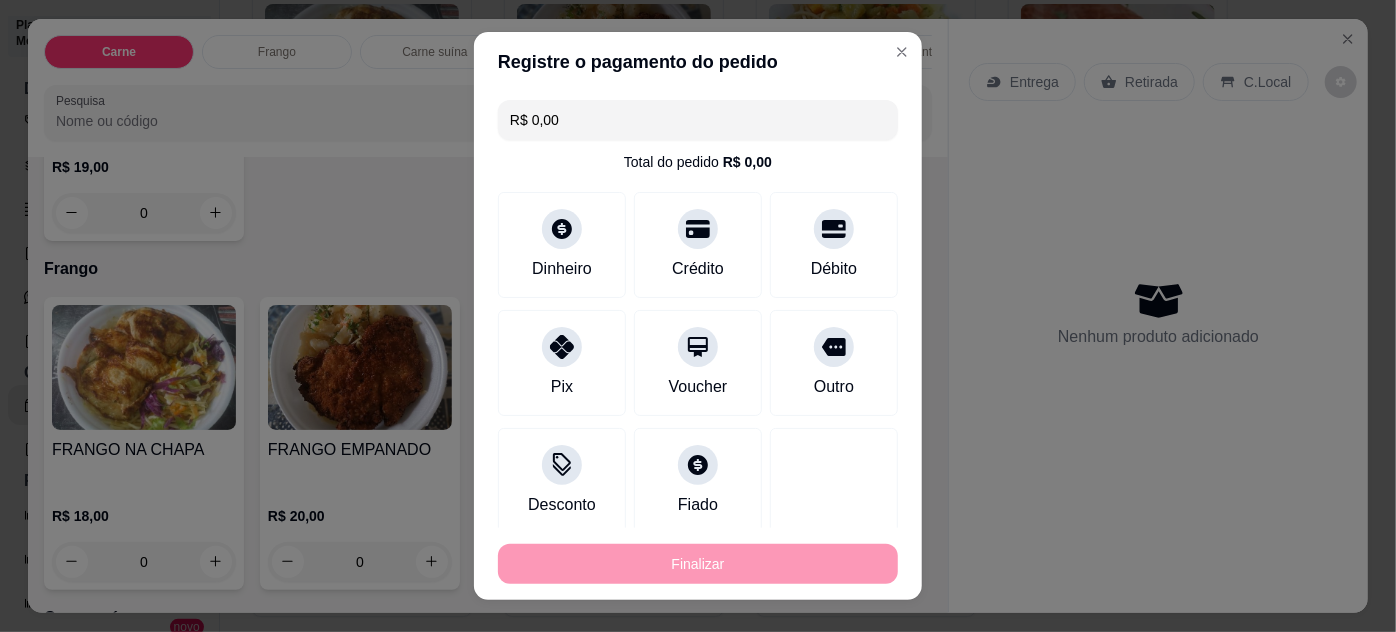 type on "-R$ 18,00" 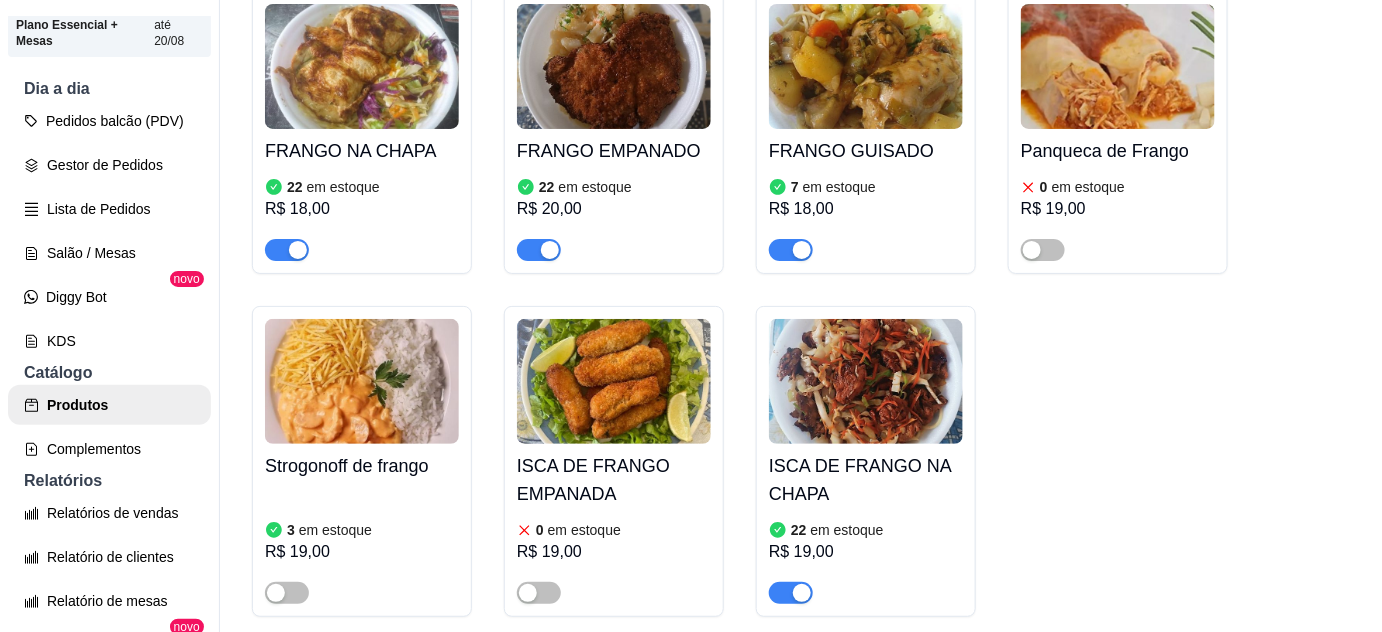 drag, startPoint x: 1016, startPoint y: 475, endPoint x: 1005, endPoint y: 479, distance: 11.7046995 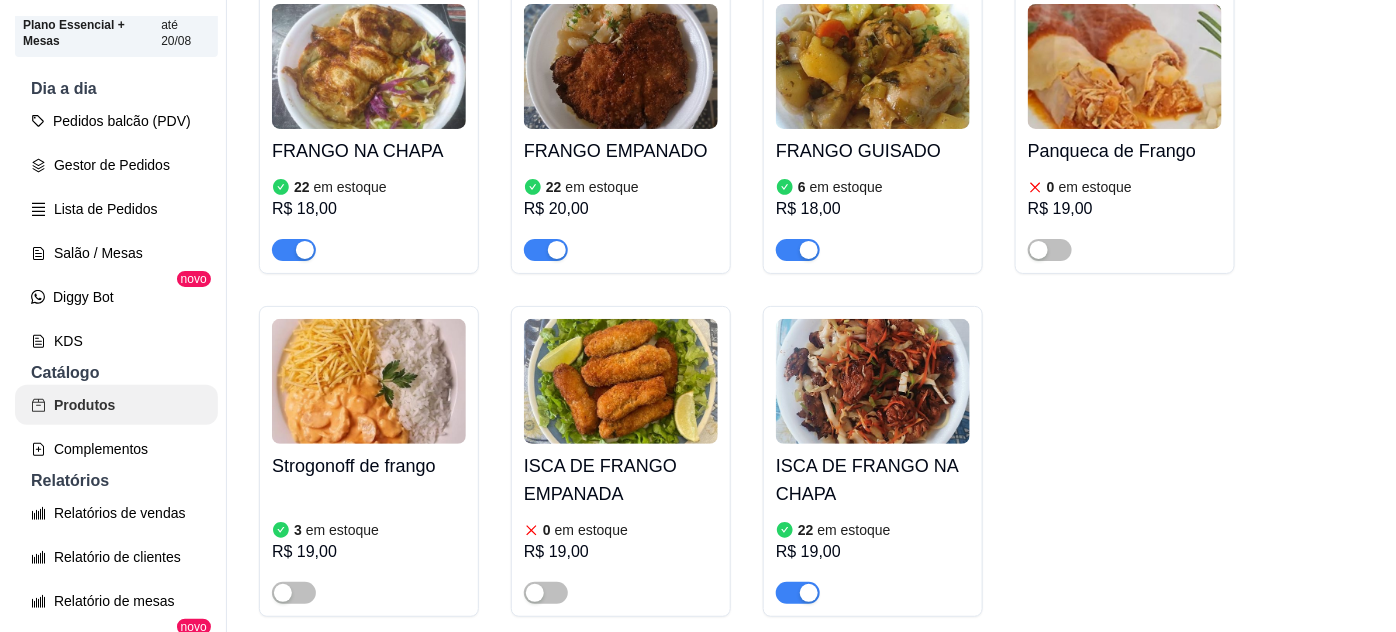 scroll, scrollTop: 0, scrollLeft: 0, axis: both 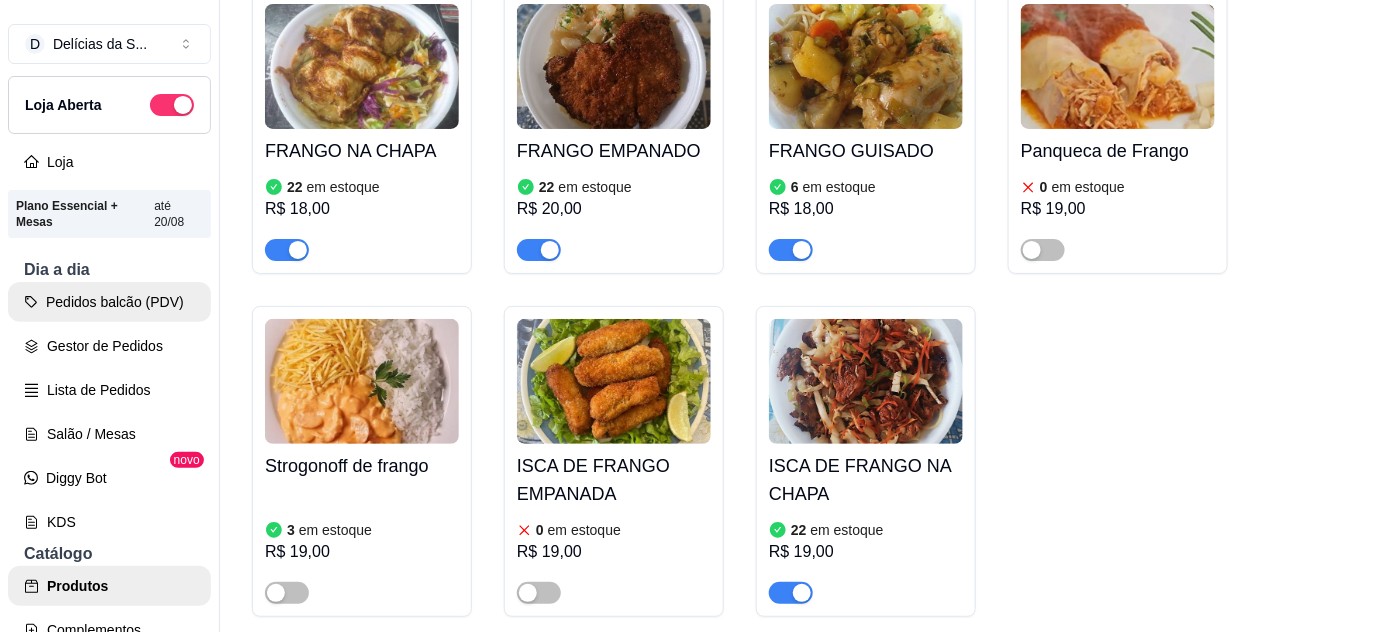 click on "Pedidos balcão (PDV)" at bounding box center (109, 302) 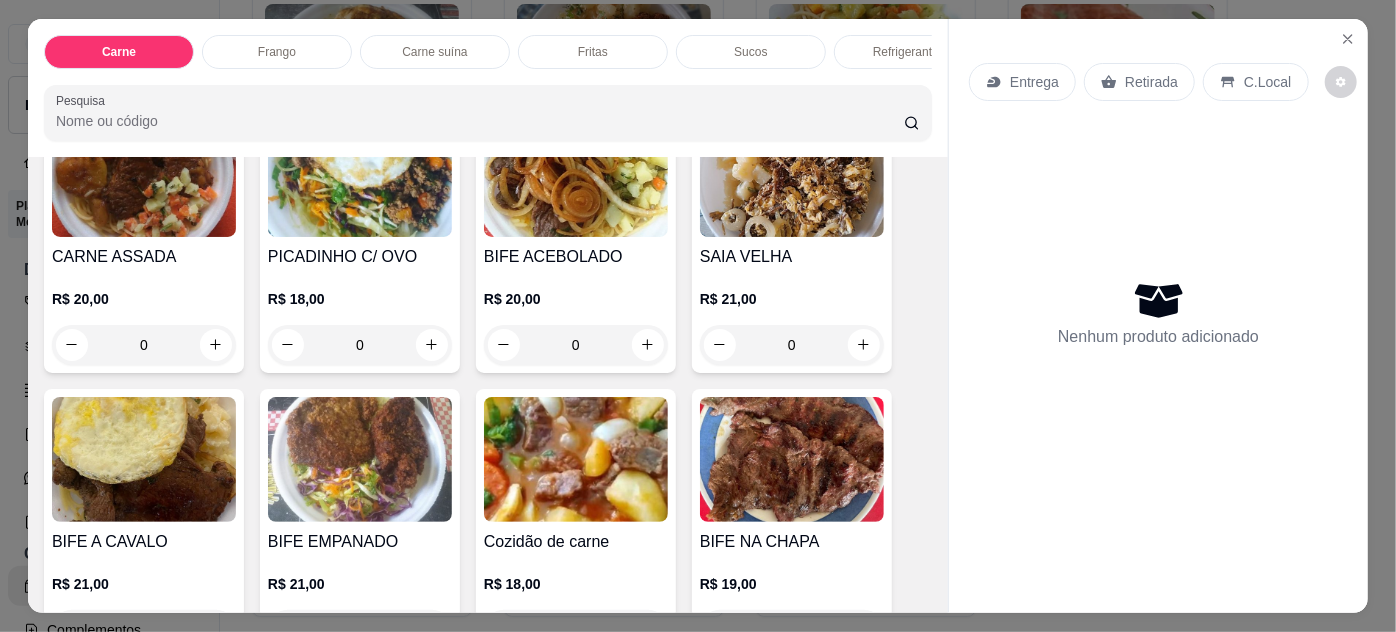 scroll, scrollTop: 181, scrollLeft: 0, axis: vertical 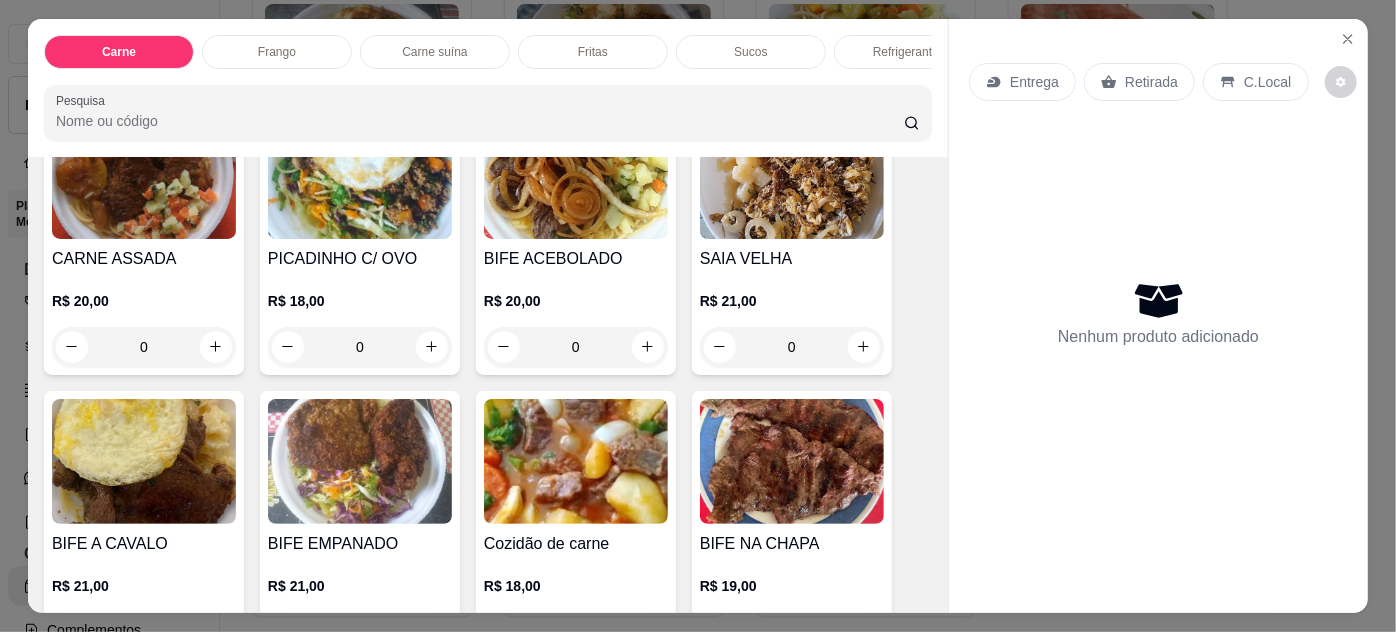 click on "0" at bounding box center (144, 347) 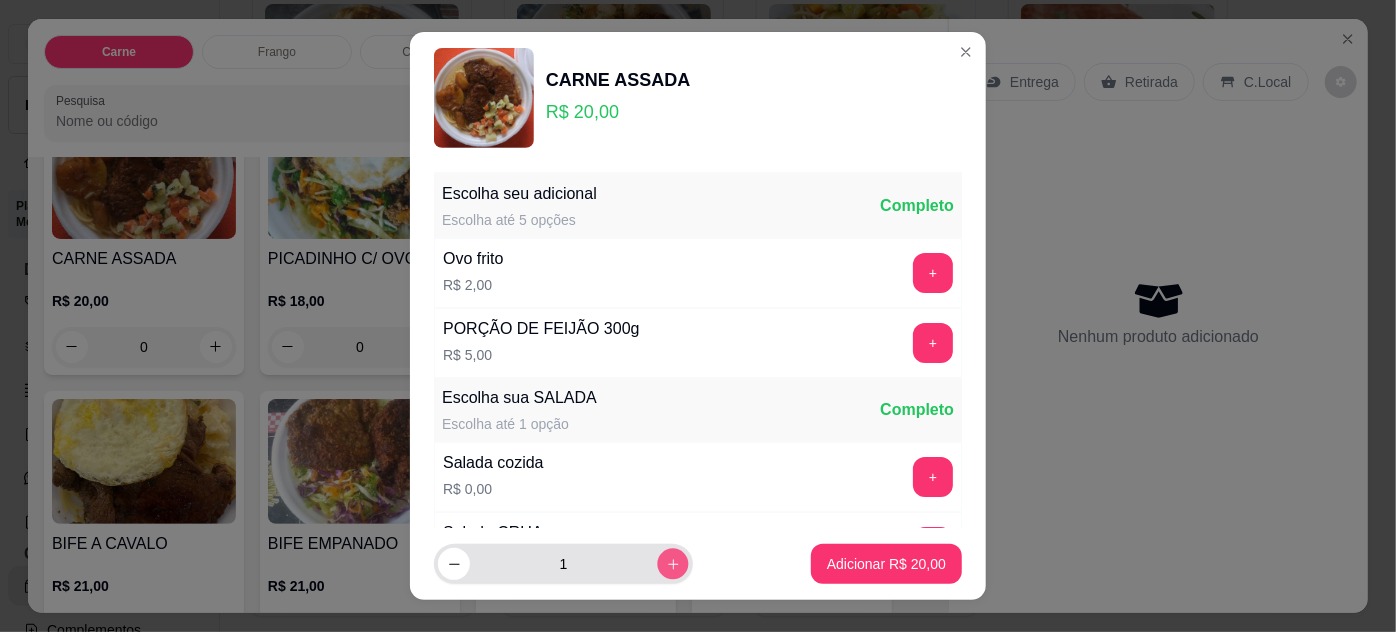click 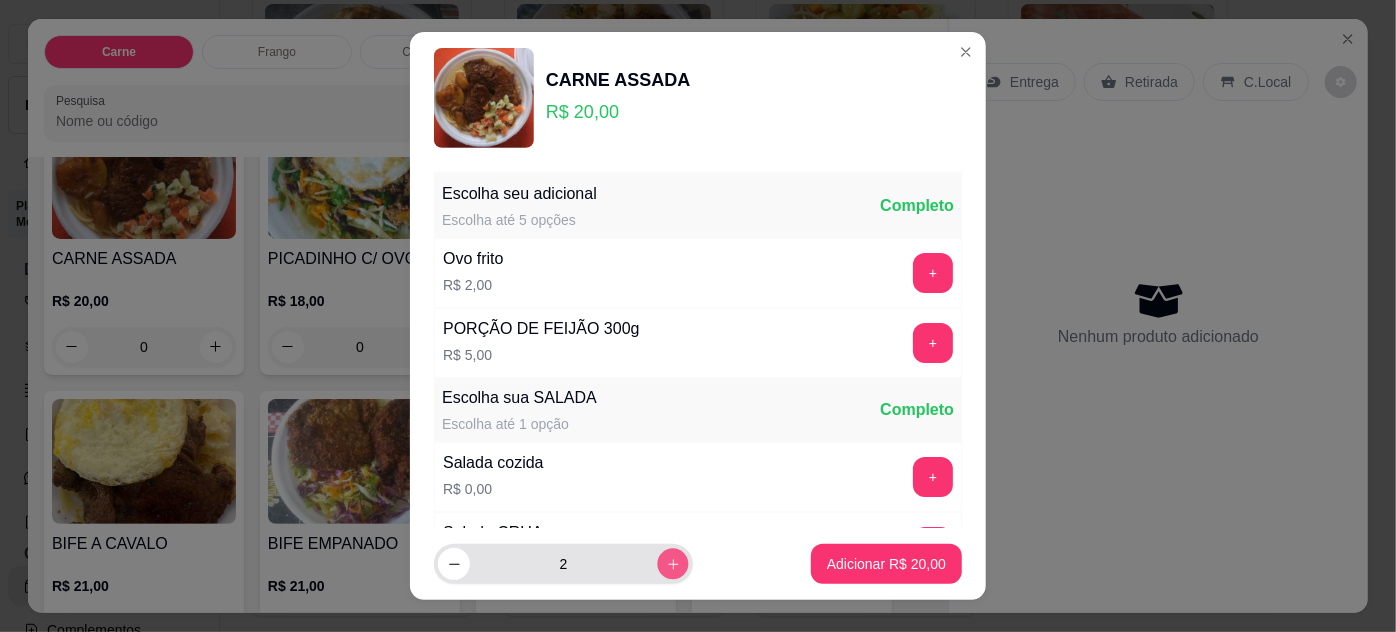 click 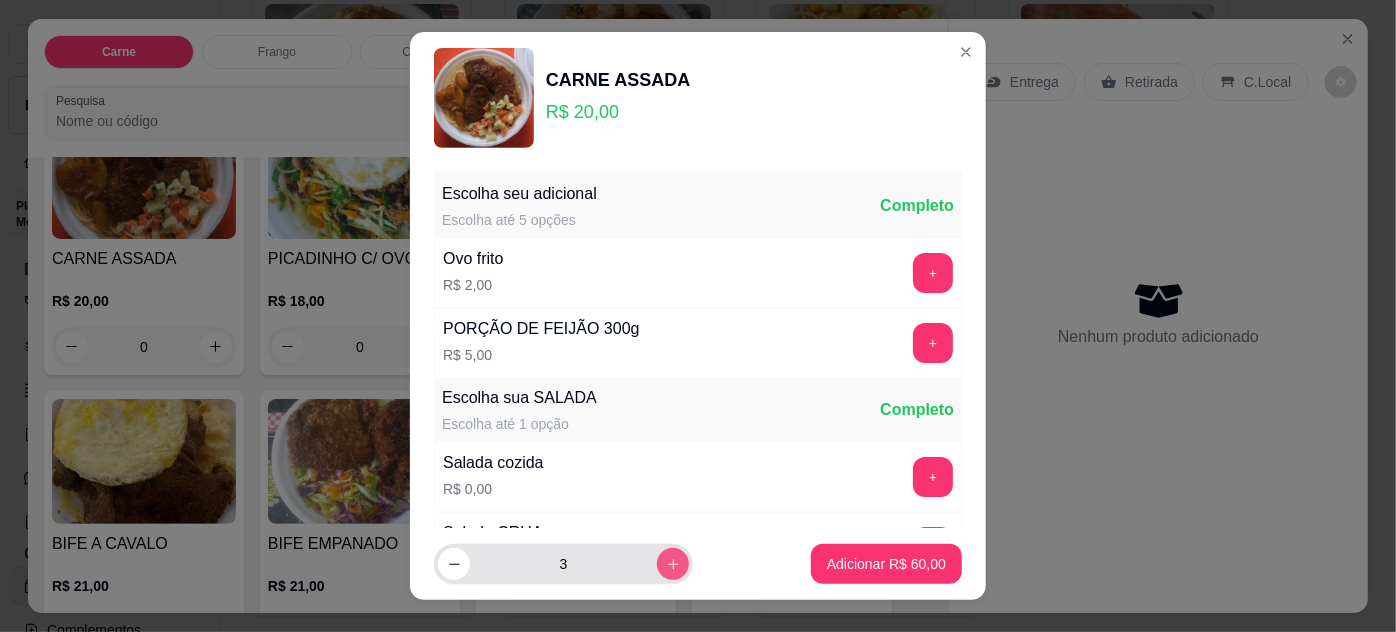 click 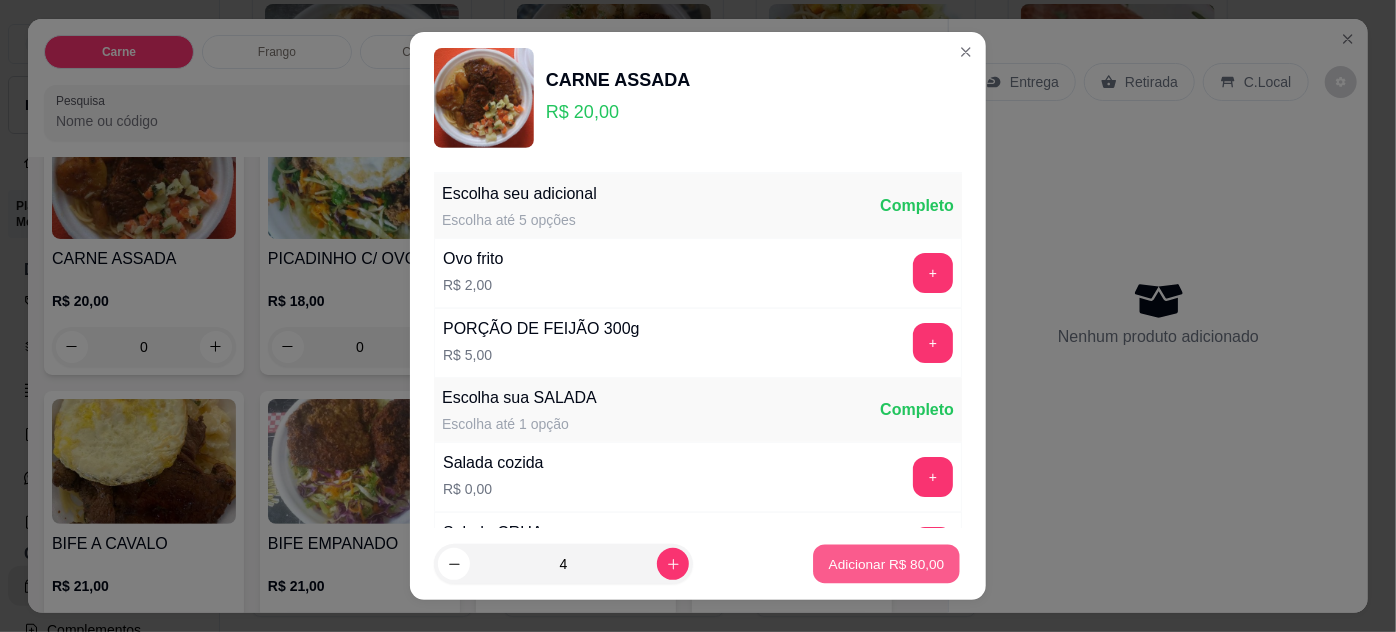 click on "Adicionar   R$ 80,00" at bounding box center (887, 564) 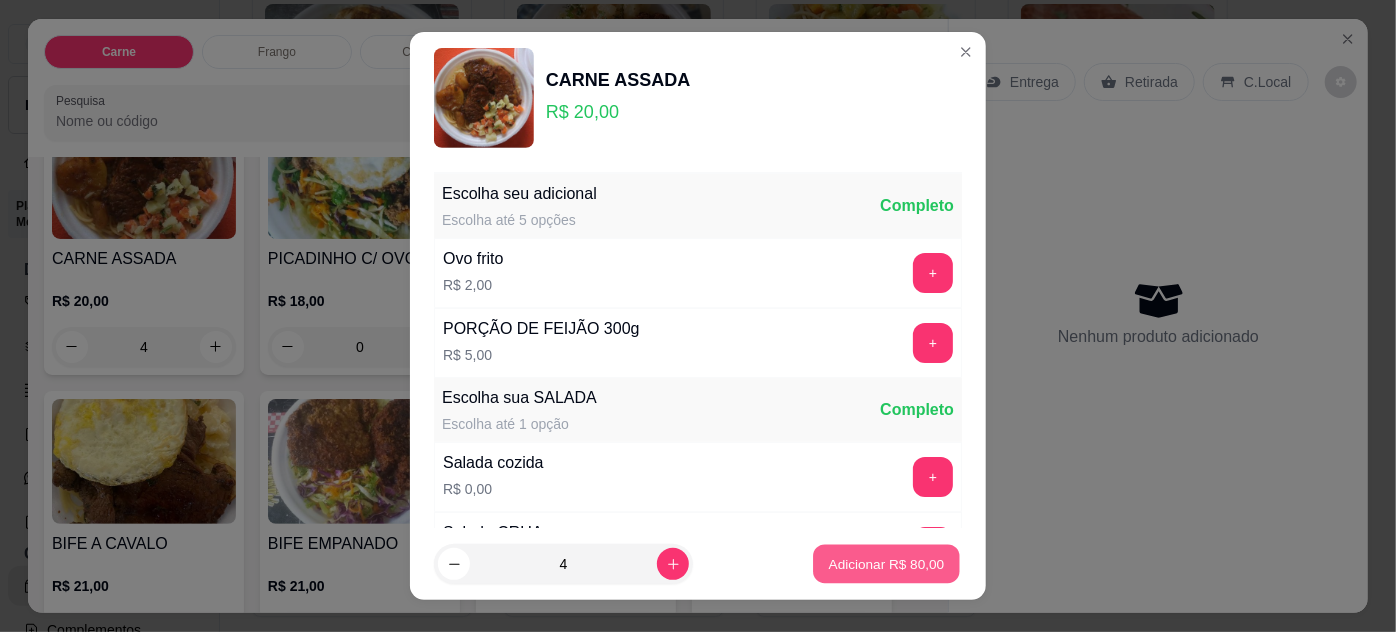 scroll, scrollTop: 182, scrollLeft: 0, axis: vertical 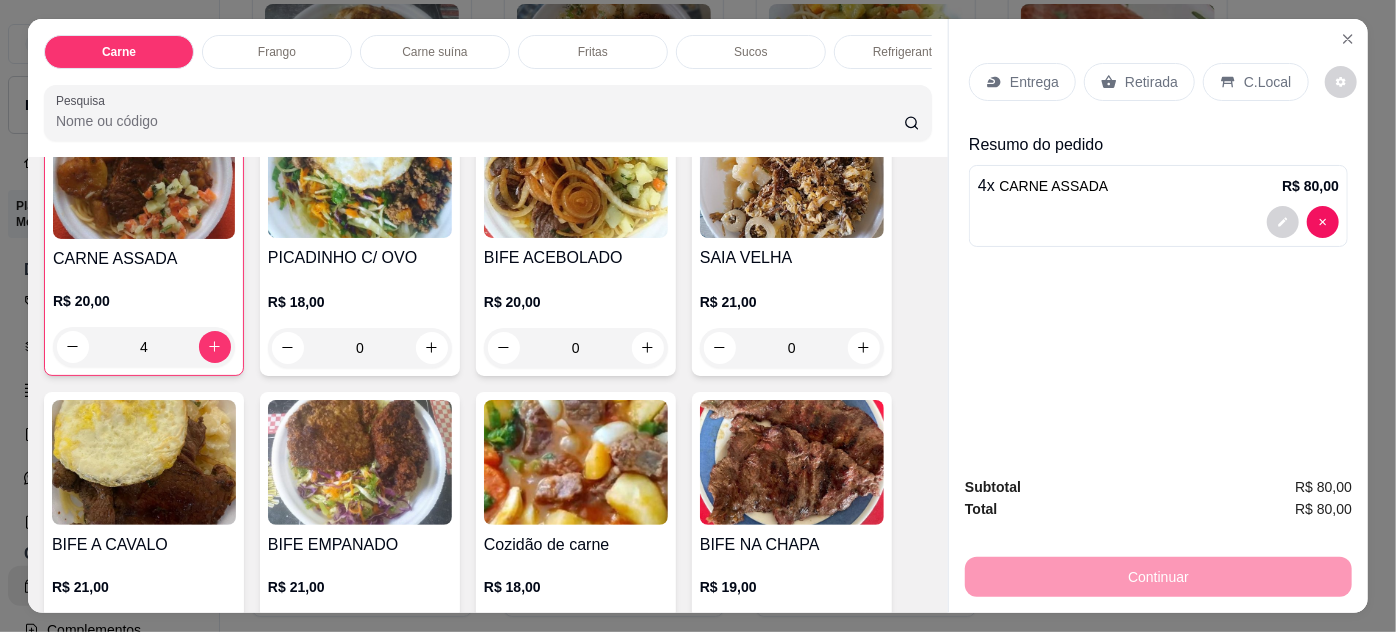 click on "0" at bounding box center [360, 348] 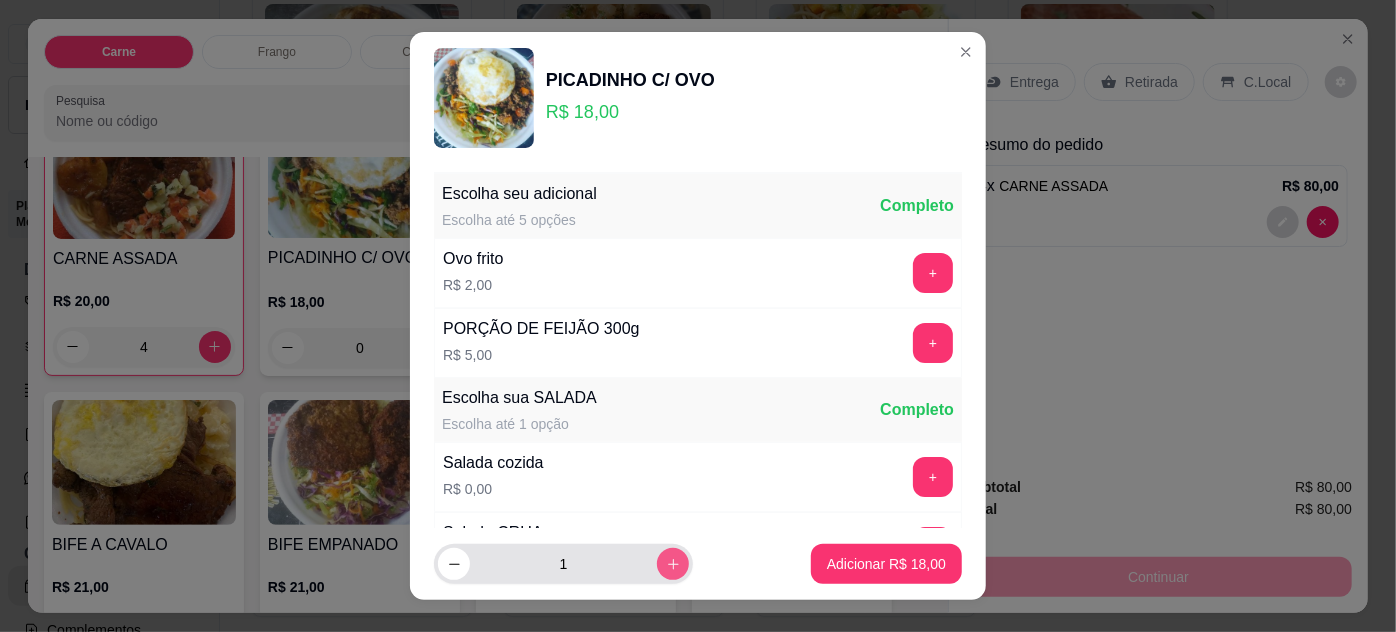click 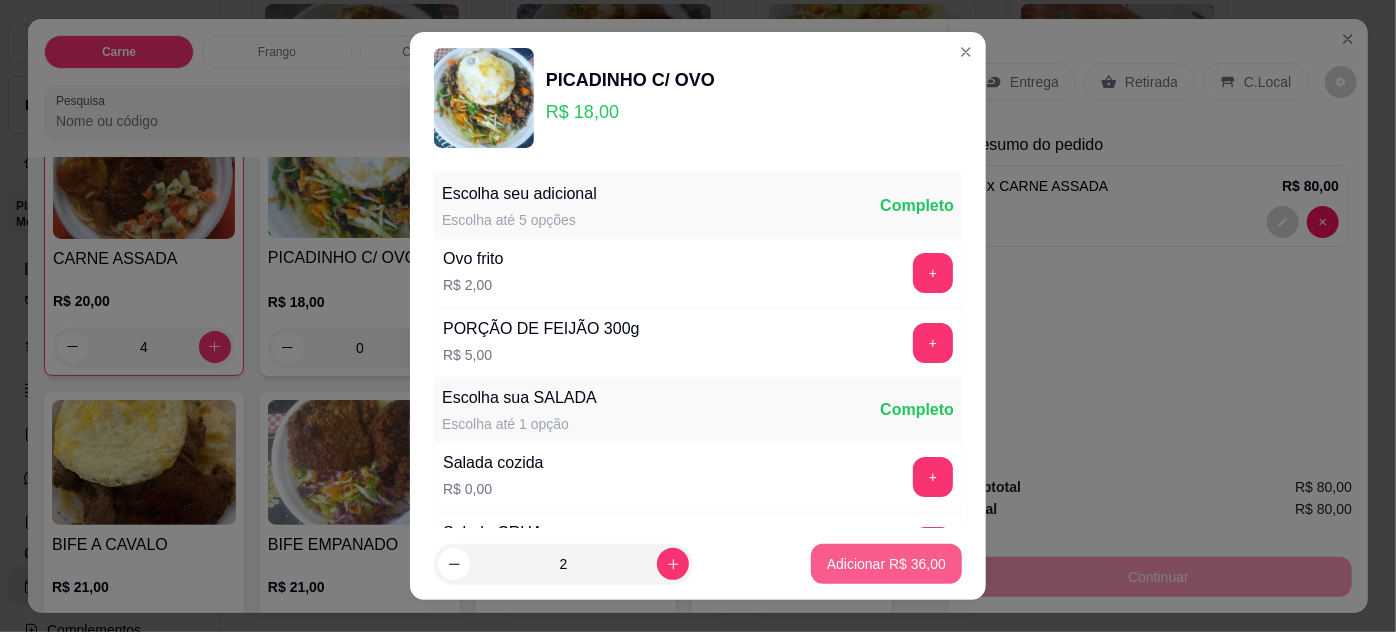click on "Adicionar   R$ 36,00" at bounding box center [886, 564] 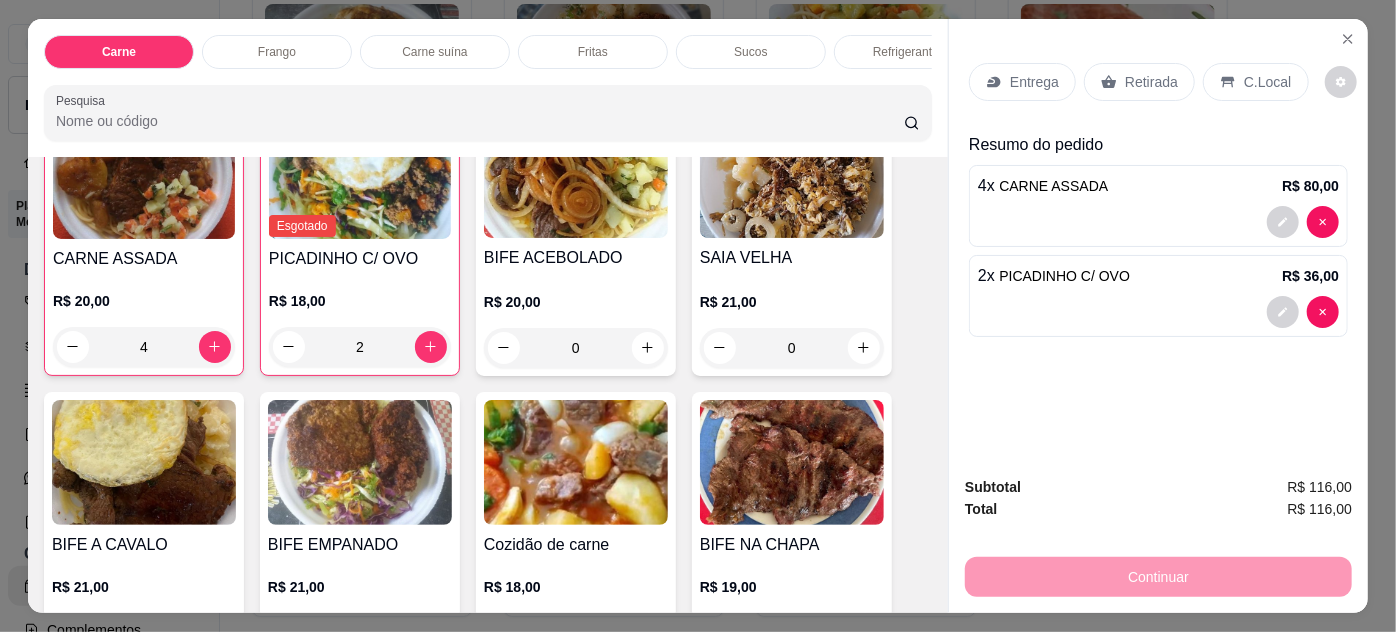click at bounding box center [576, 175] 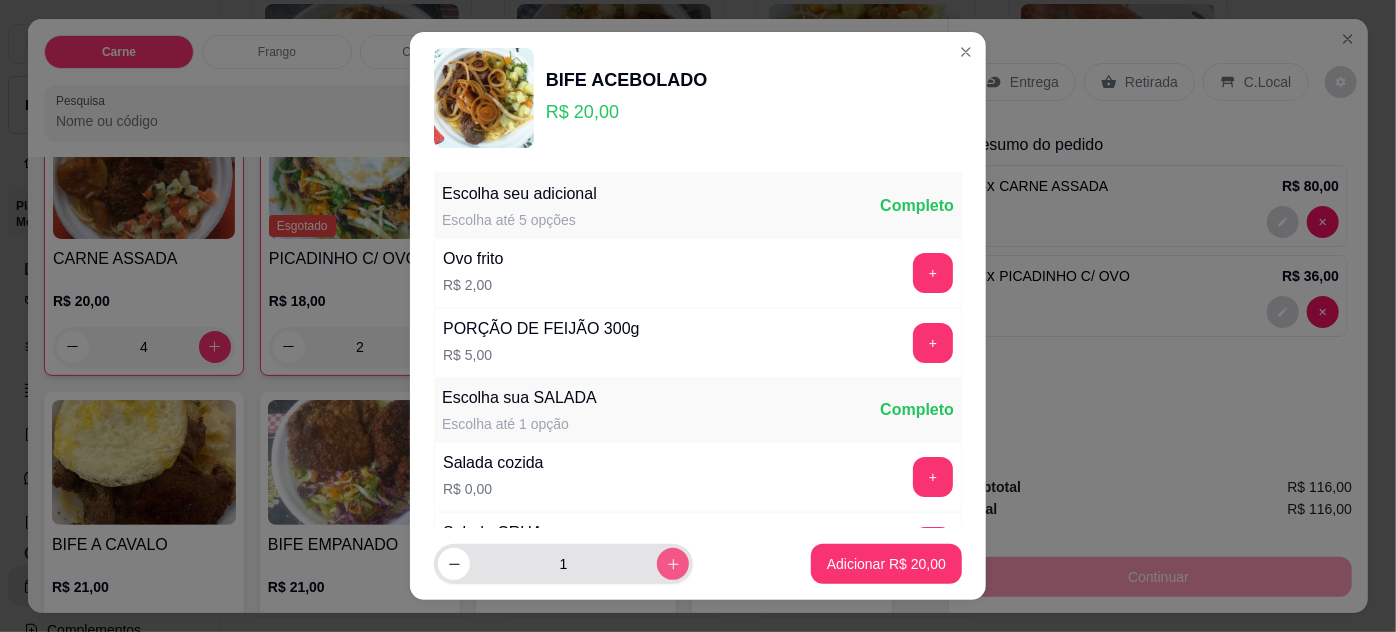 click 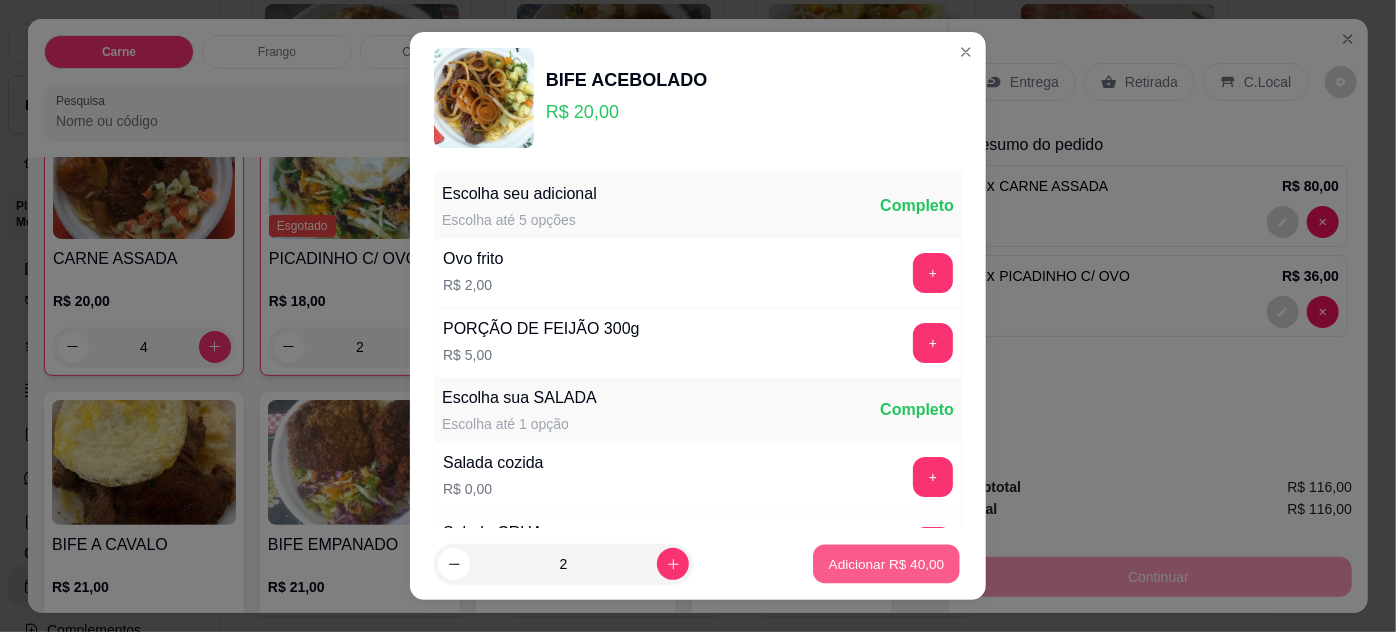 click on "Adicionar   R$ 40,00" at bounding box center [887, 564] 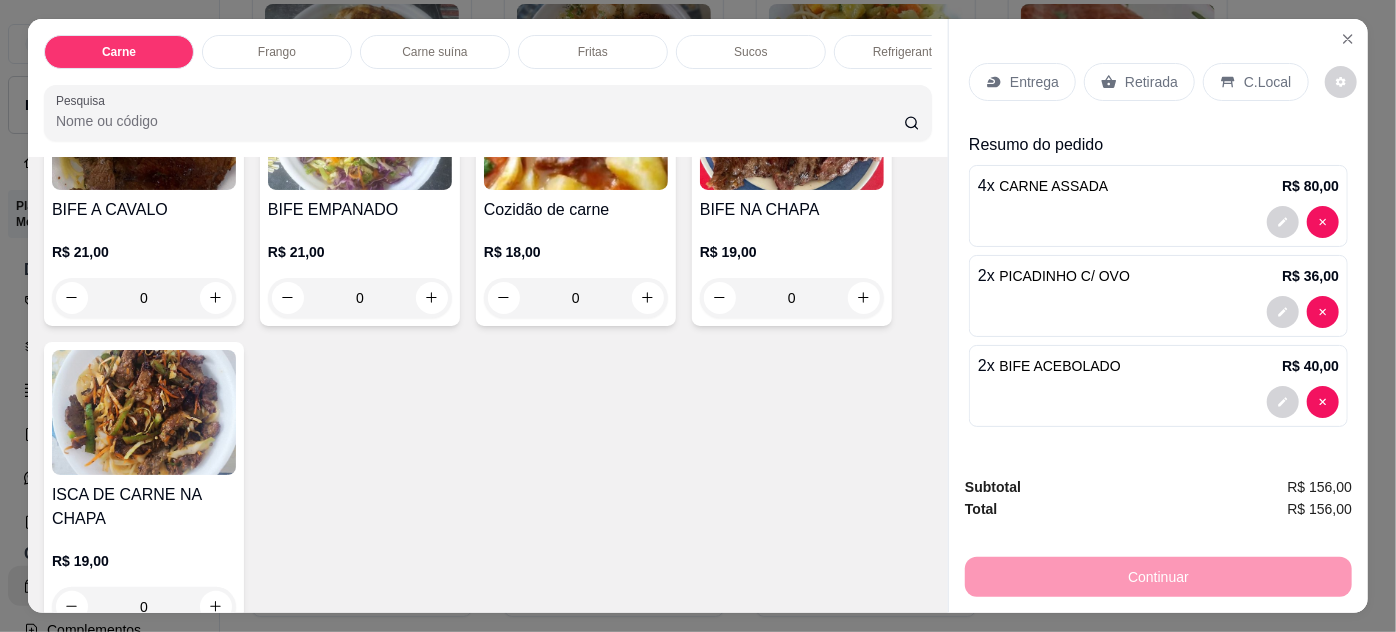 scroll, scrollTop: 546, scrollLeft: 0, axis: vertical 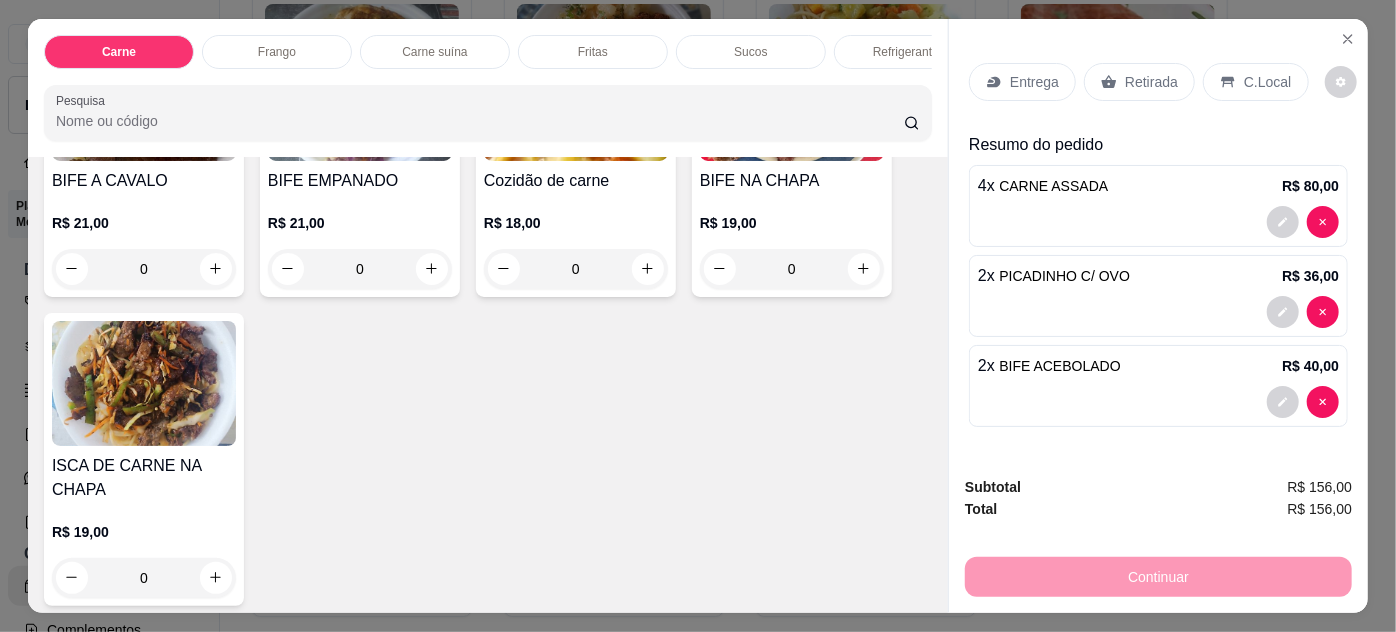 click on "0" at bounding box center (144, 578) 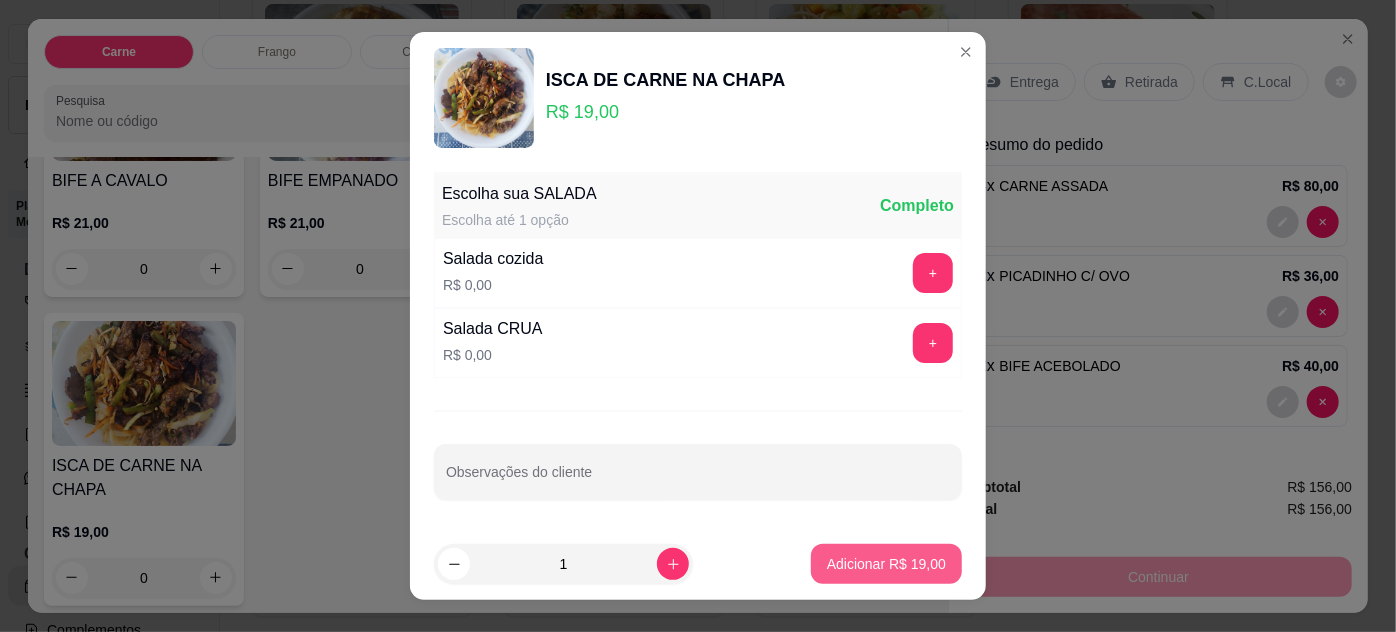 click on "Adicionar   R$ 19,00" at bounding box center (886, 564) 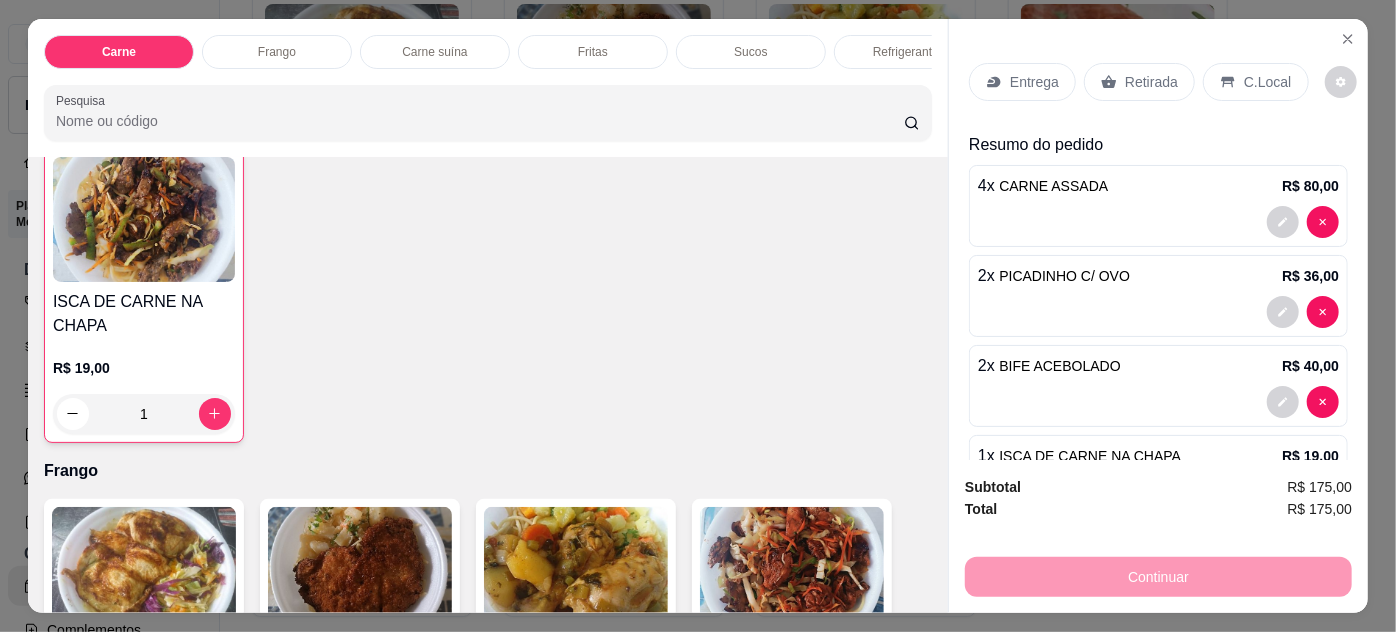 scroll, scrollTop: 1091, scrollLeft: 0, axis: vertical 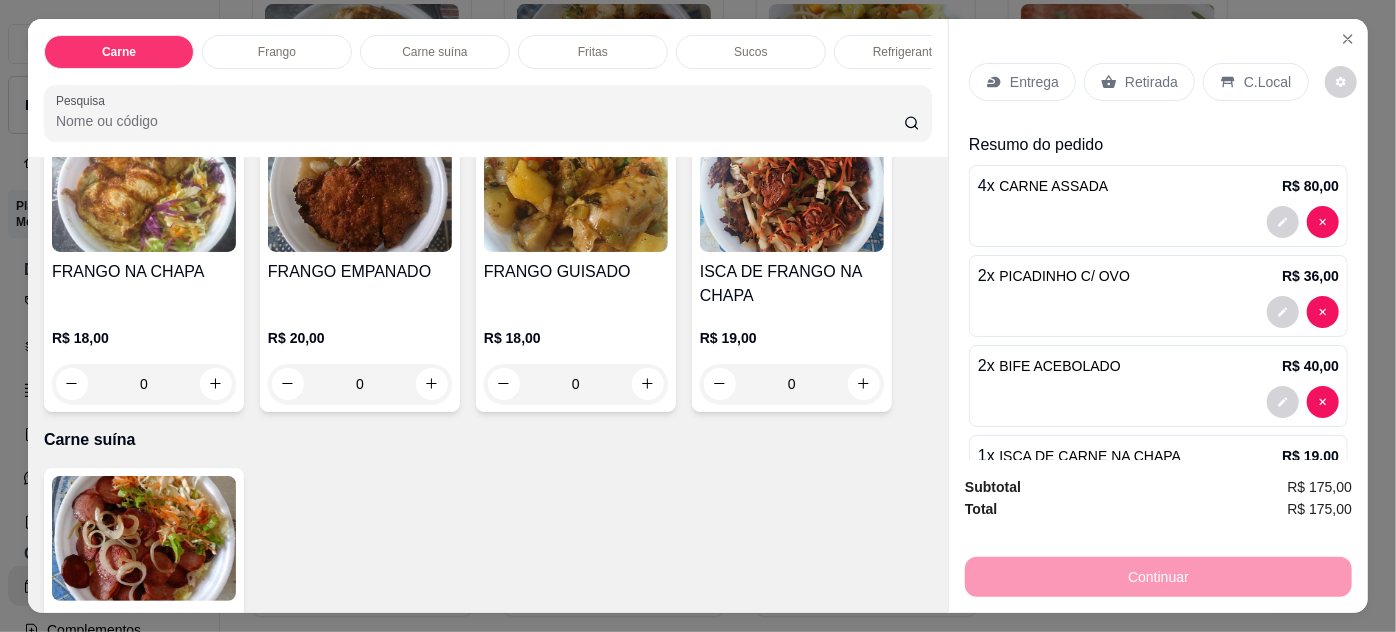 click on "0" at bounding box center [792, 384] 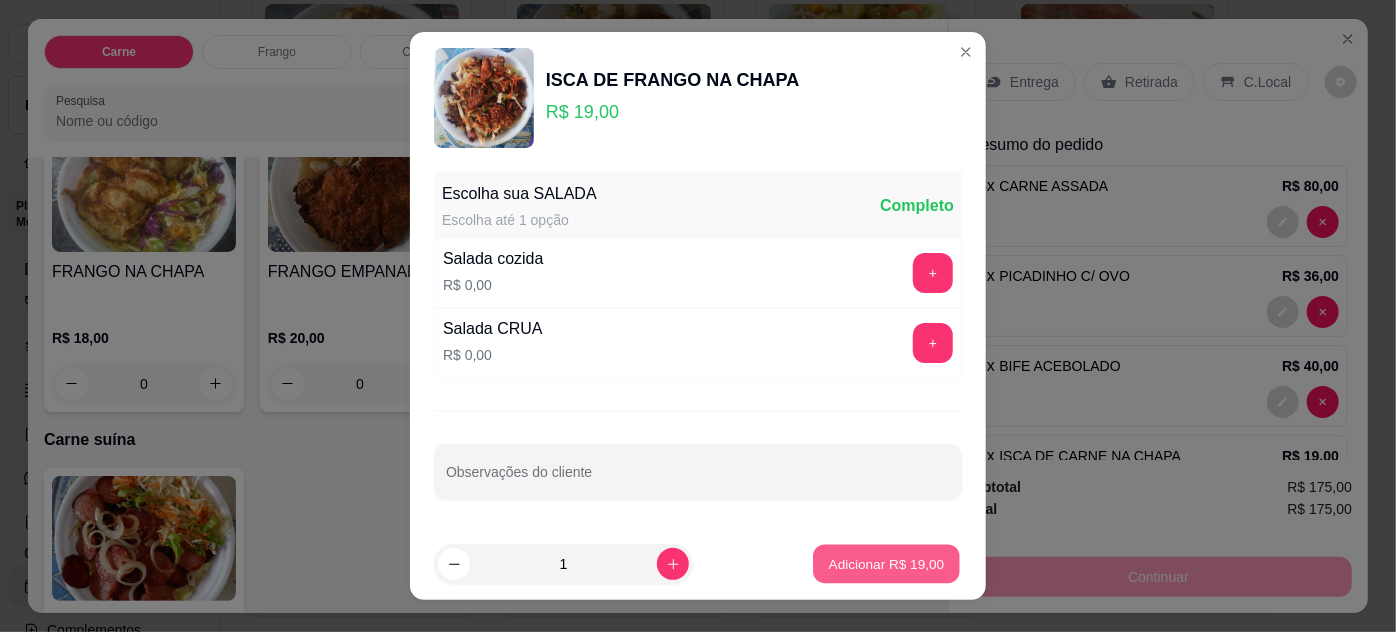 click on "Adicionar   R$ 19,00" at bounding box center [887, 563] 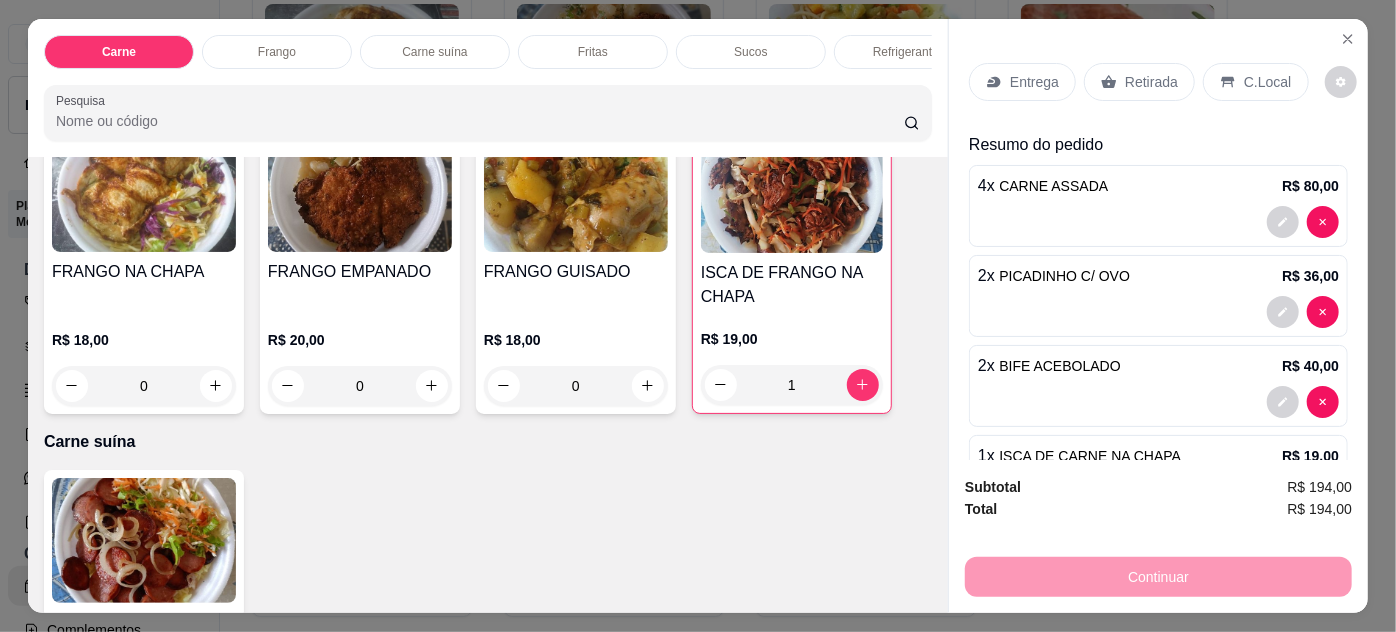 click on "0" at bounding box center [144, 386] 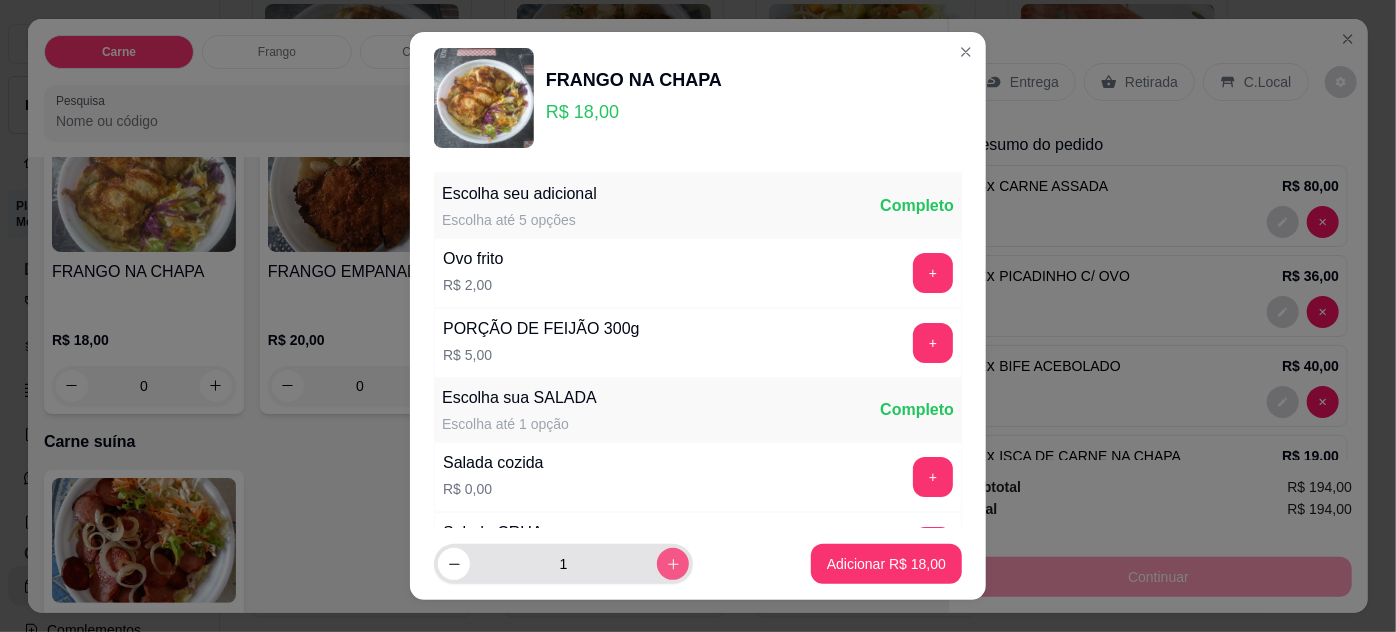 click 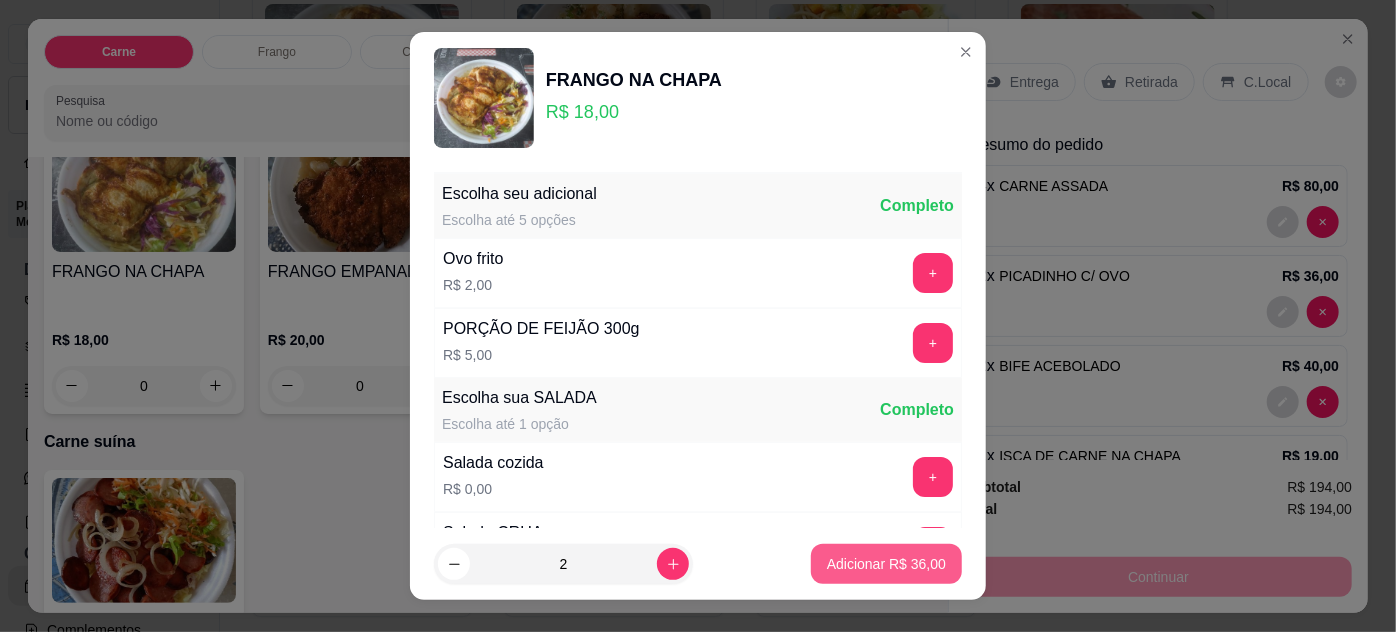 click on "Adicionar   R$ 36,00" at bounding box center (886, 564) 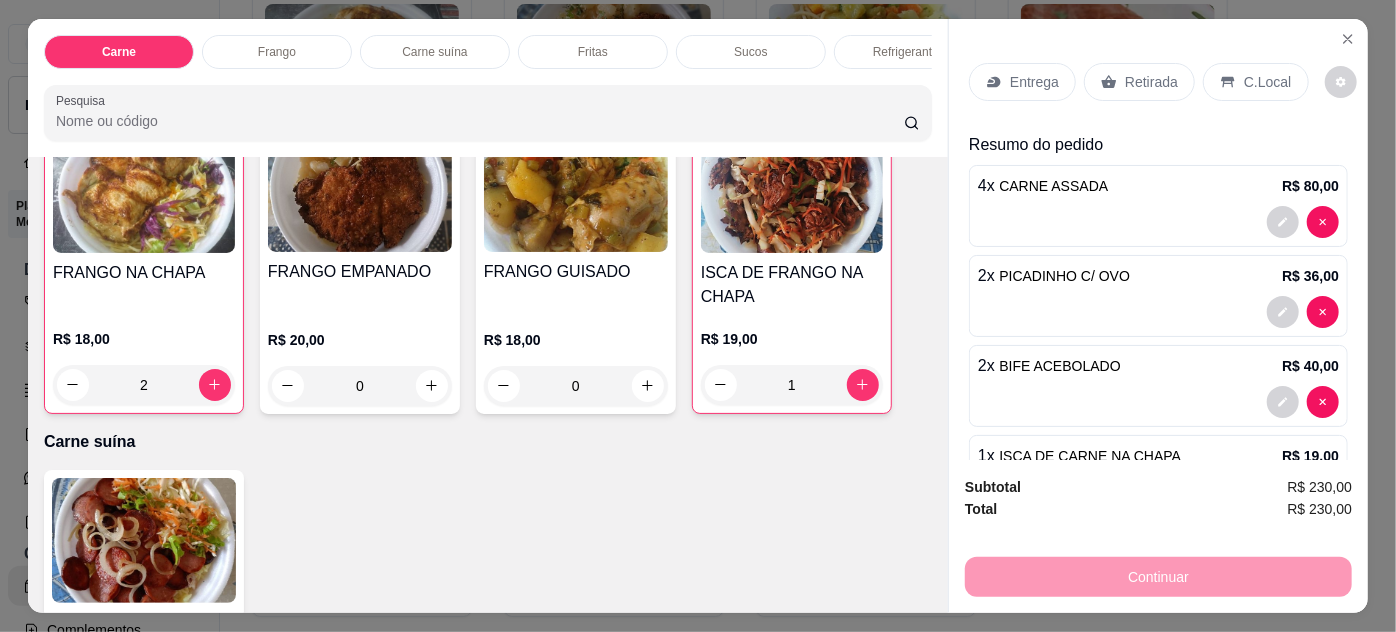 scroll, scrollTop: 1092, scrollLeft: 0, axis: vertical 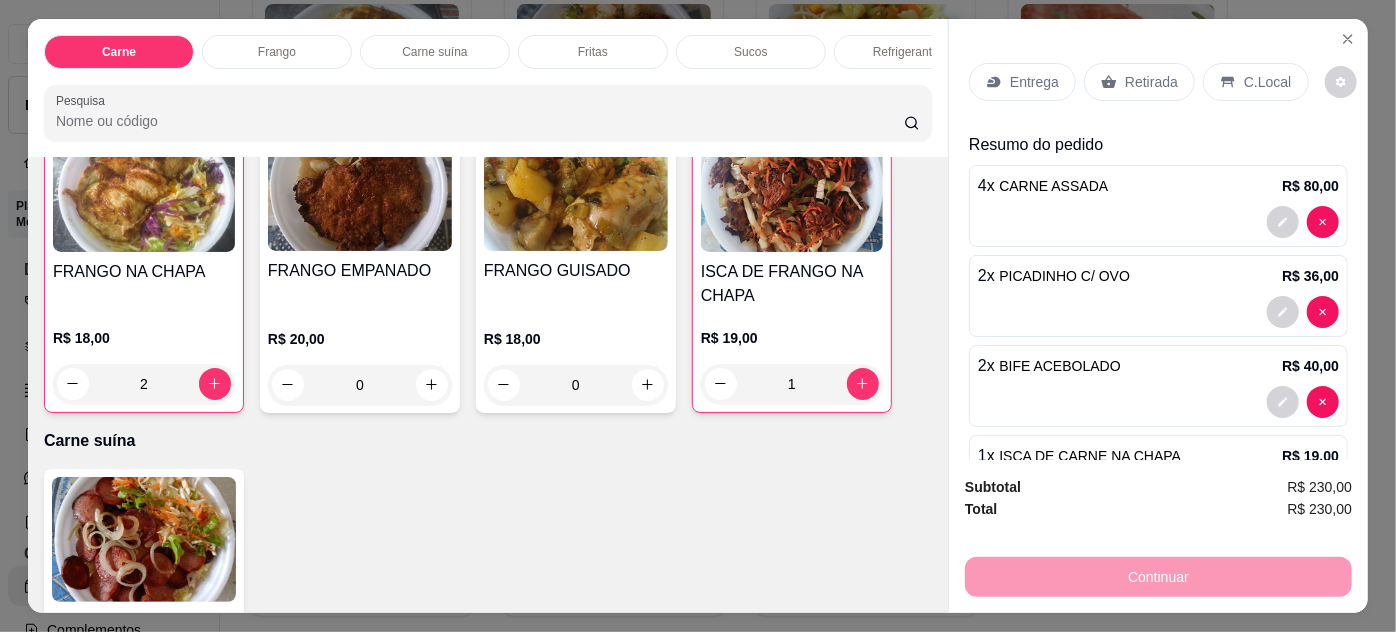 click on "0" at bounding box center (360, 385) 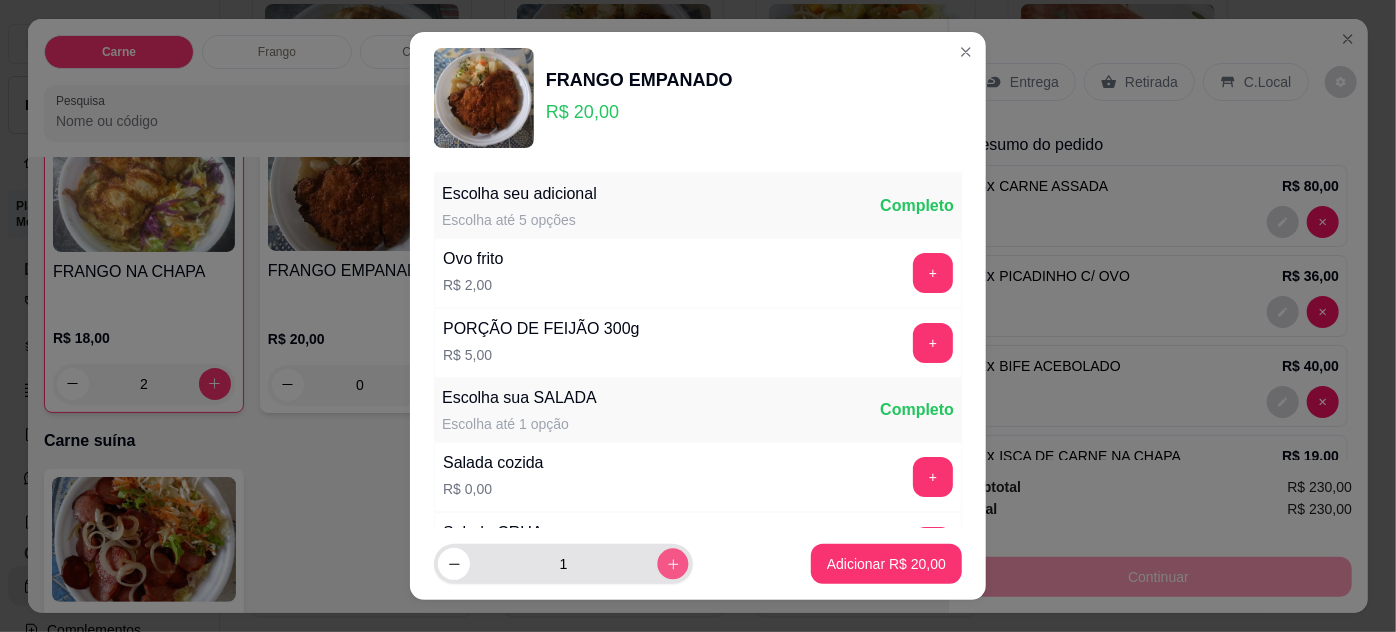 click at bounding box center [672, 564] 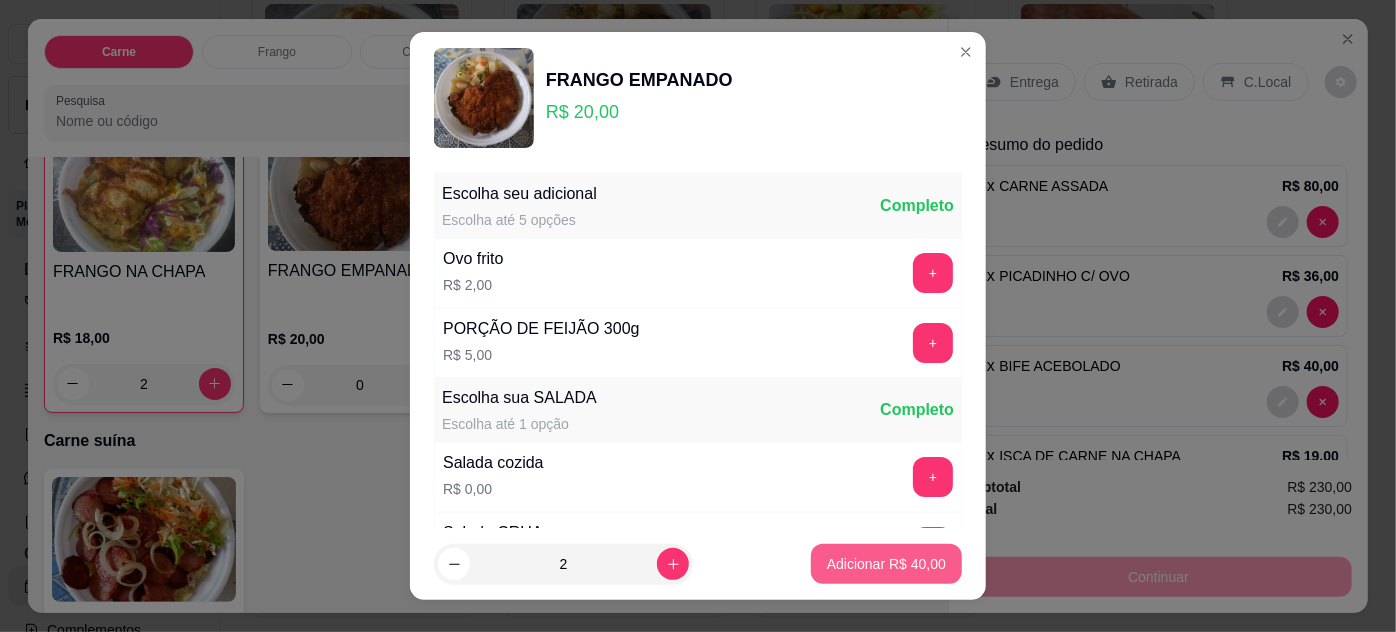 click on "Adicionar   R$ 40,00" at bounding box center [886, 564] 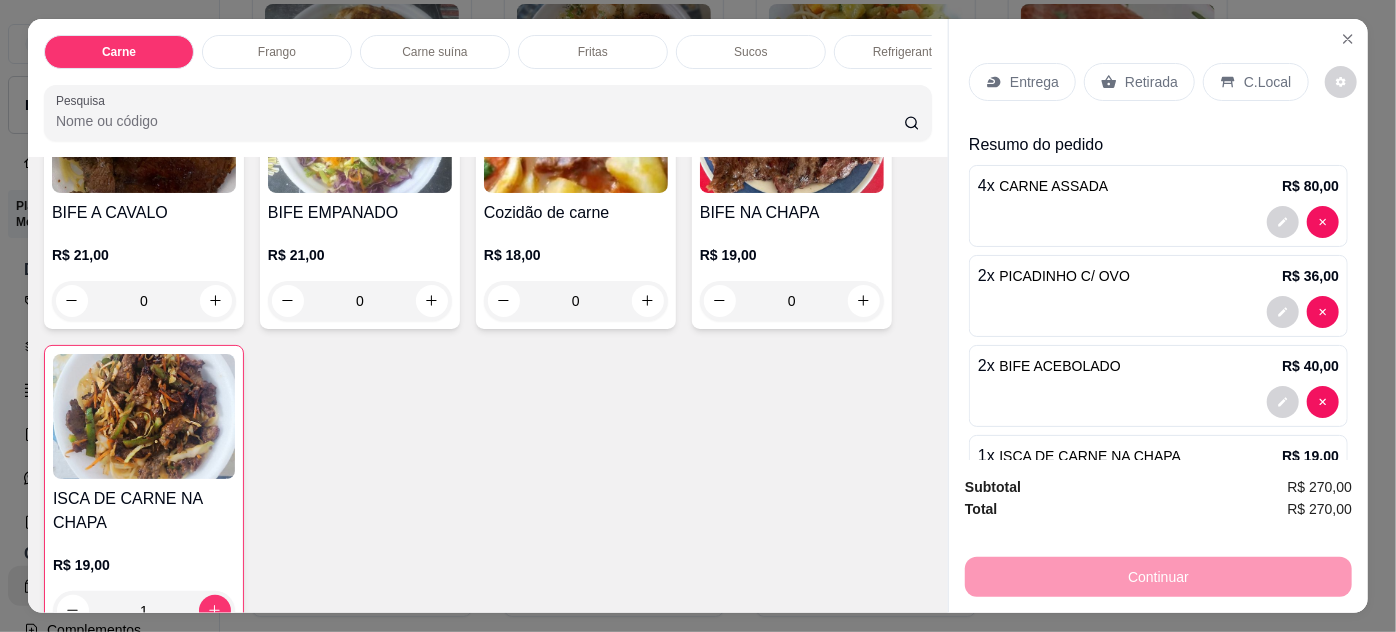 scroll, scrollTop: 728, scrollLeft: 0, axis: vertical 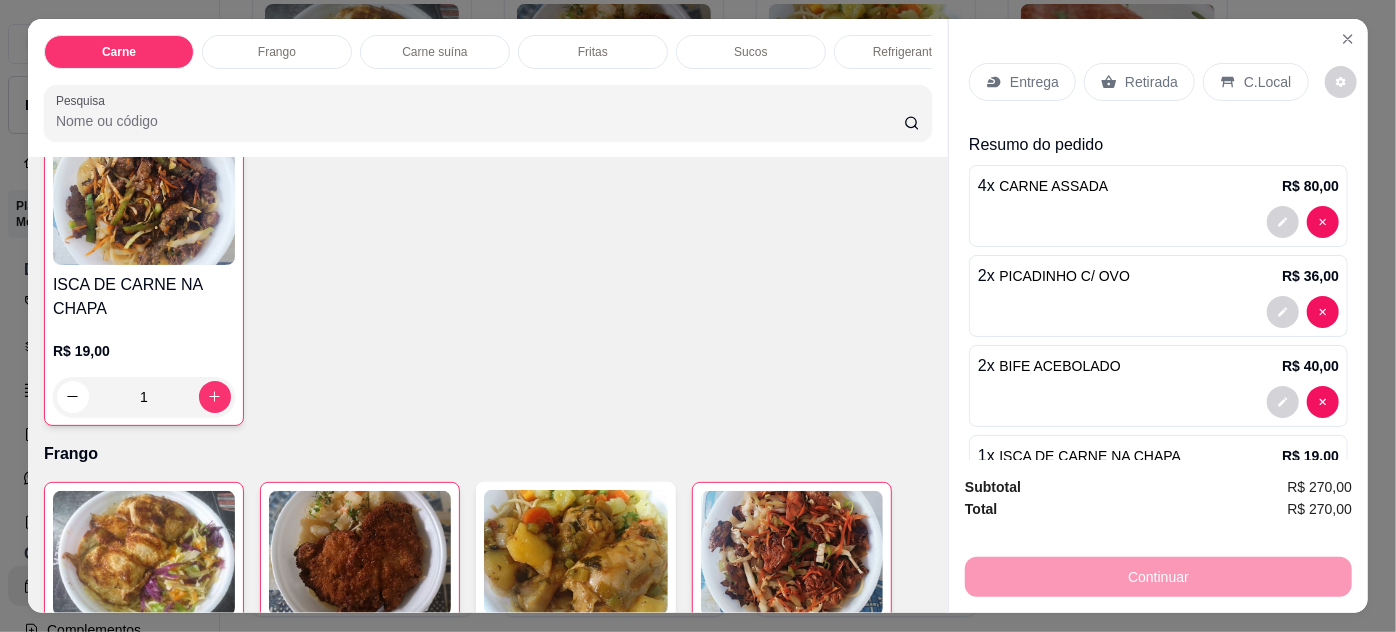 click on "1" at bounding box center [144, 397] 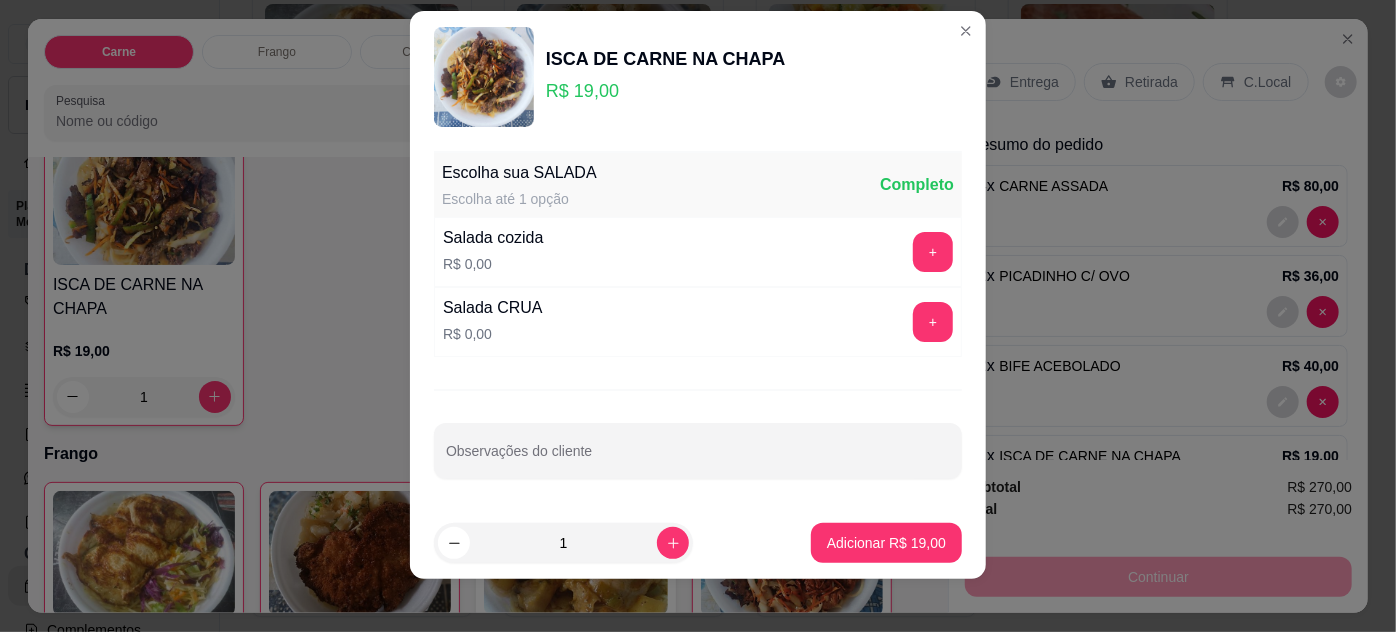 scroll, scrollTop: 31, scrollLeft: 0, axis: vertical 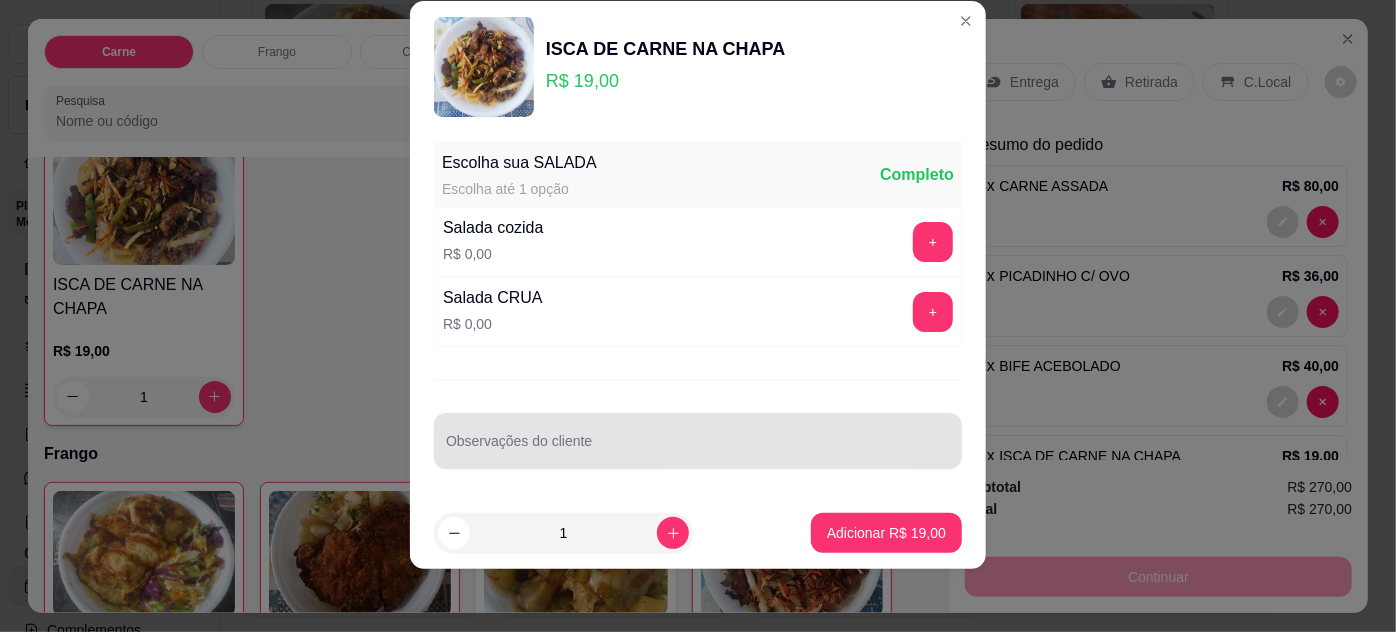 click on "Observações do cliente" at bounding box center (698, 449) 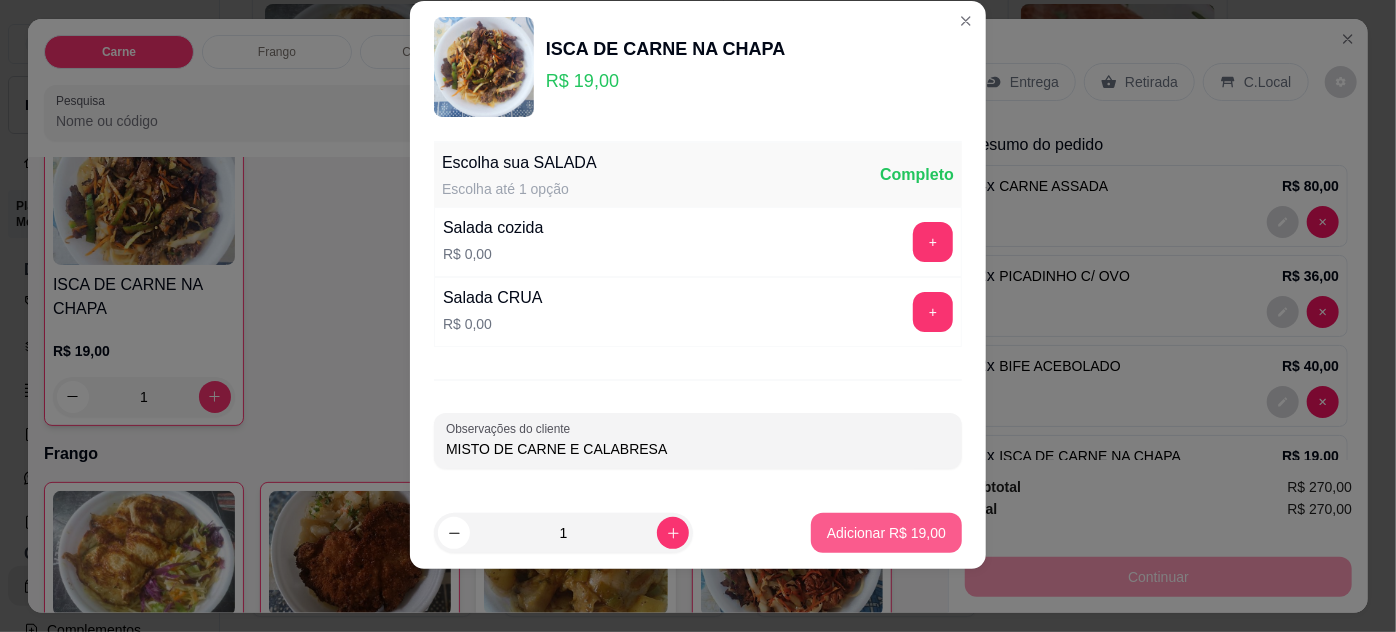 type on "MISTO DE CARNE E CALABRESA" 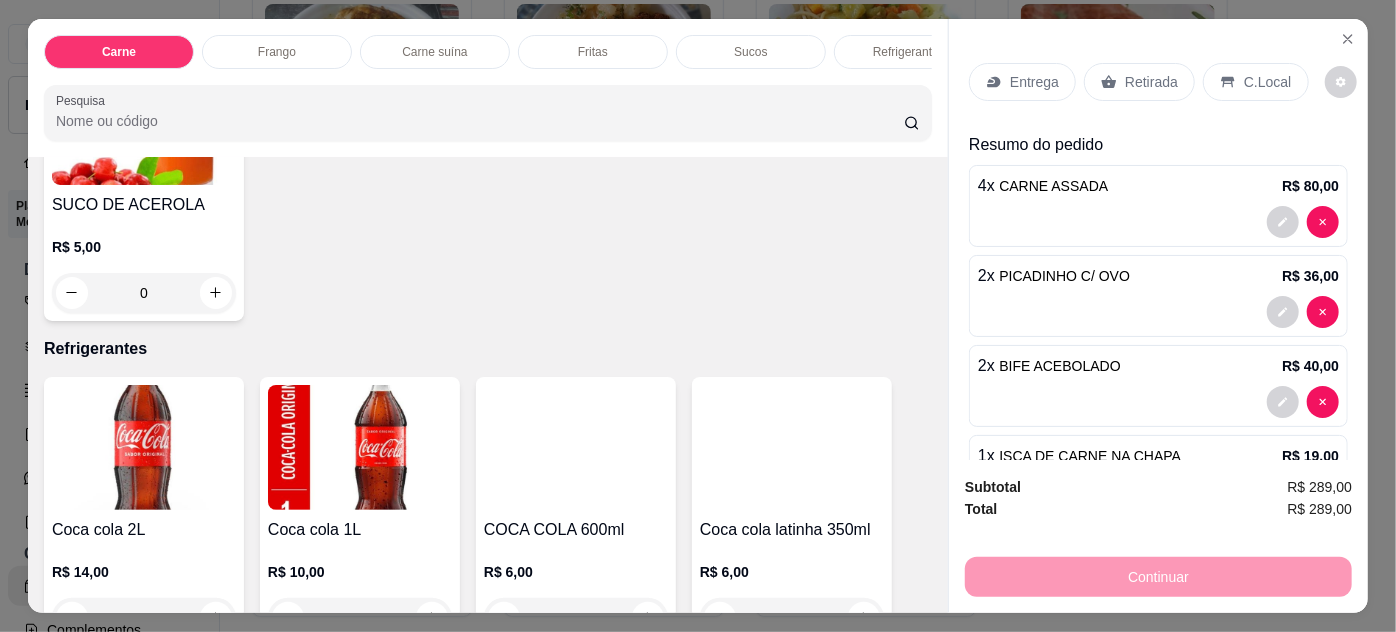 scroll, scrollTop: 2504, scrollLeft: 0, axis: vertical 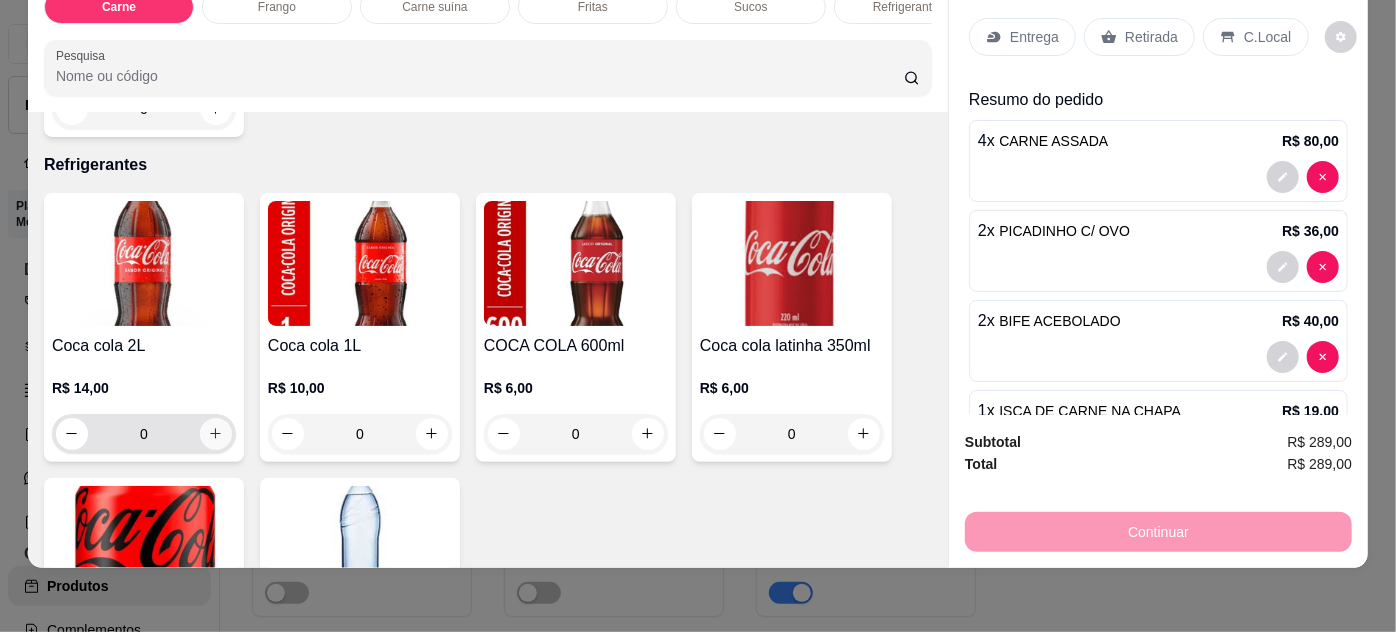 click 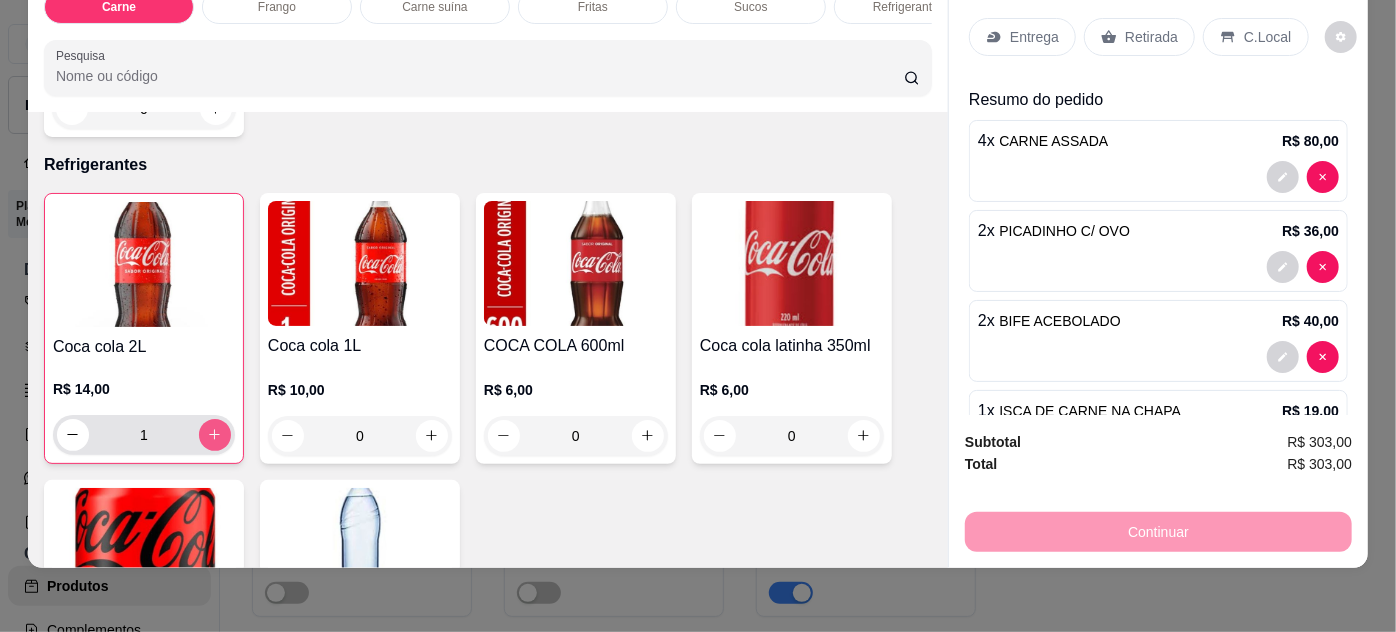 click 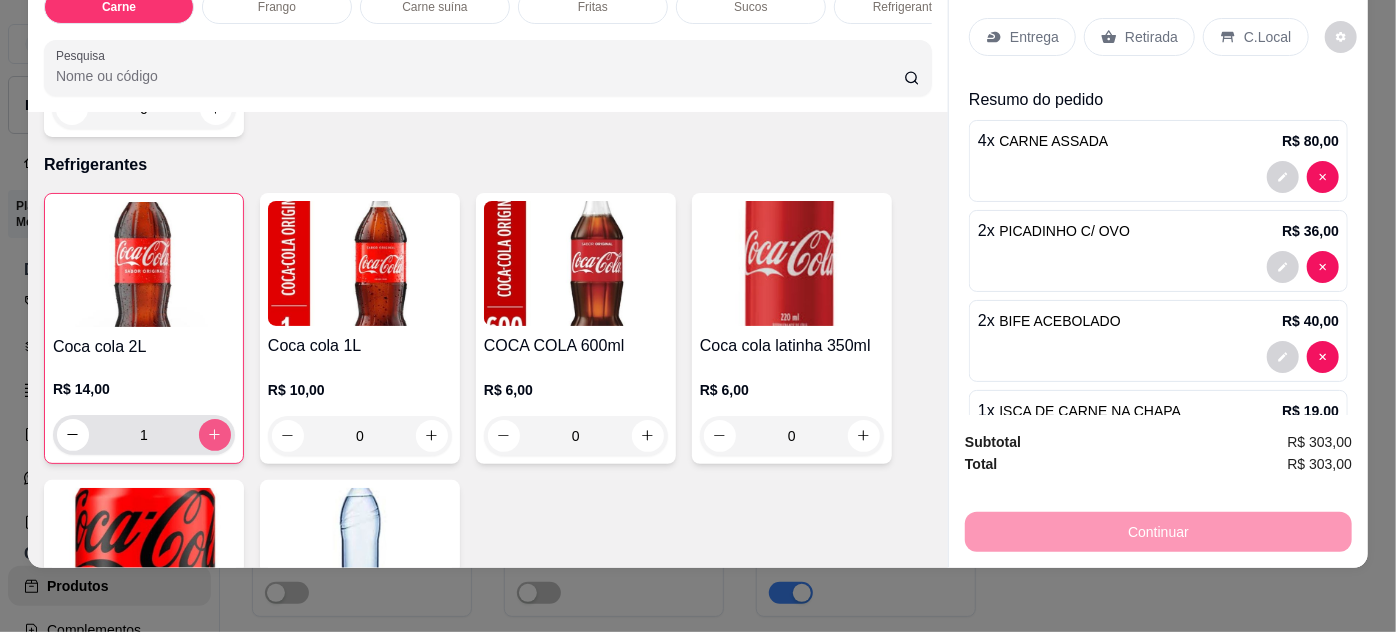 type on "2" 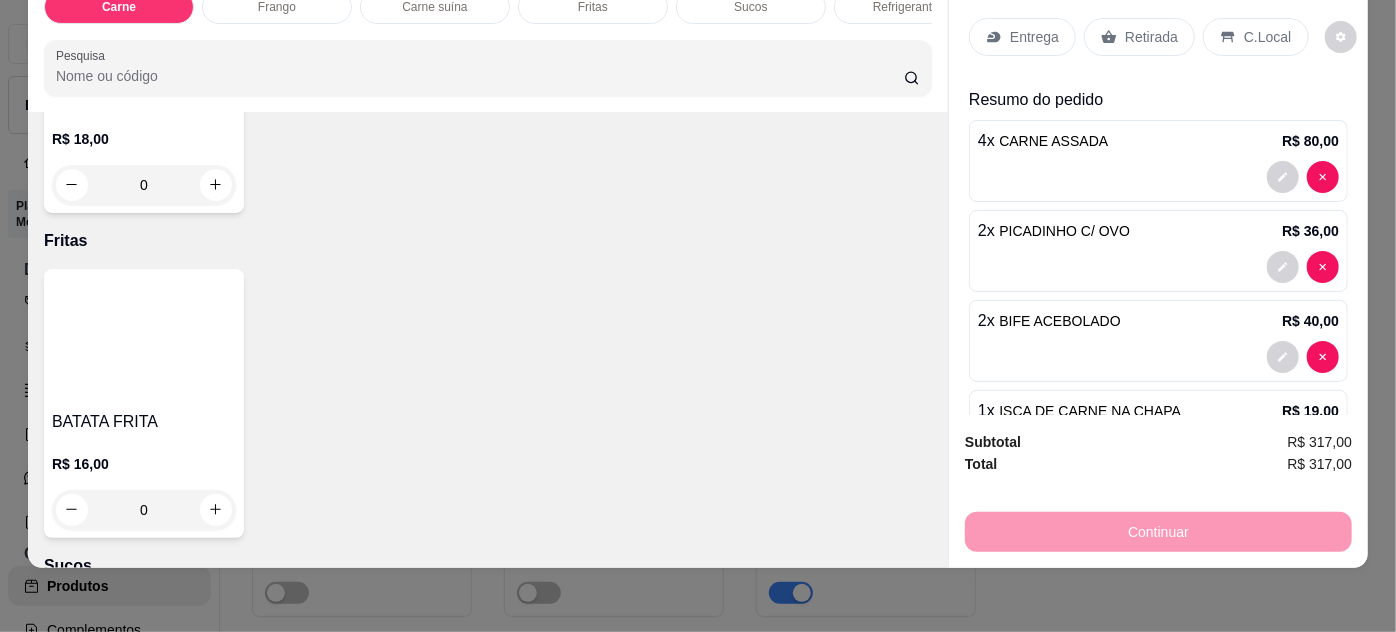 scroll, scrollTop: 2505, scrollLeft: 0, axis: vertical 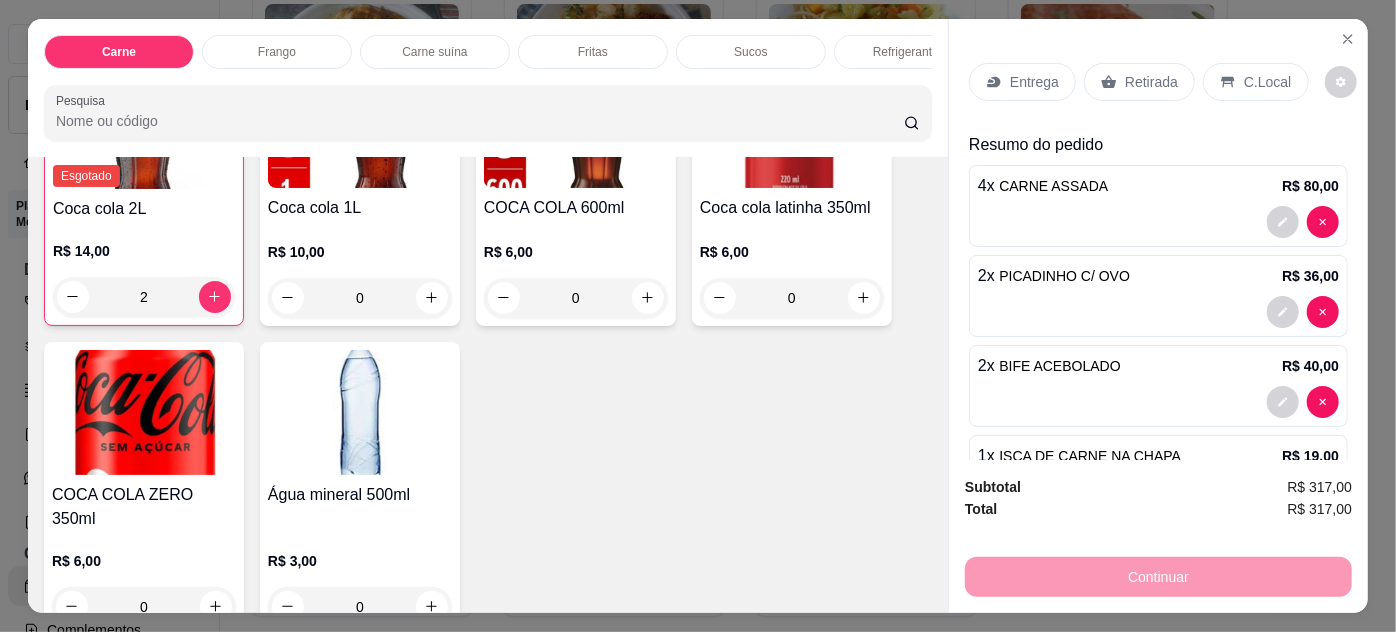 click on "Entrega" at bounding box center [1034, 82] 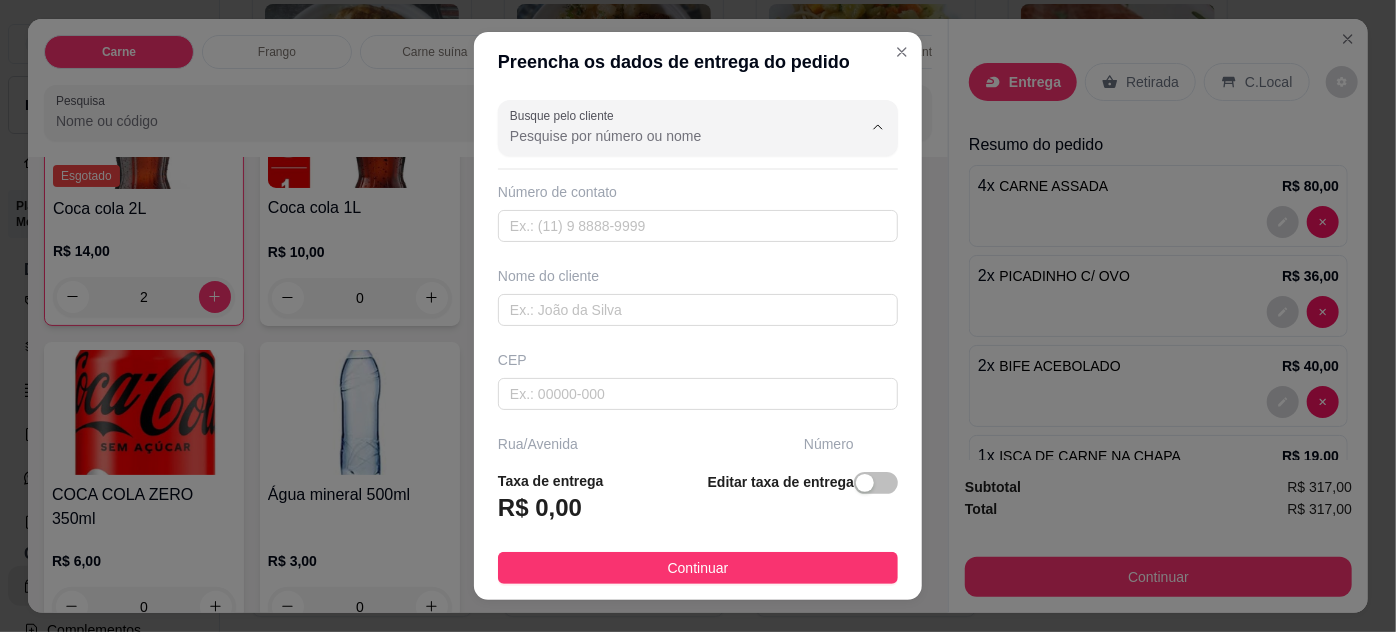 click on "Busque pelo cliente" at bounding box center [670, 136] 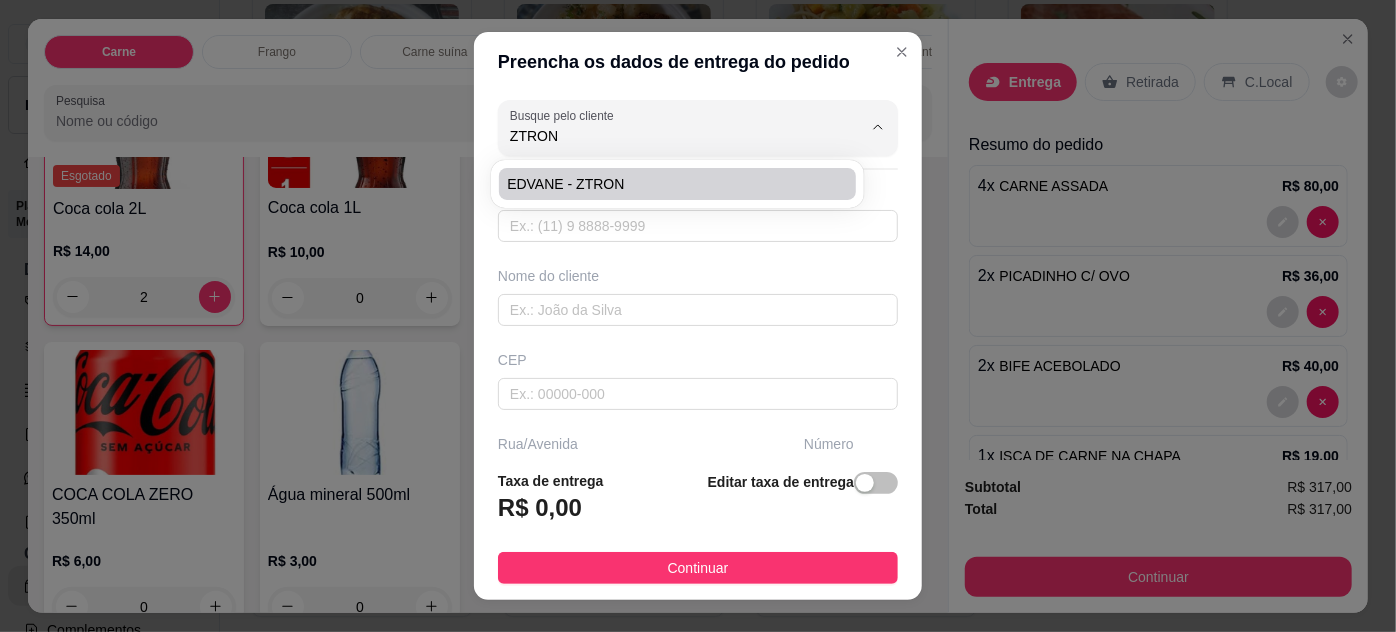 click on "EDVANE - ZTRON" at bounding box center [677, 184] 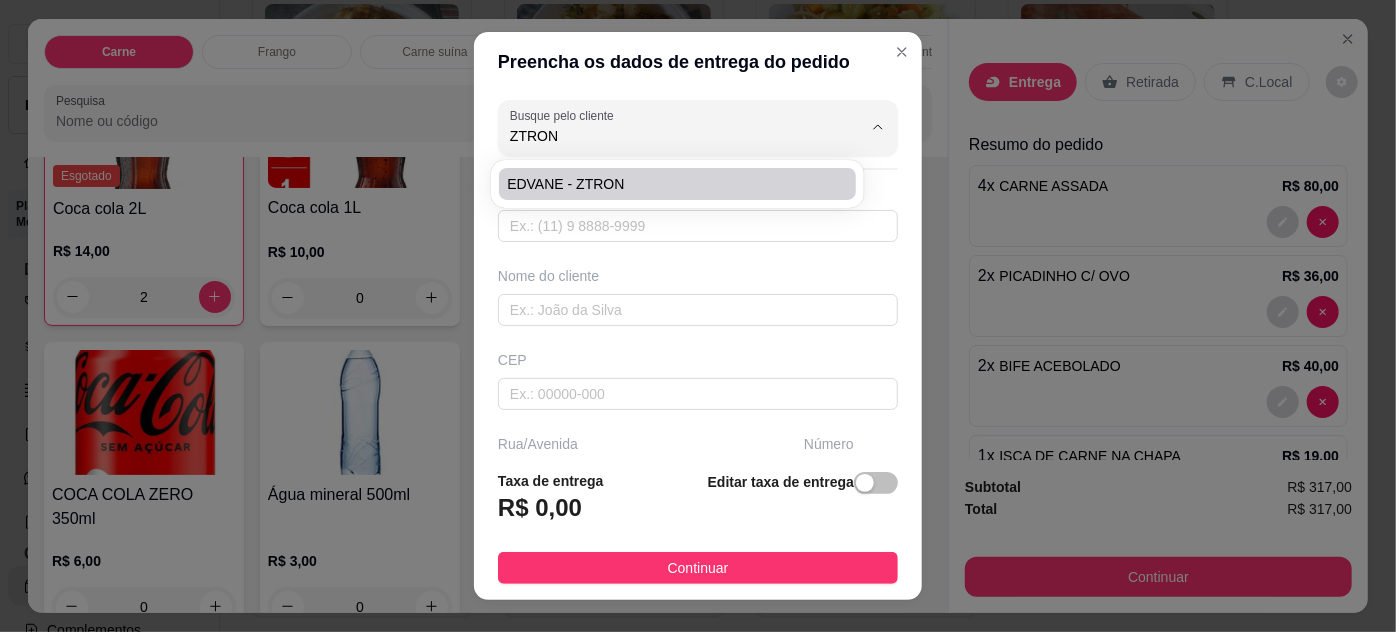 type on "EDVANE - ZTRON" 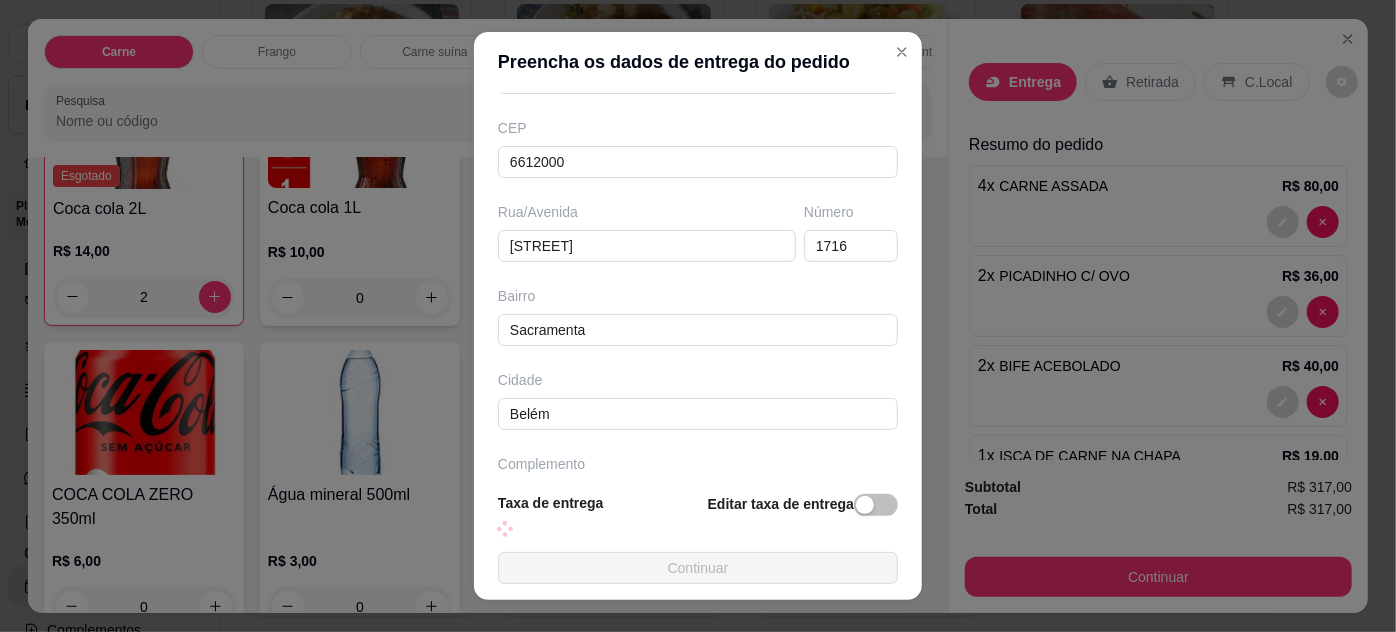 scroll, scrollTop: 285, scrollLeft: 0, axis: vertical 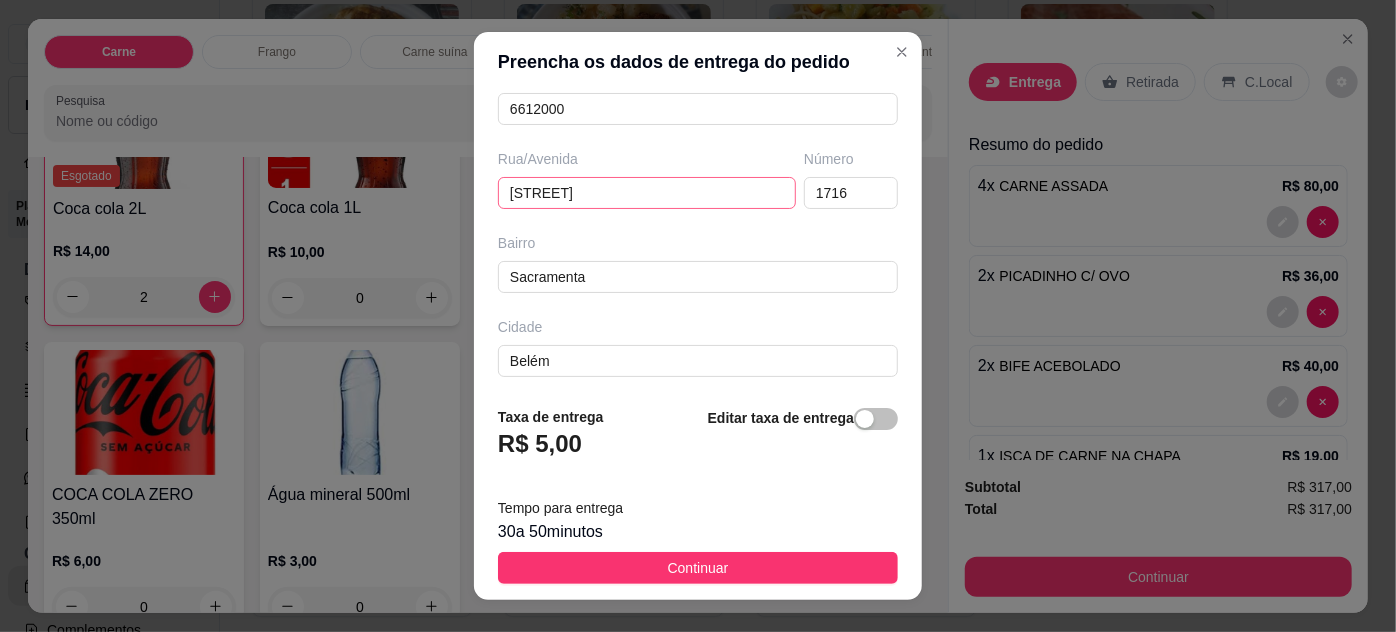 type on "EDVANE - ZTRON" 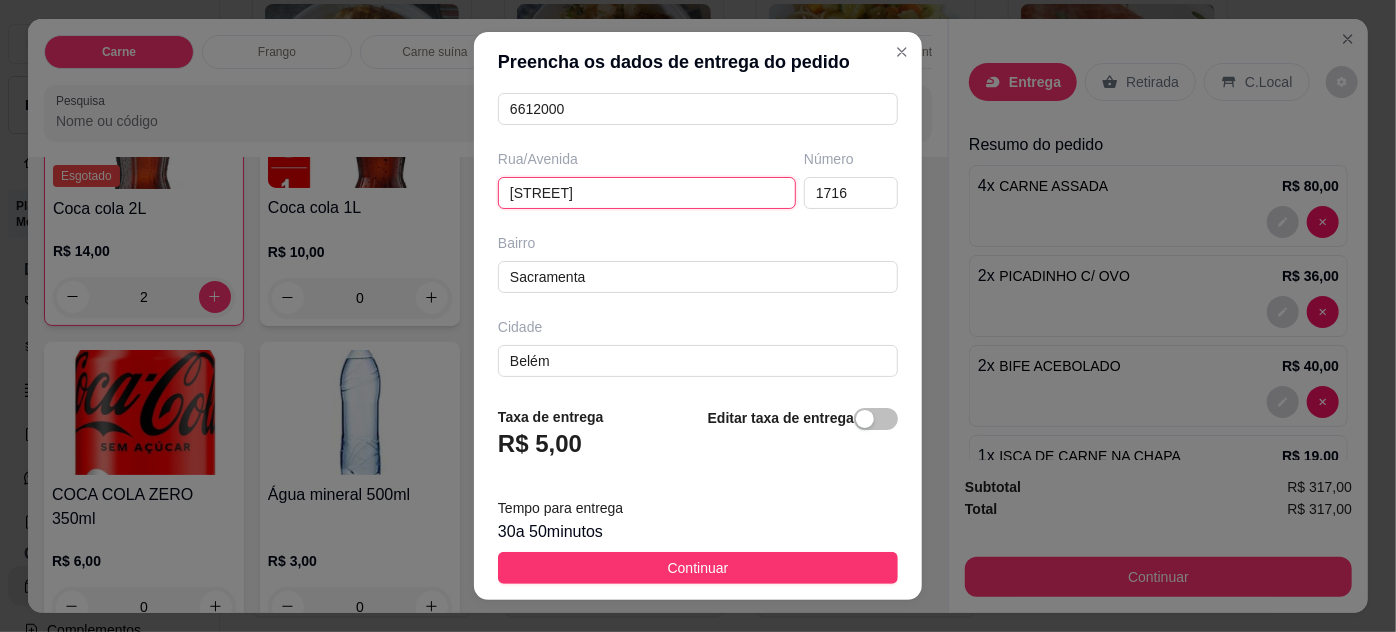 drag, startPoint x: 633, startPoint y: 192, endPoint x: 489, endPoint y: 201, distance: 144.28098 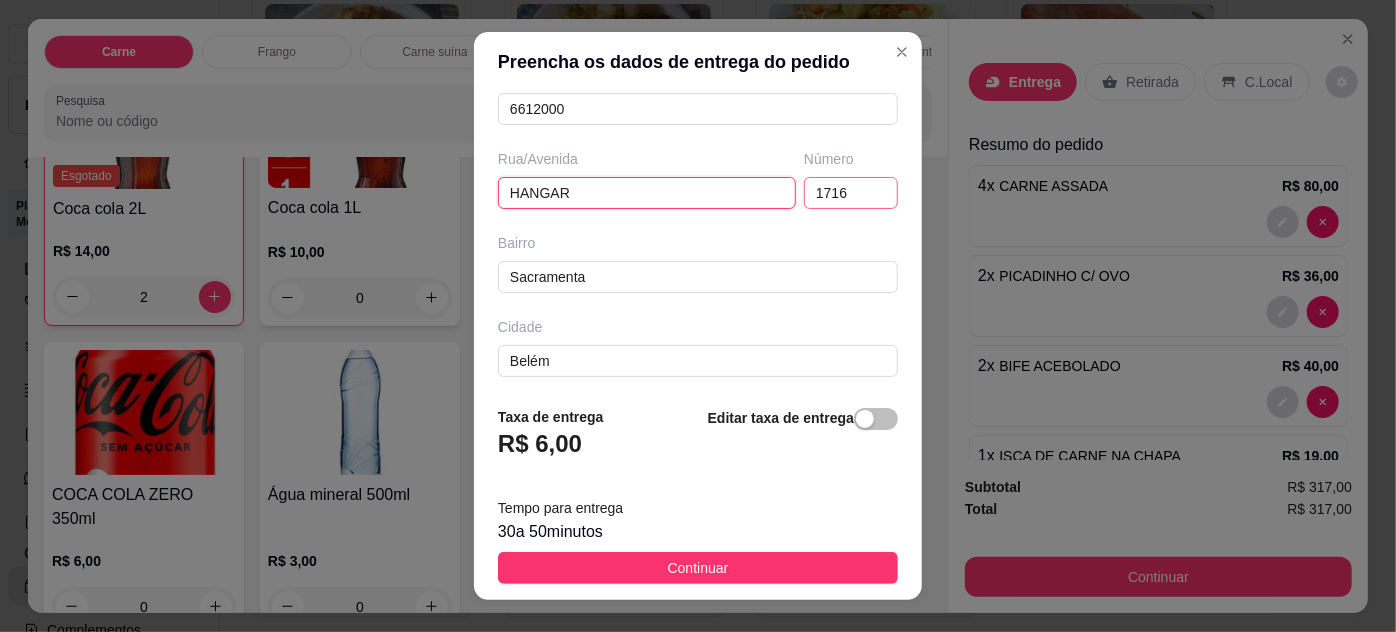 type on "HANGAR" 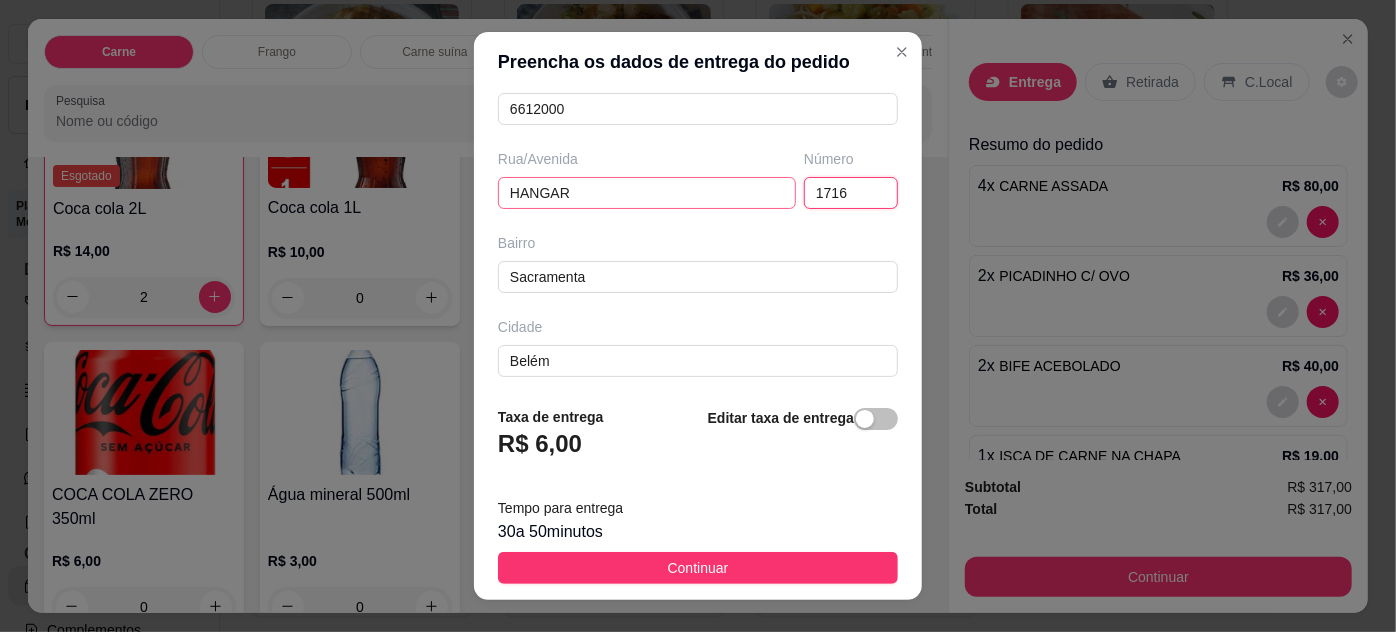 drag, startPoint x: 833, startPoint y: 194, endPoint x: 754, endPoint y: 196, distance: 79.025314 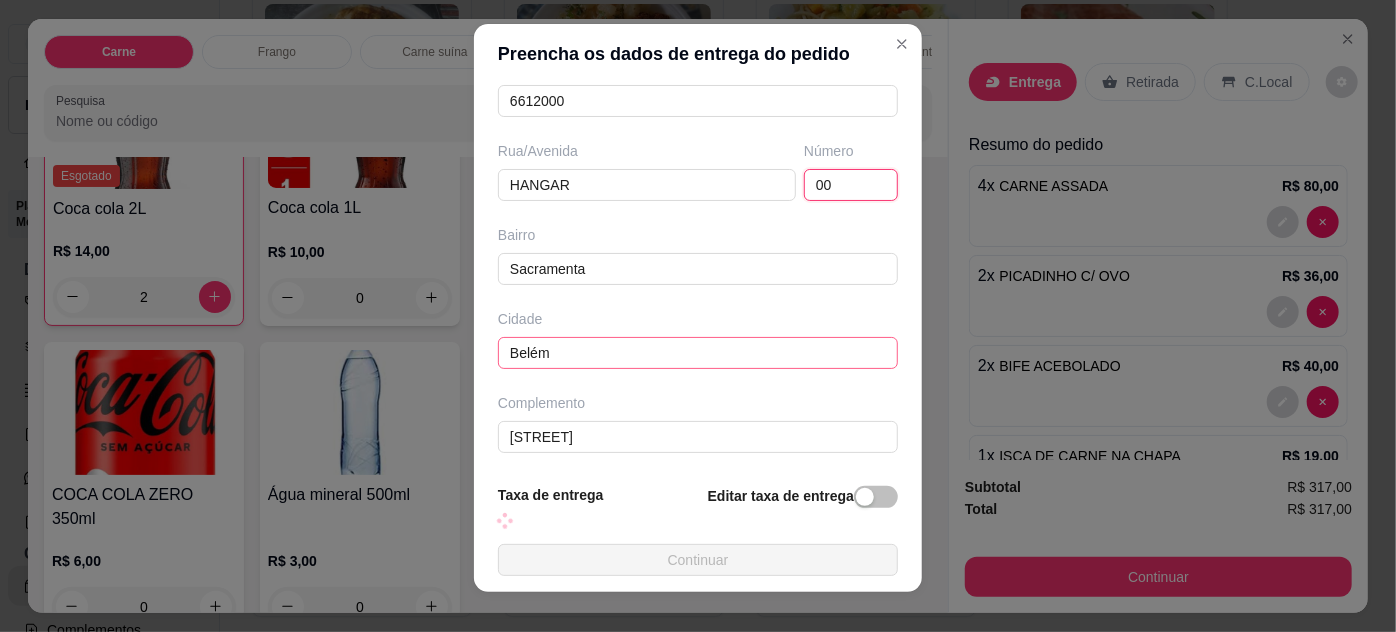 scroll, scrollTop: 32, scrollLeft: 0, axis: vertical 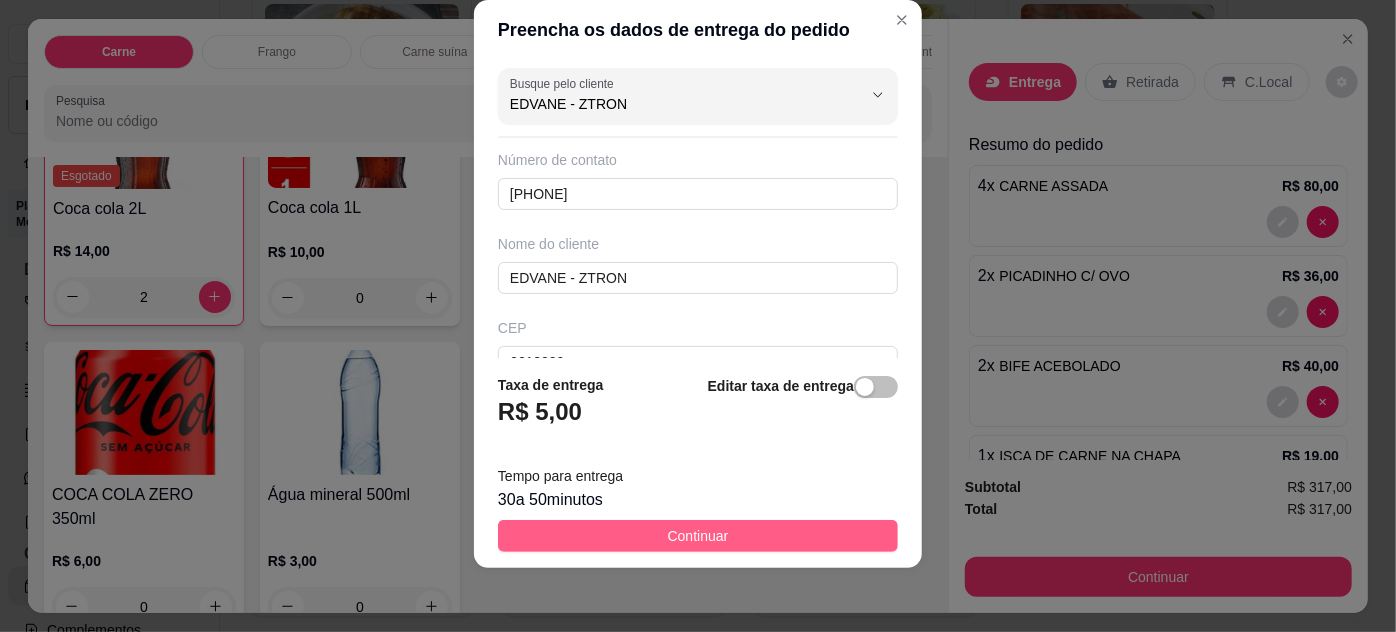 type on "00" 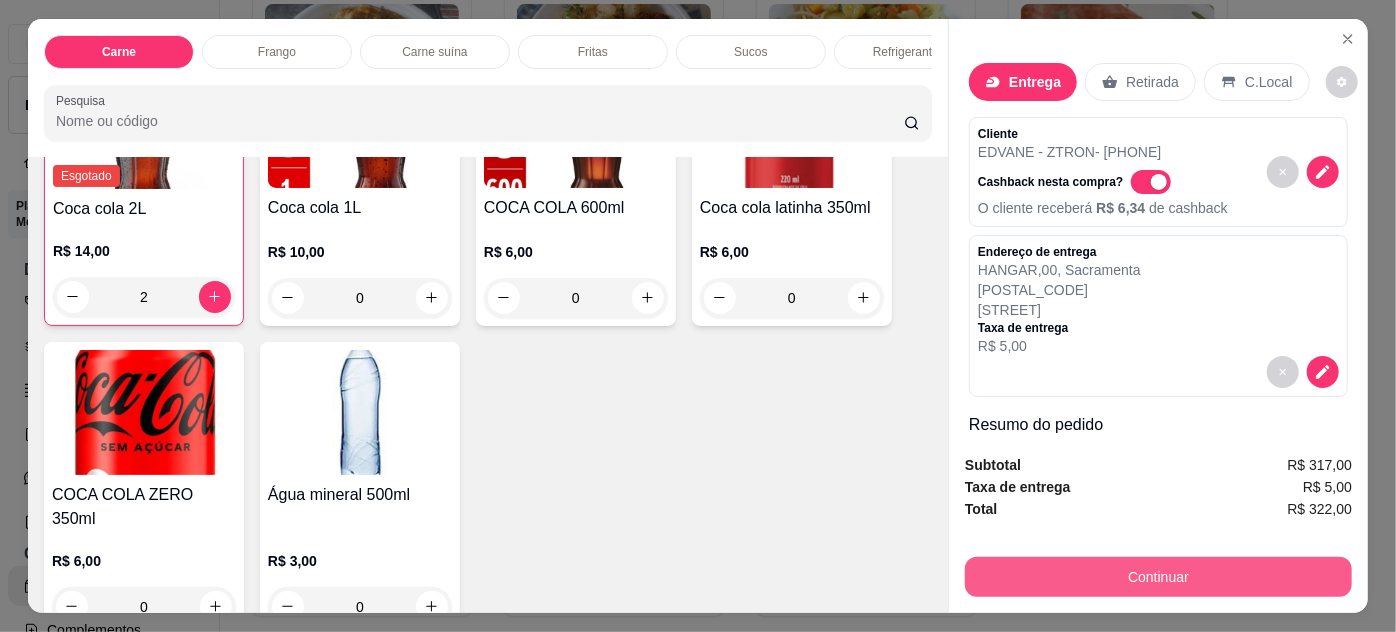 click on "Continuar" at bounding box center [1158, 577] 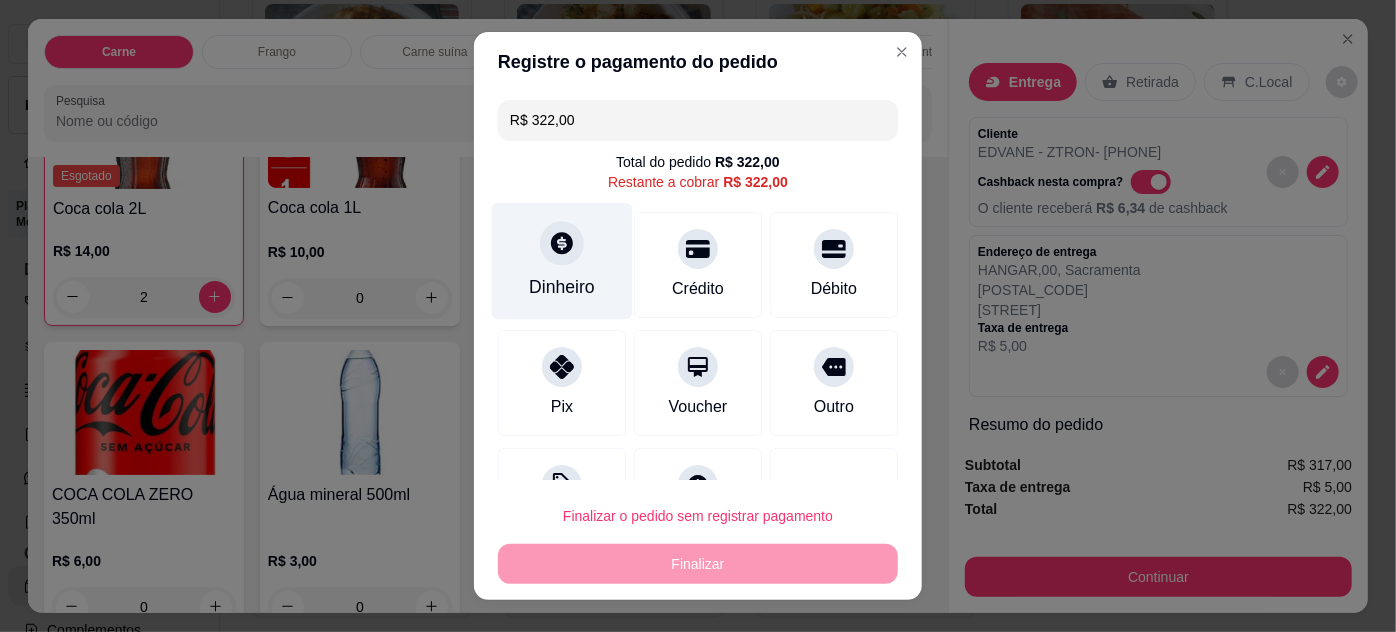 scroll, scrollTop: 79, scrollLeft: 0, axis: vertical 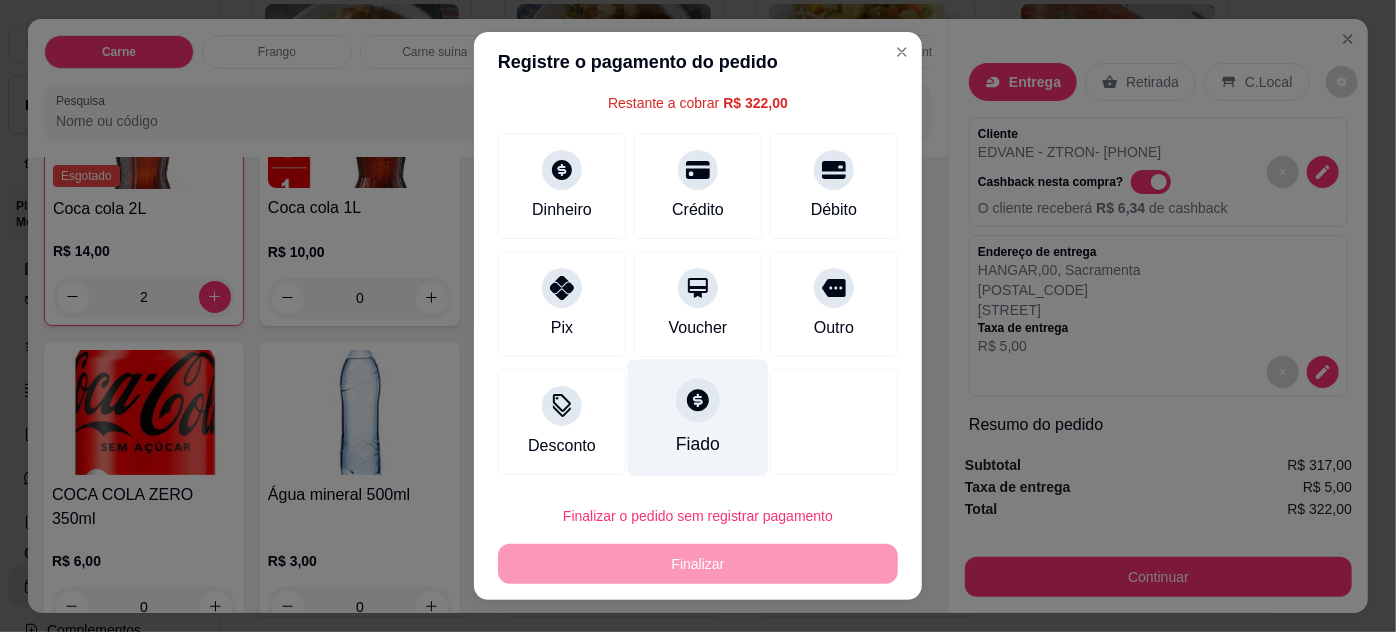 click on "Fiado" at bounding box center (698, 417) 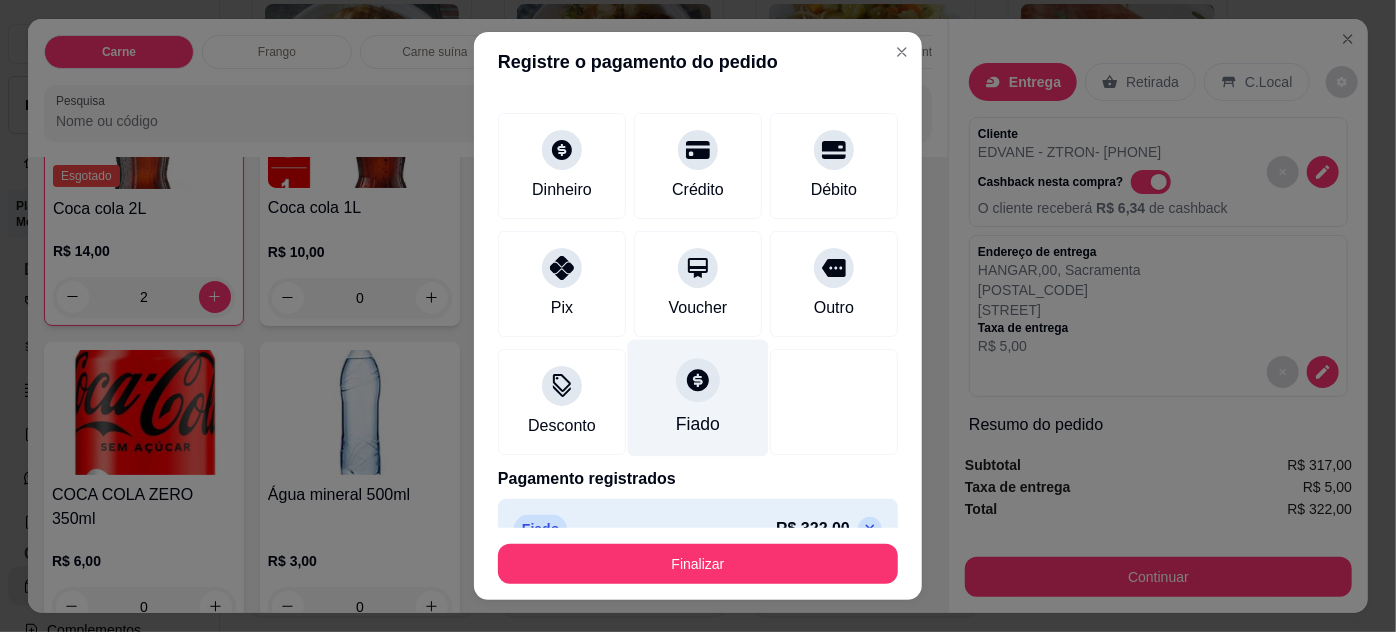 type on "R$ 0,00" 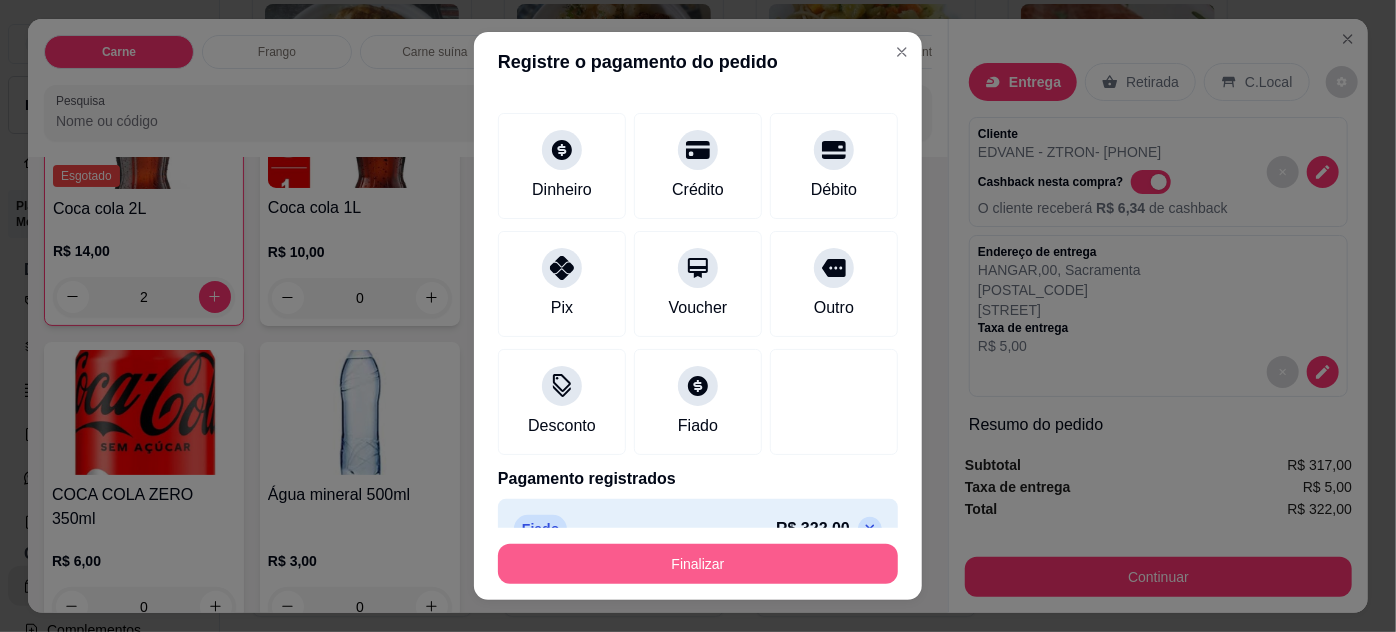 click on "Finalizar" at bounding box center [698, 564] 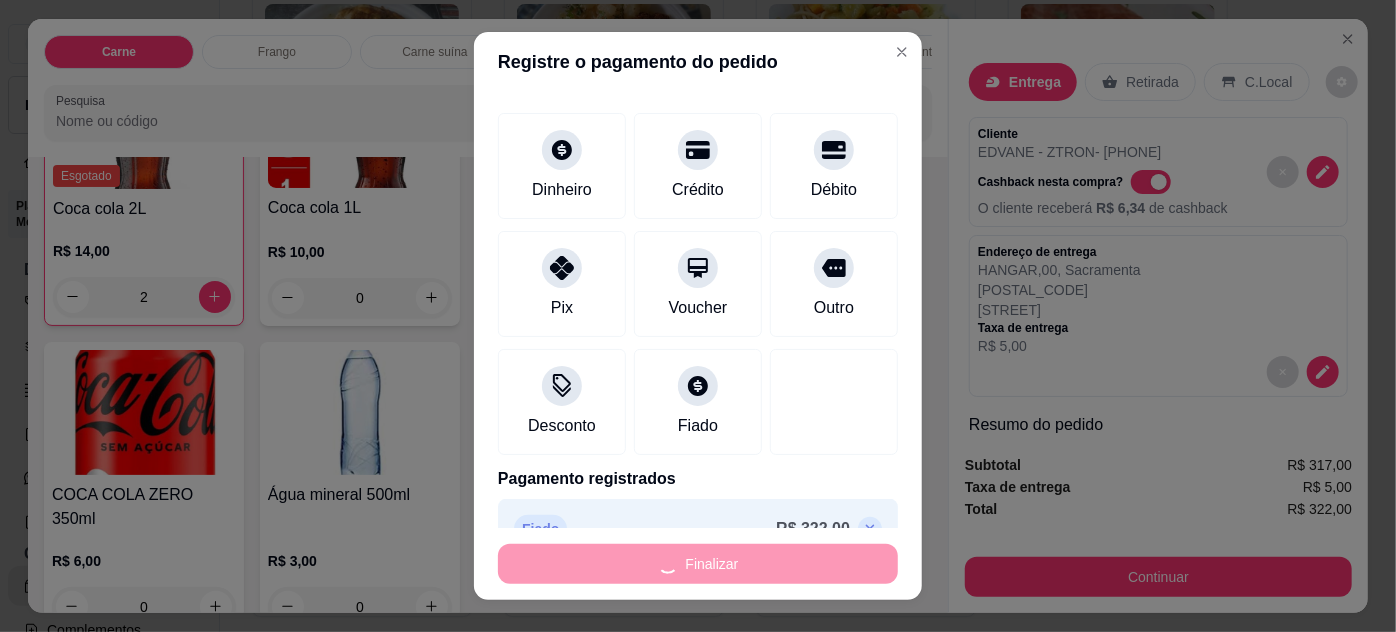 type on "0" 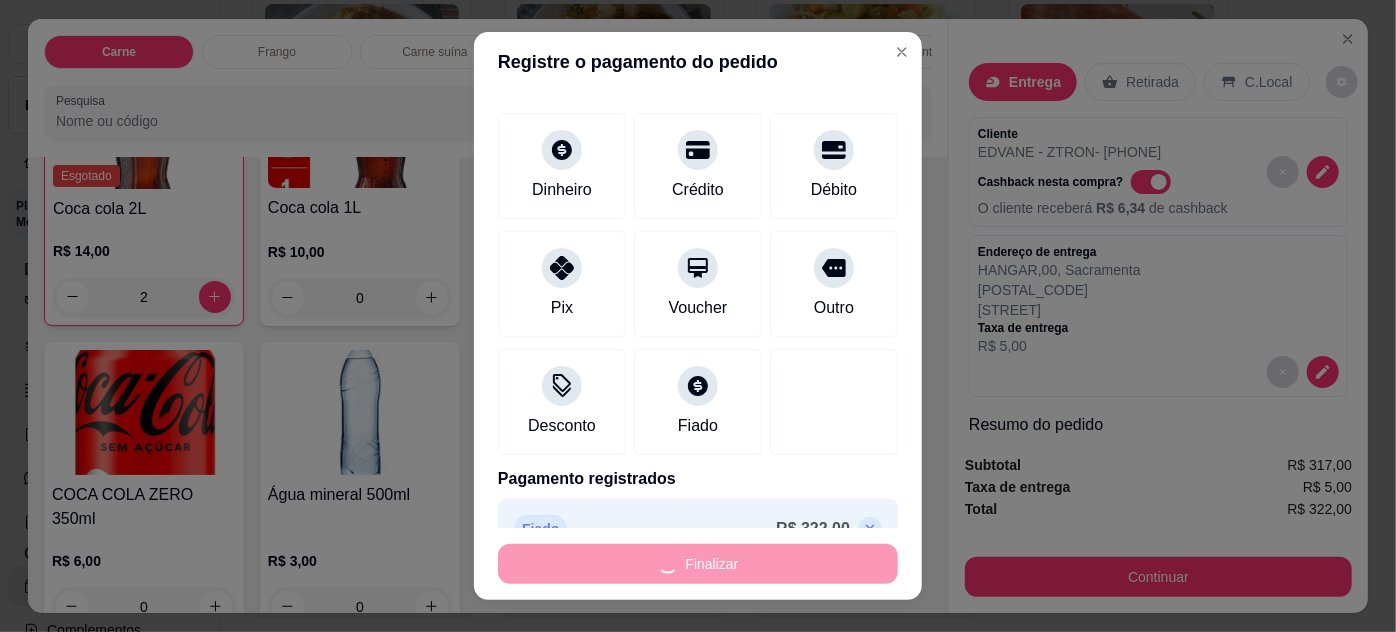 type on "0" 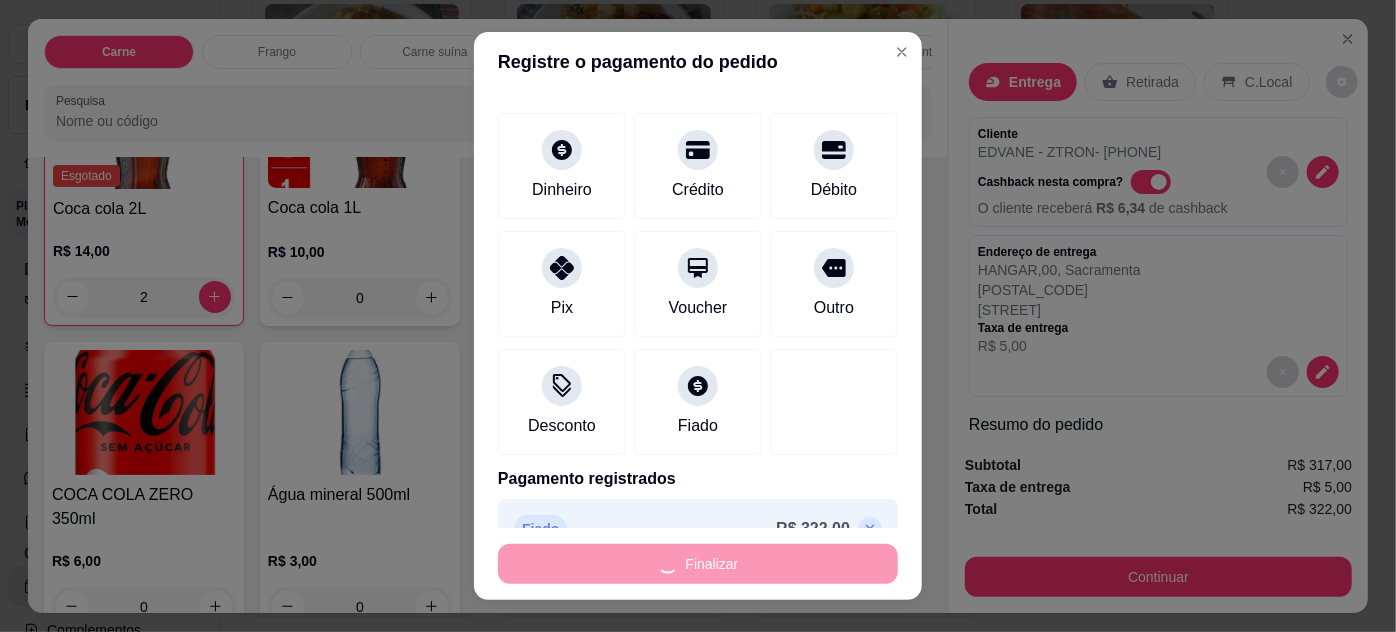 type on "0" 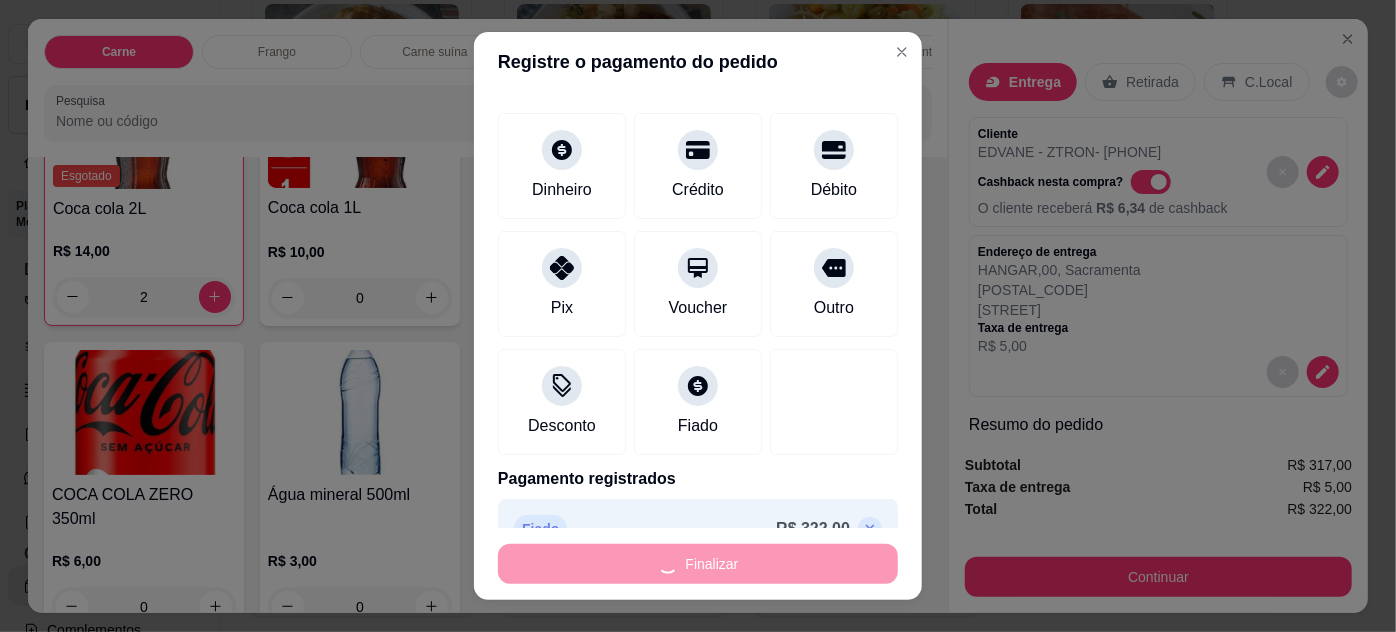 type on "0" 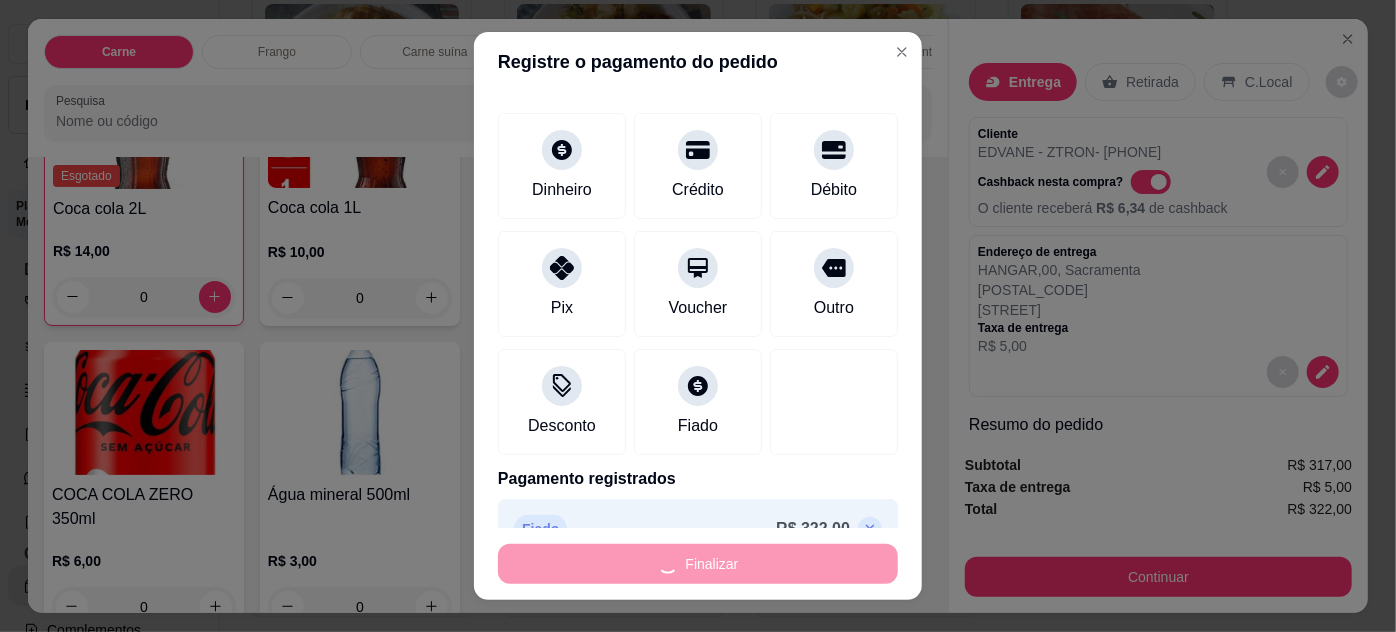 type on "-R$ 322,00" 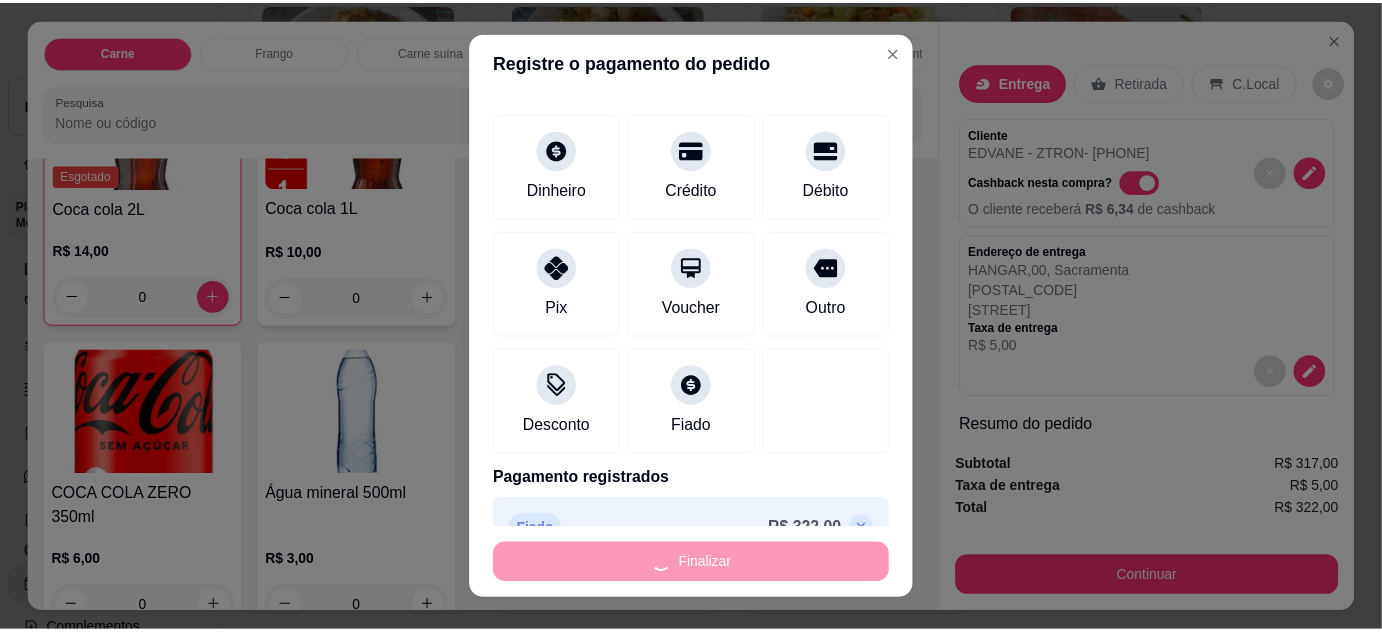 scroll, scrollTop: 2499, scrollLeft: 0, axis: vertical 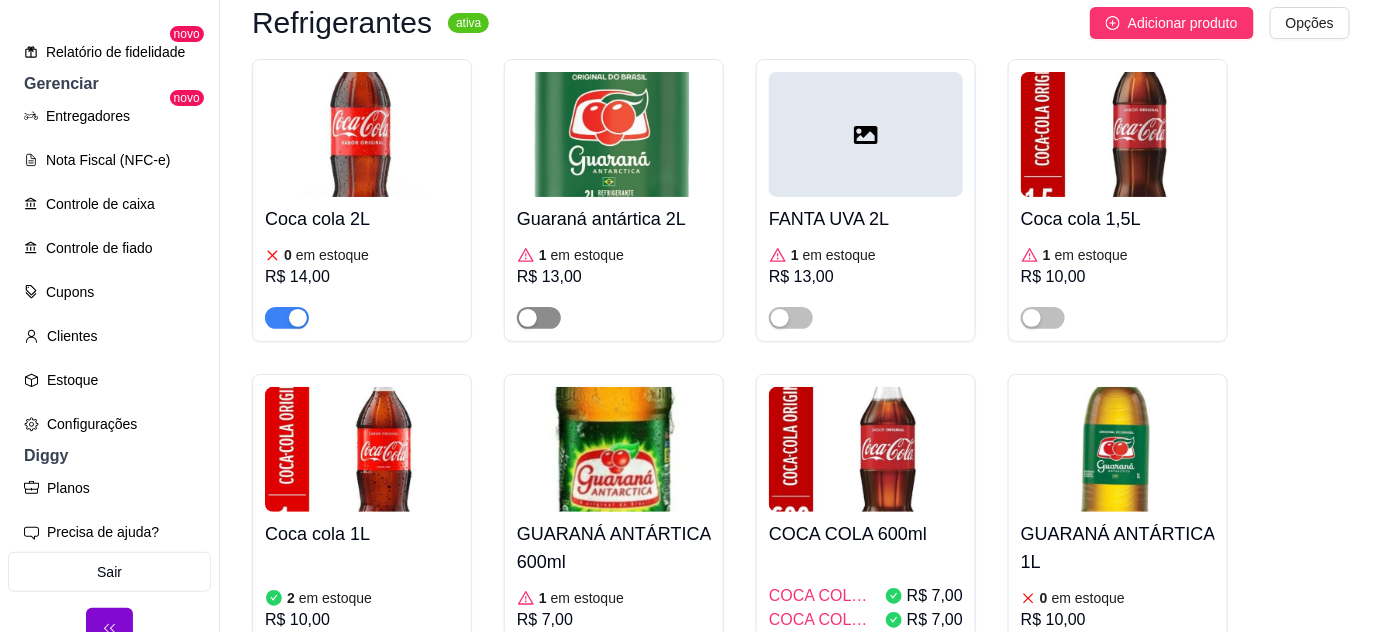 click at bounding box center (539, 318) 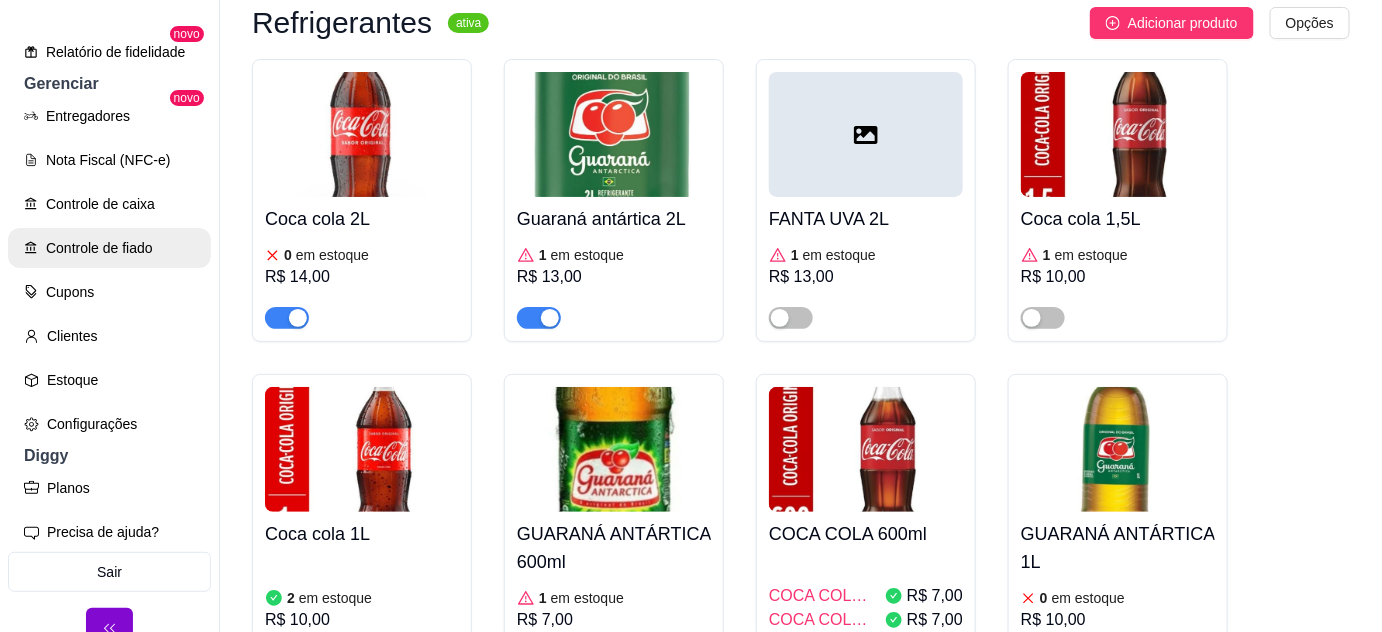 scroll, scrollTop: 0, scrollLeft: 0, axis: both 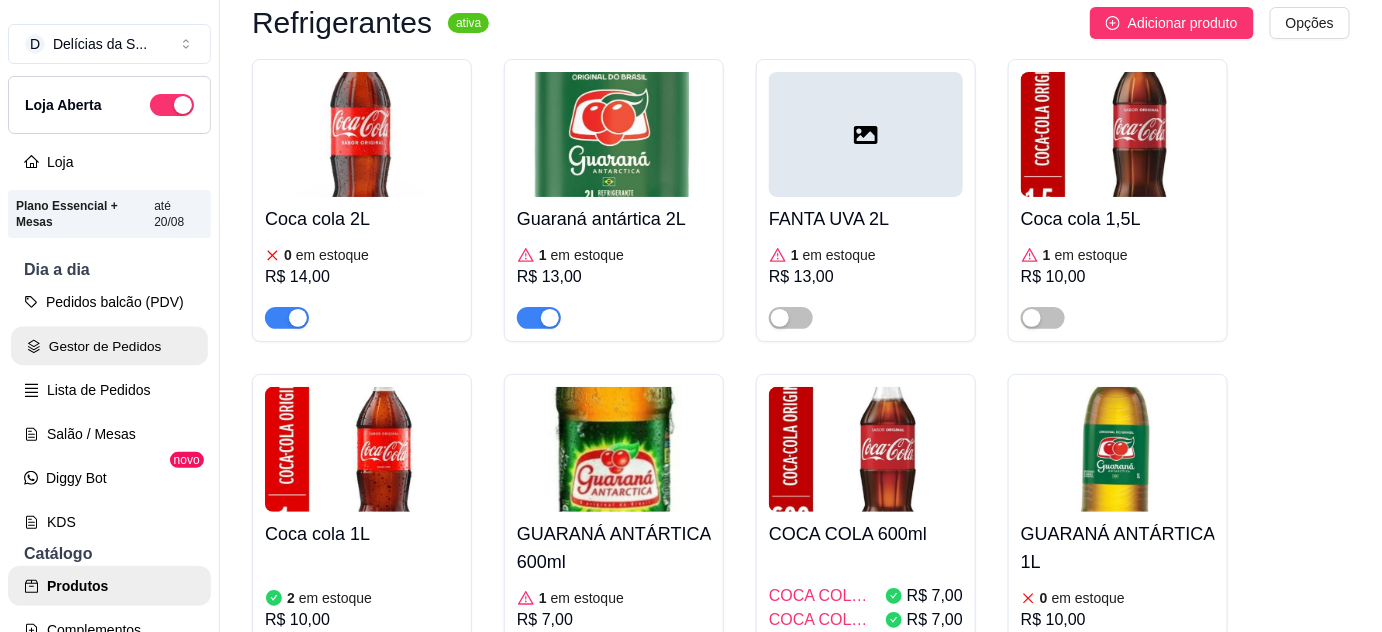 click on "Gestor de Pedidos" at bounding box center (109, 346) 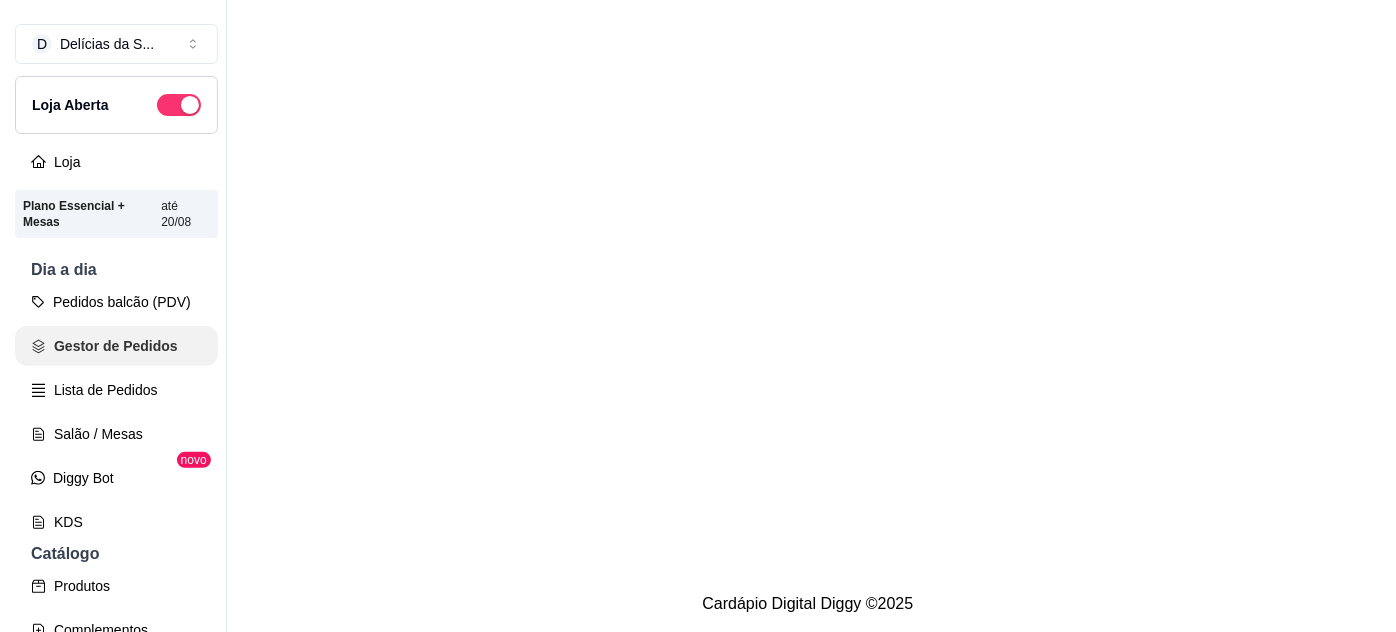 scroll, scrollTop: 0, scrollLeft: 0, axis: both 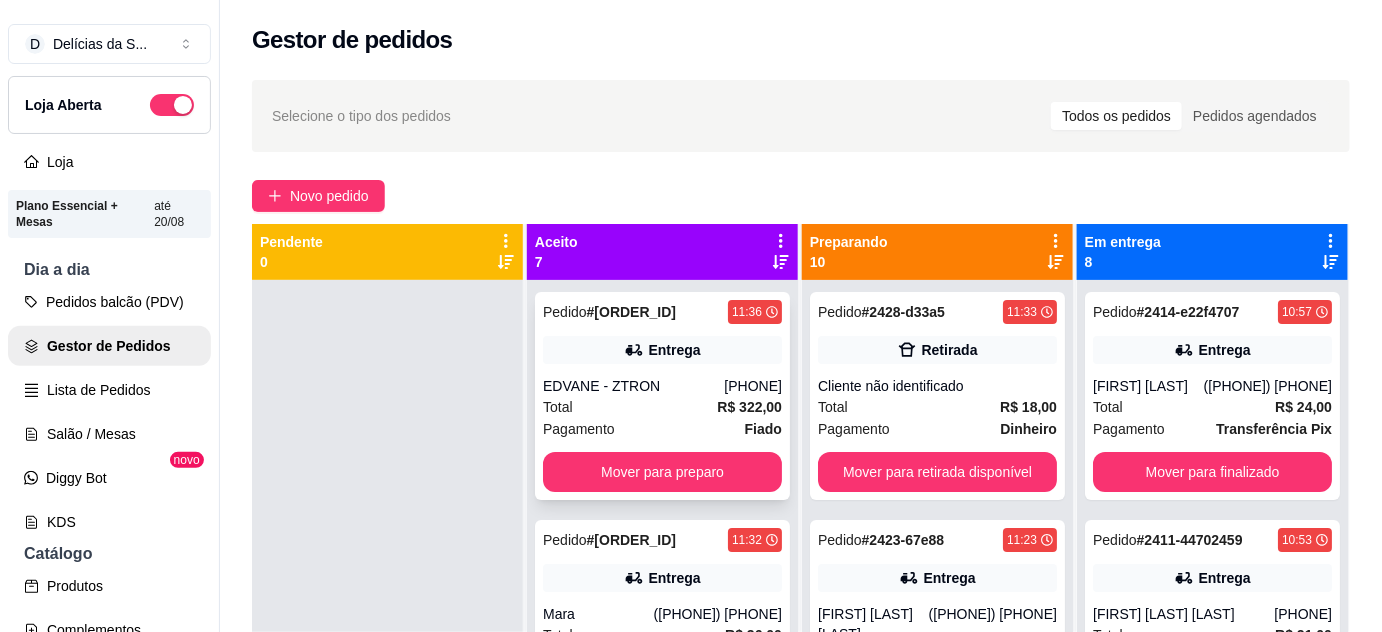 click on "Pedido  # [ORDER_ID] [TIME] Entrega [FIRST] - [COMPANY] ([PHONE]) Total R$ 322,00 Pagamento Fiado Mover para preparo" at bounding box center [662, 396] 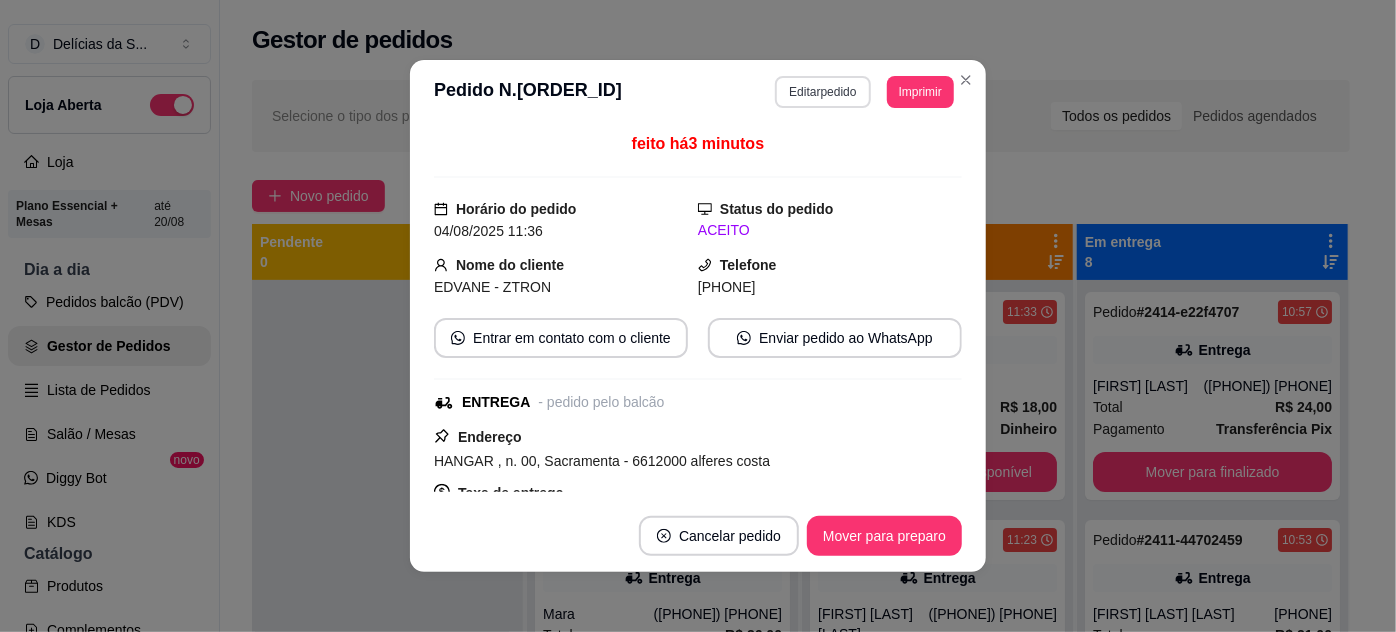 click on "Editar  pedido" at bounding box center (822, 92) 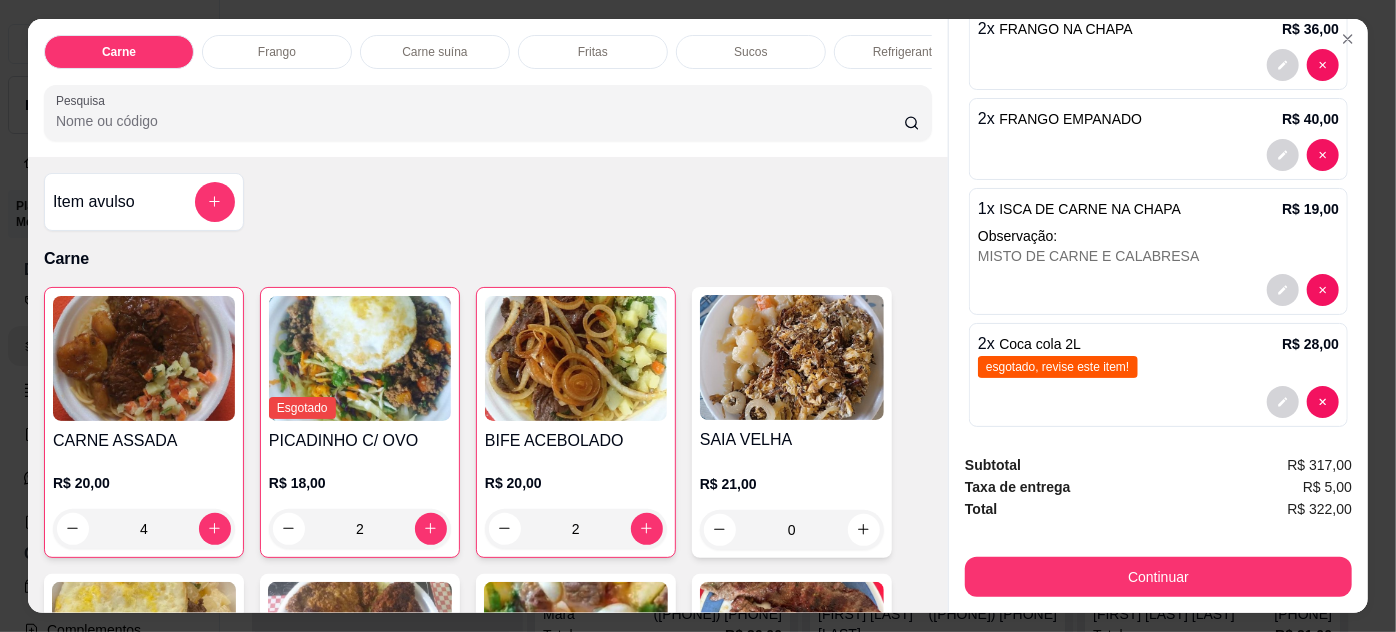 scroll, scrollTop: 917, scrollLeft: 0, axis: vertical 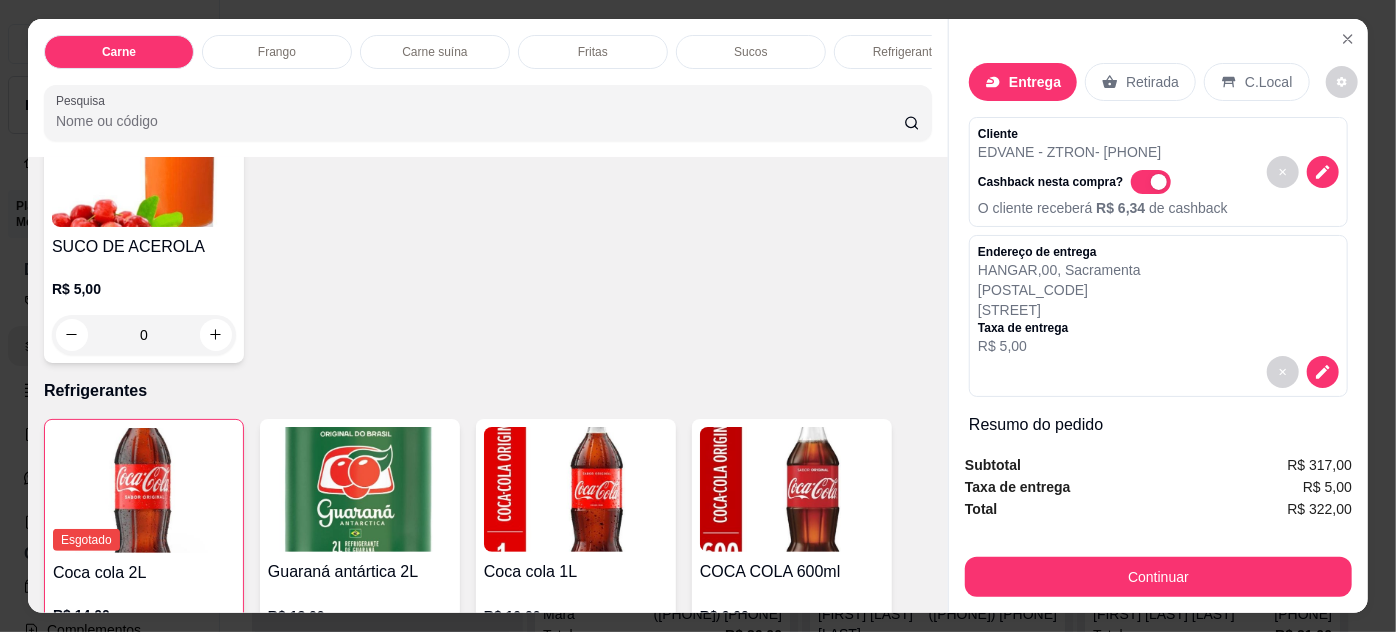 click at bounding box center [360, 489] 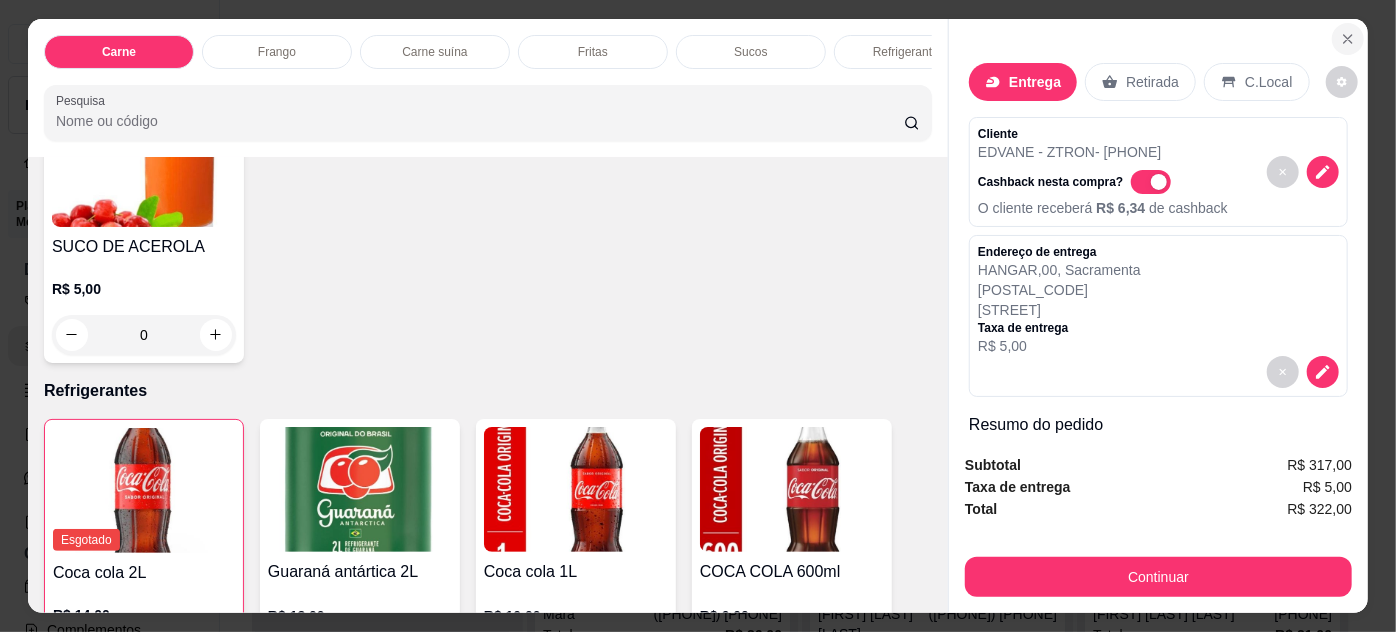 click 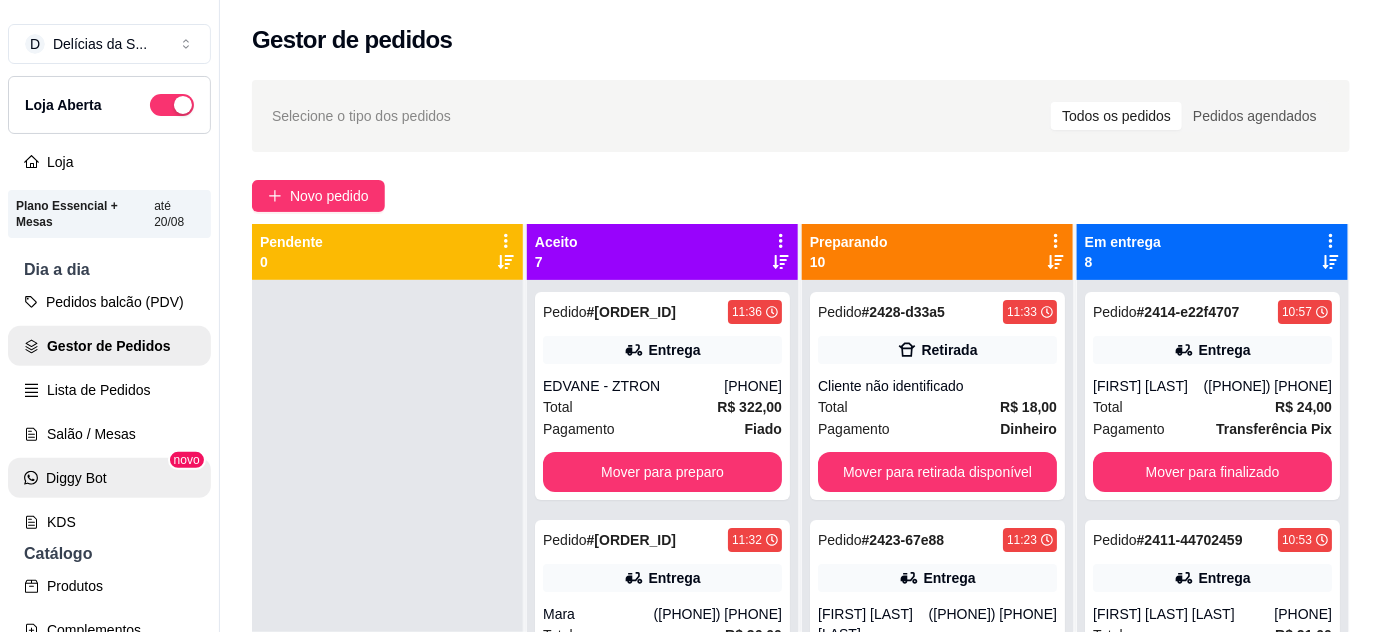scroll, scrollTop: 181, scrollLeft: 0, axis: vertical 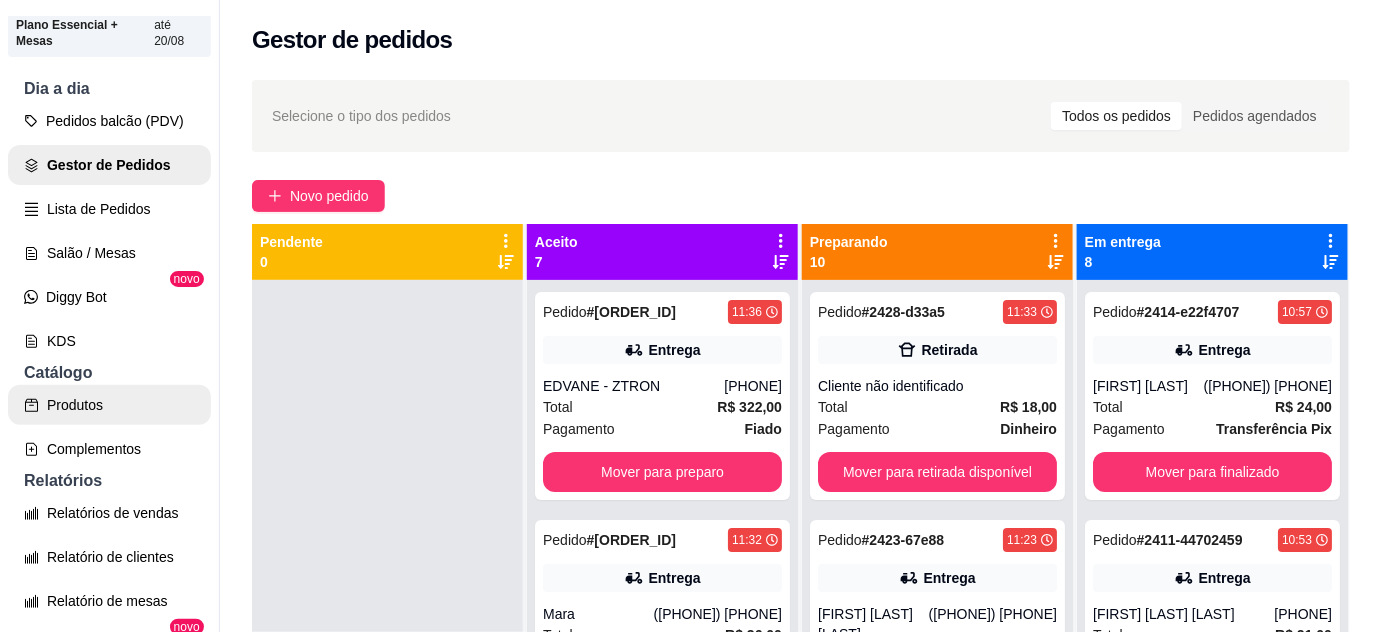 click on "Produtos" at bounding box center [109, 405] 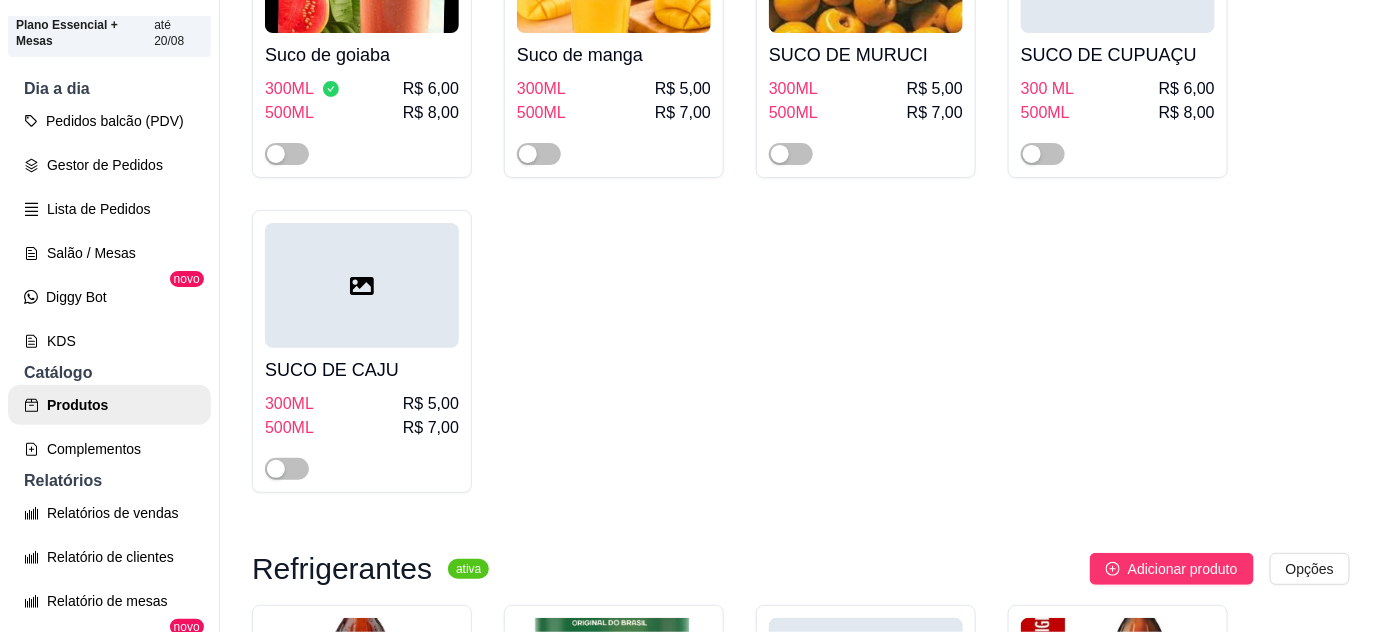 scroll, scrollTop: 6909, scrollLeft: 0, axis: vertical 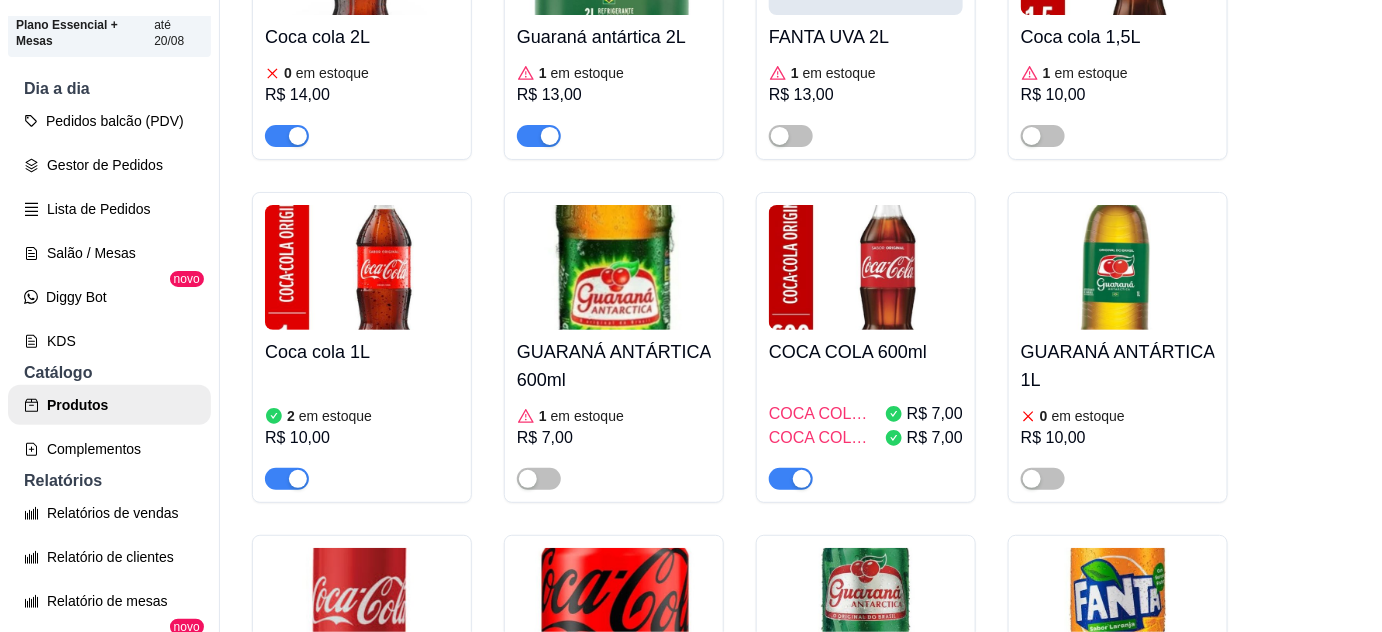 click on "em estoque" at bounding box center (587, 73) 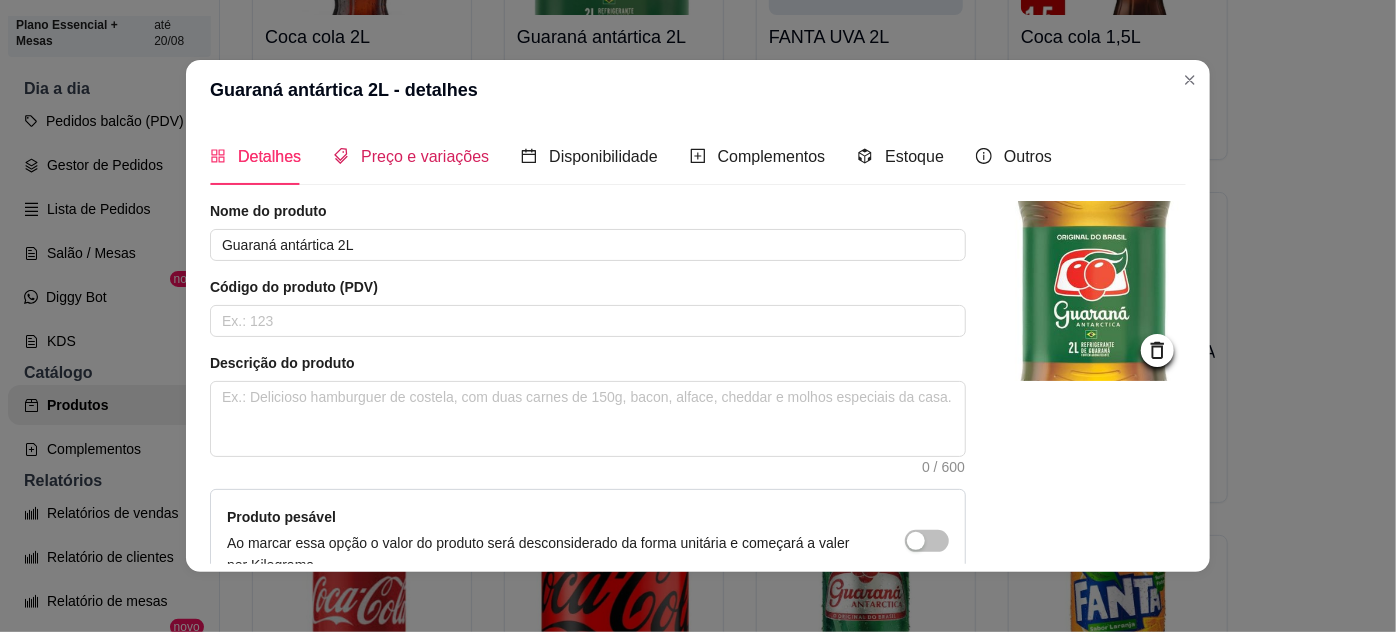 click on "Preço e variações" at bounding box center [425, 156] 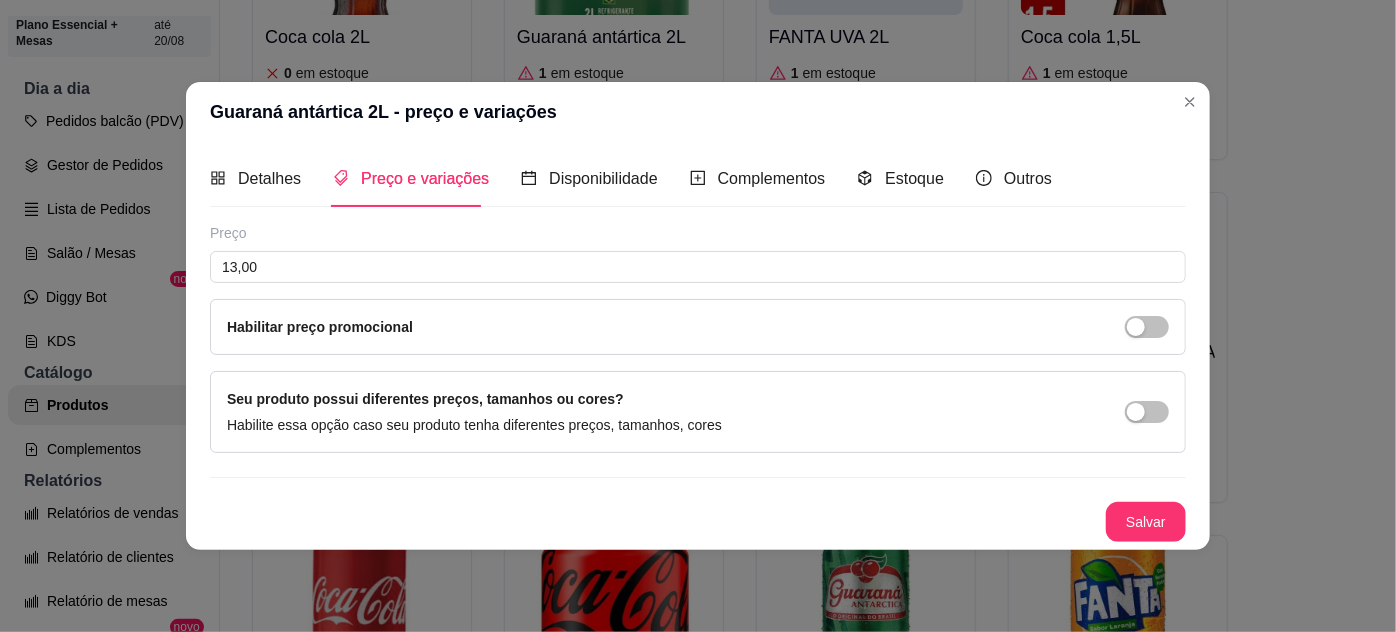 type 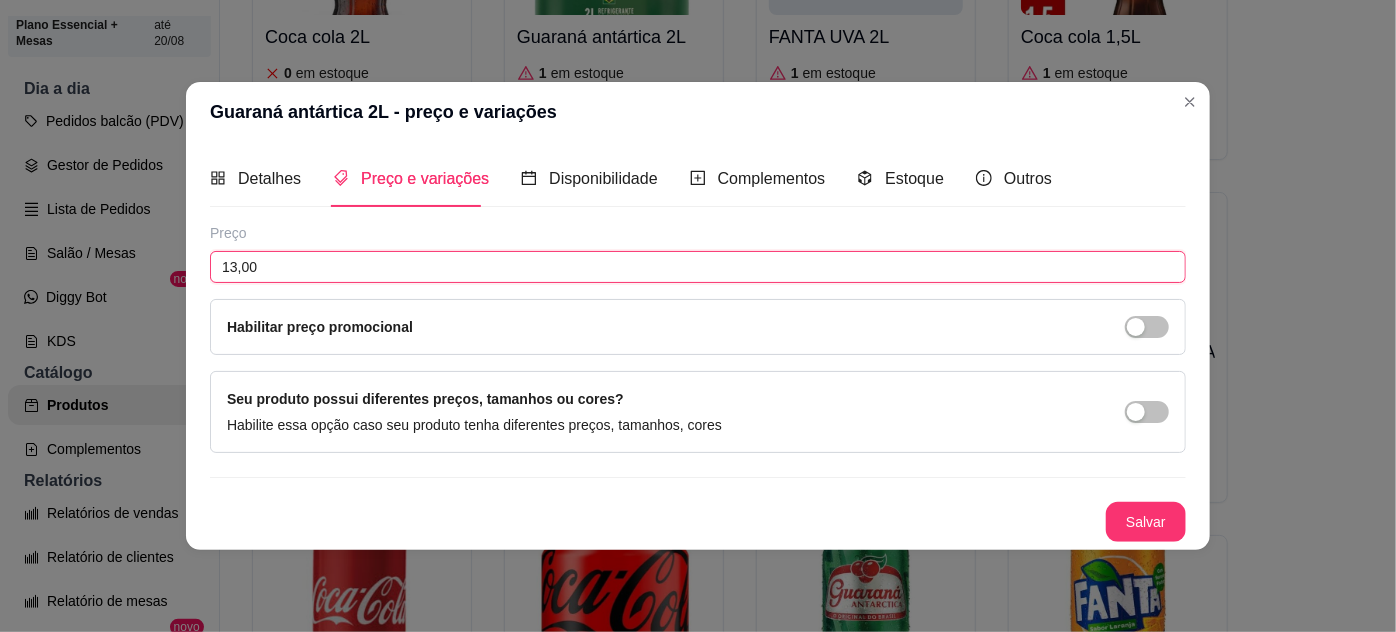 click on "13,00" at bounding box center [698, 267] 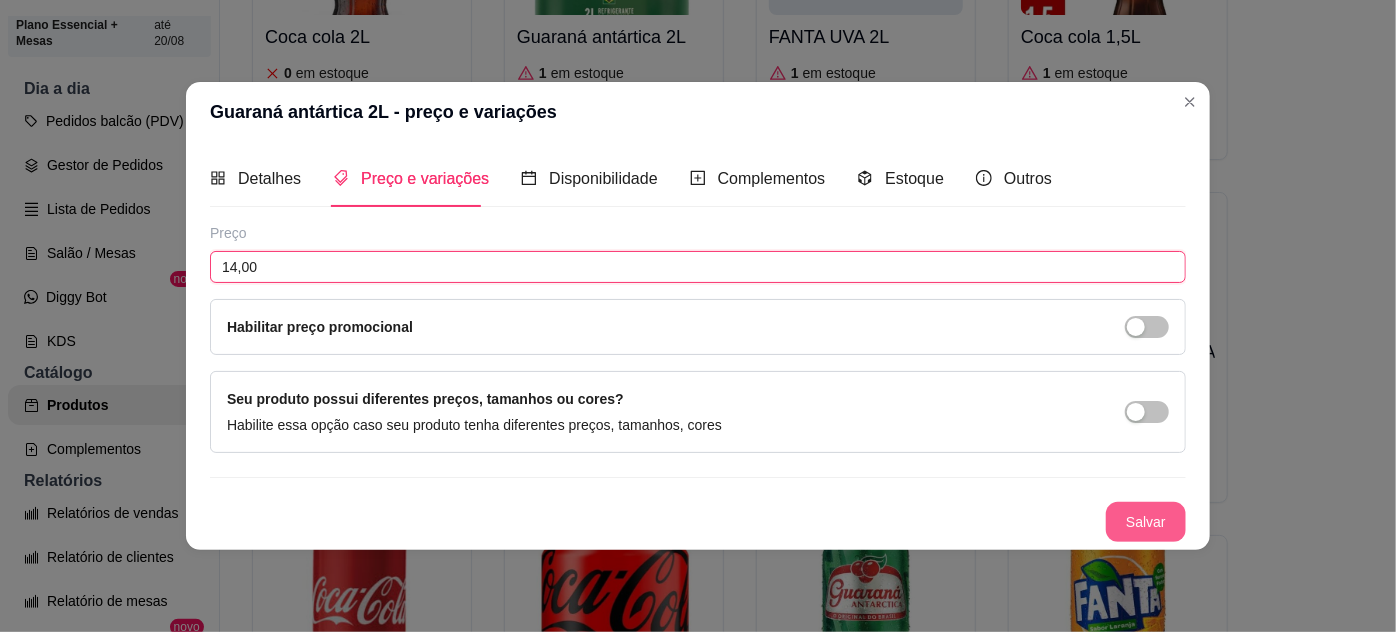 type on "14,00" 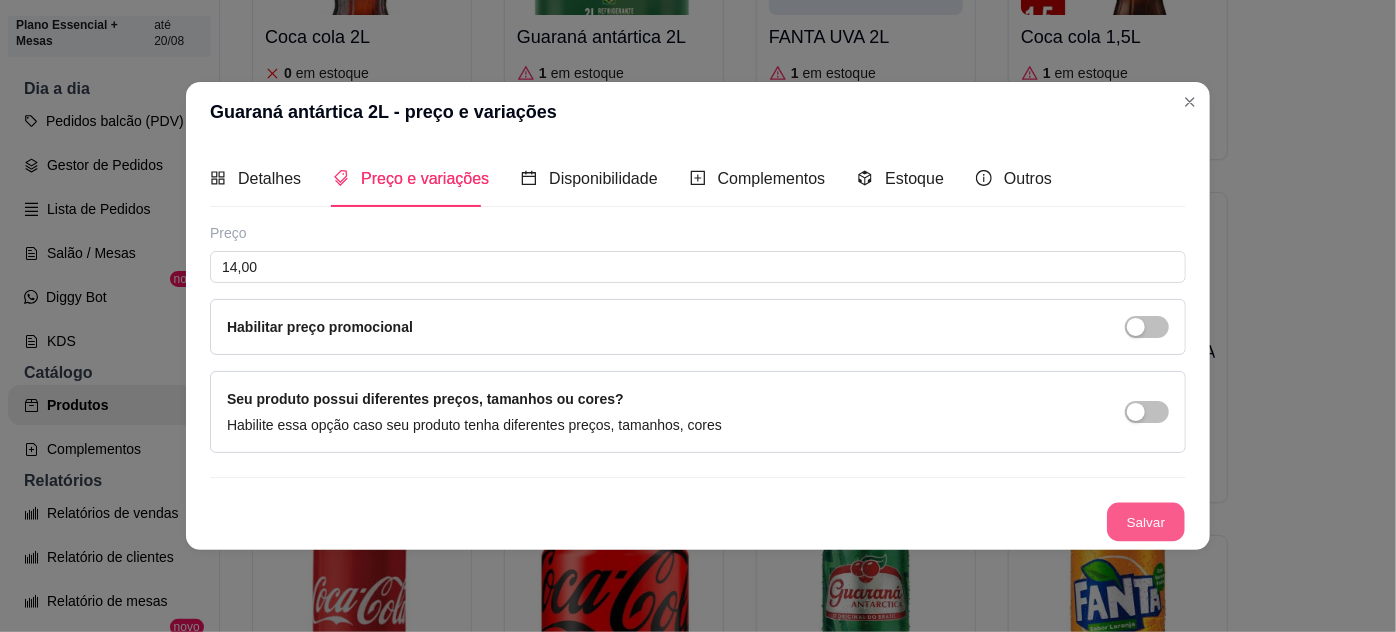 click on "Salvar" at bounding box center [1146, 522] 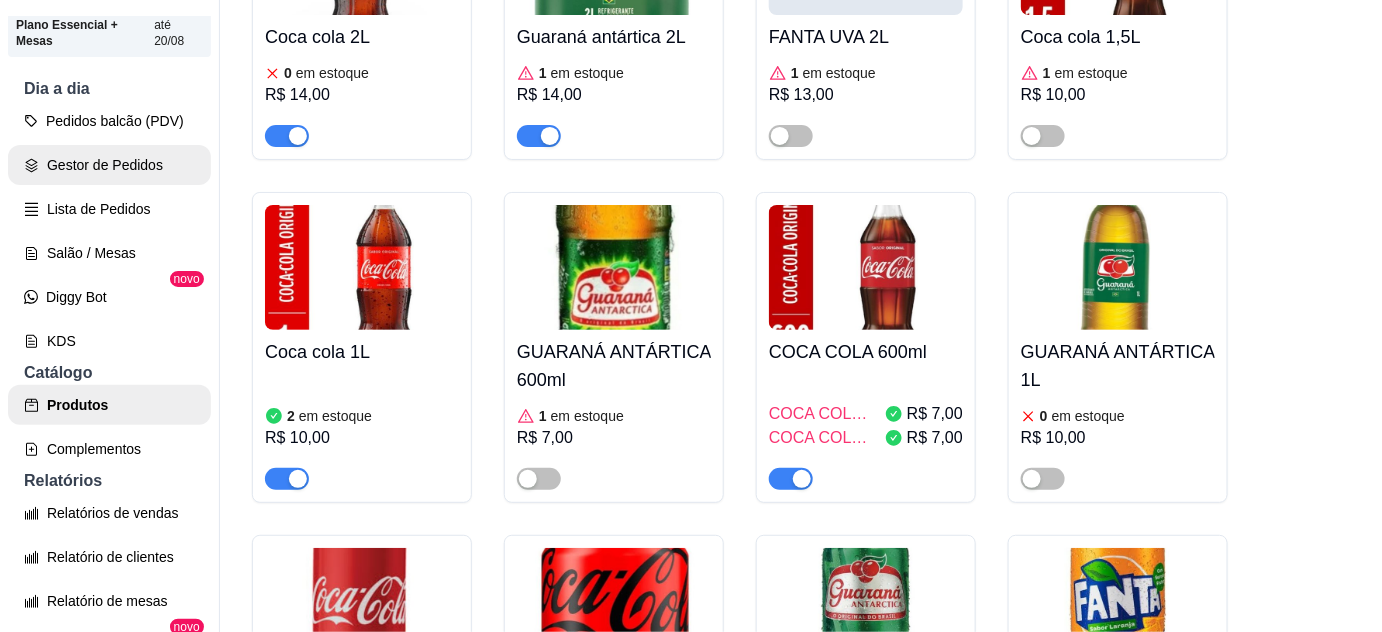 click on "Gestor de Pedidos" at bounding box center (109, 165) 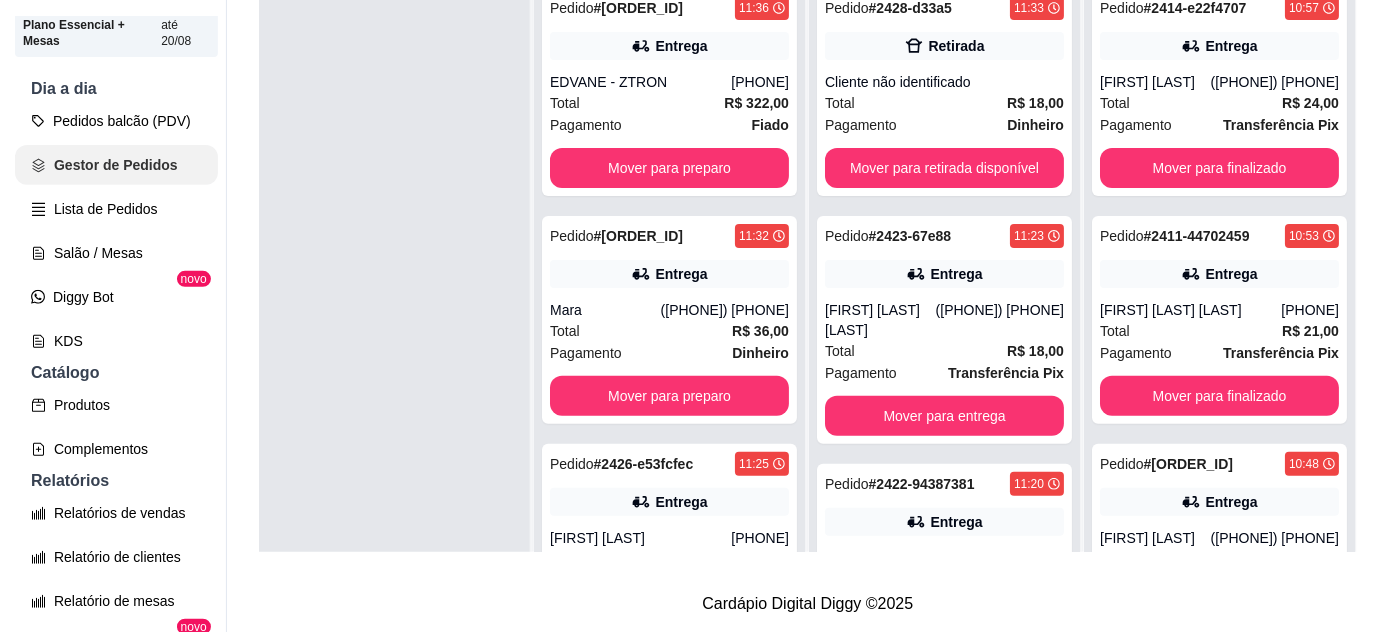 scroll, scrollTop: 0, scrollLeft: 0, axis: both 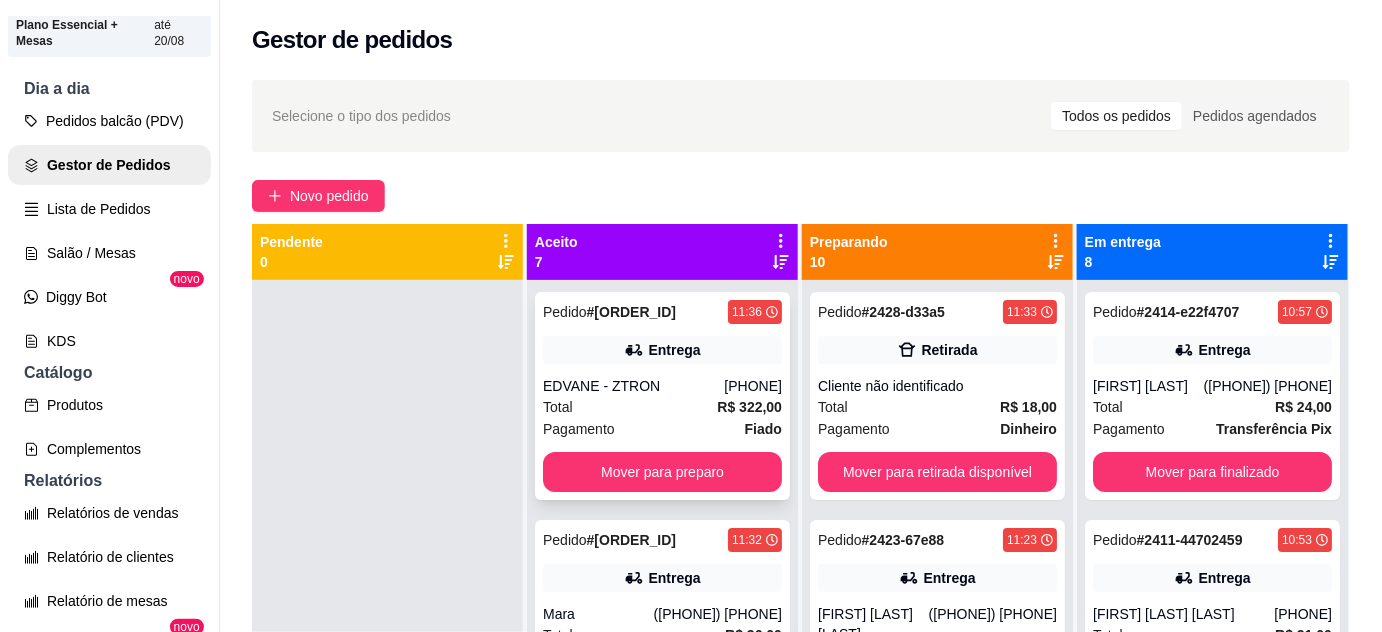 click on "Total R$ 322,00" at bounding box center [662, 407] 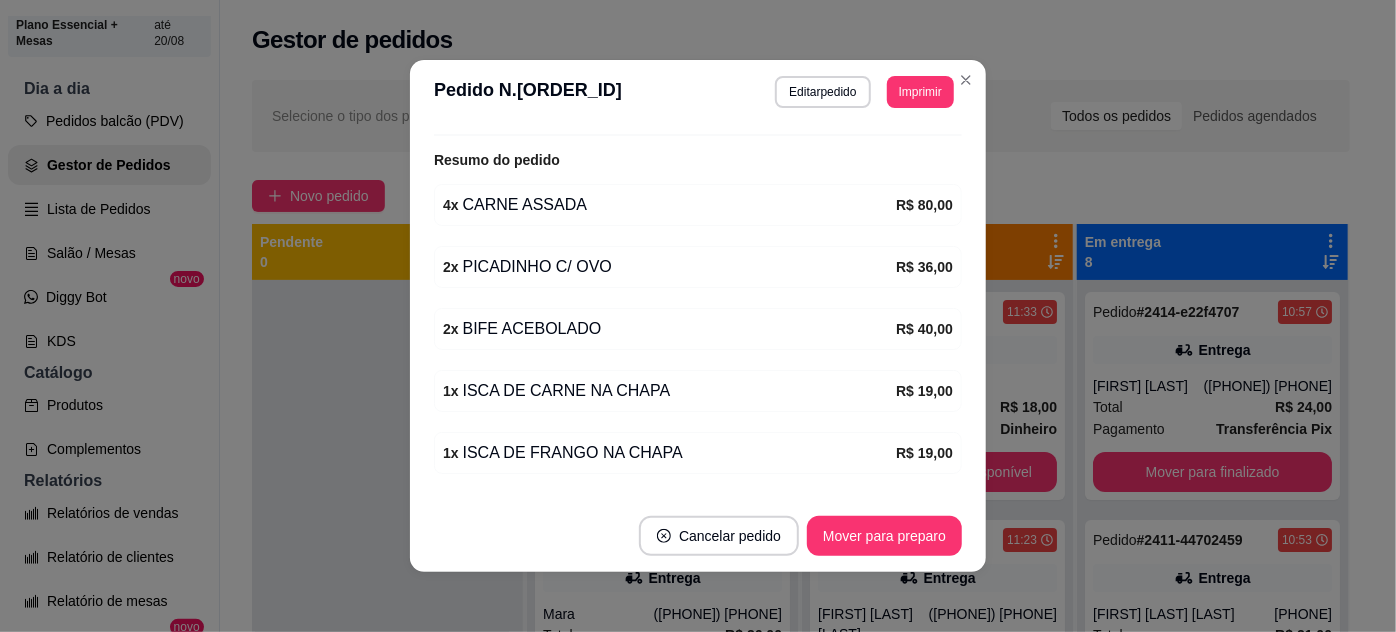 scroll, scrollTop: 727, scrollLeft: 0, axis: vertical 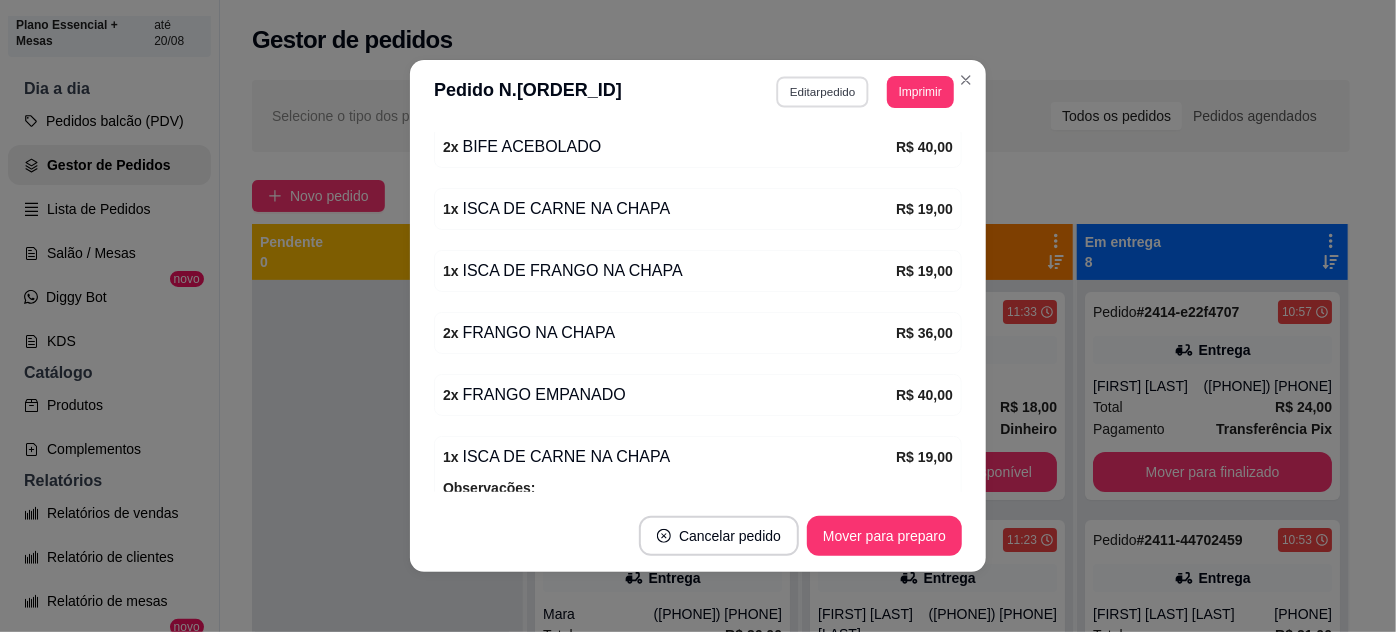 click on "Editar  pedido" at bounding box center [823, 91] 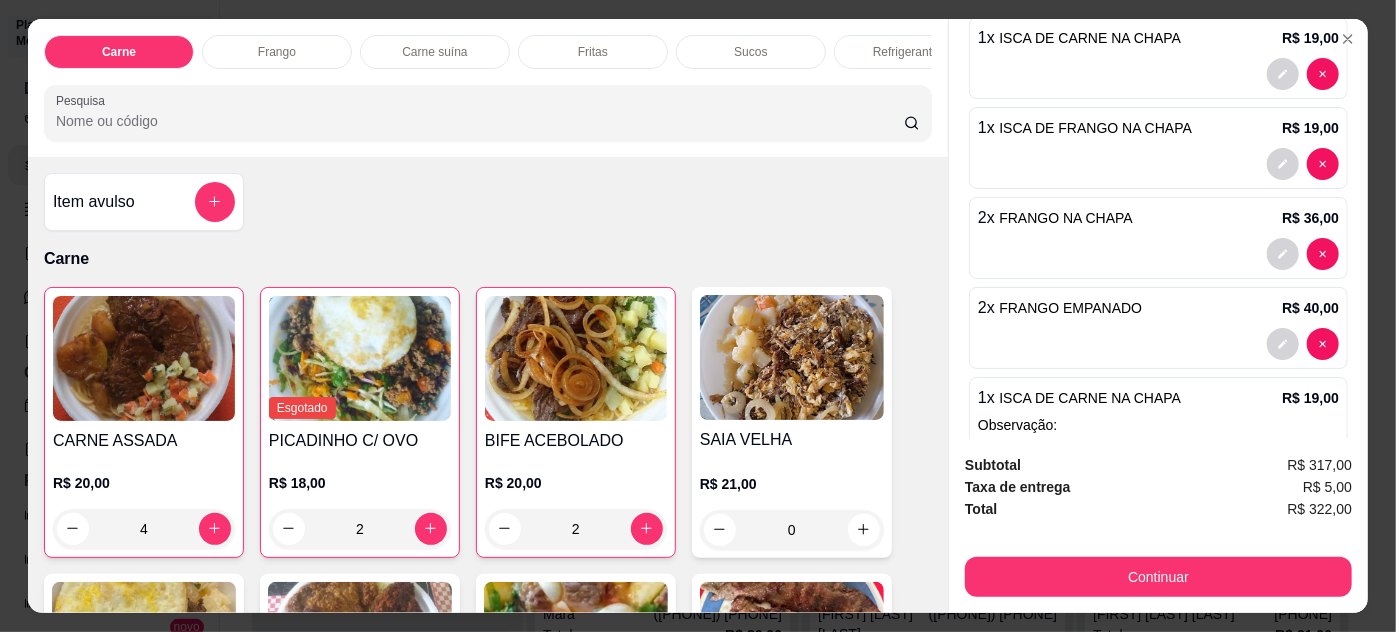 scroll, scrollTop: 727, scrollLeft: 0, axis: vertical 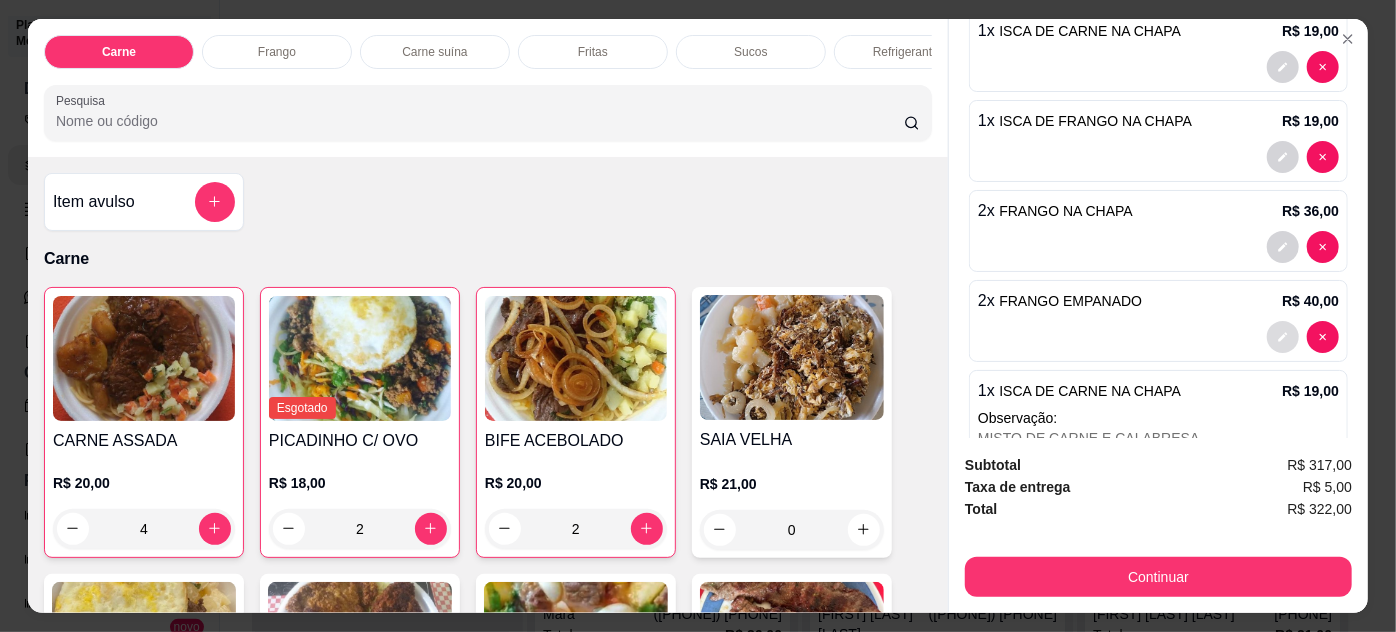 click 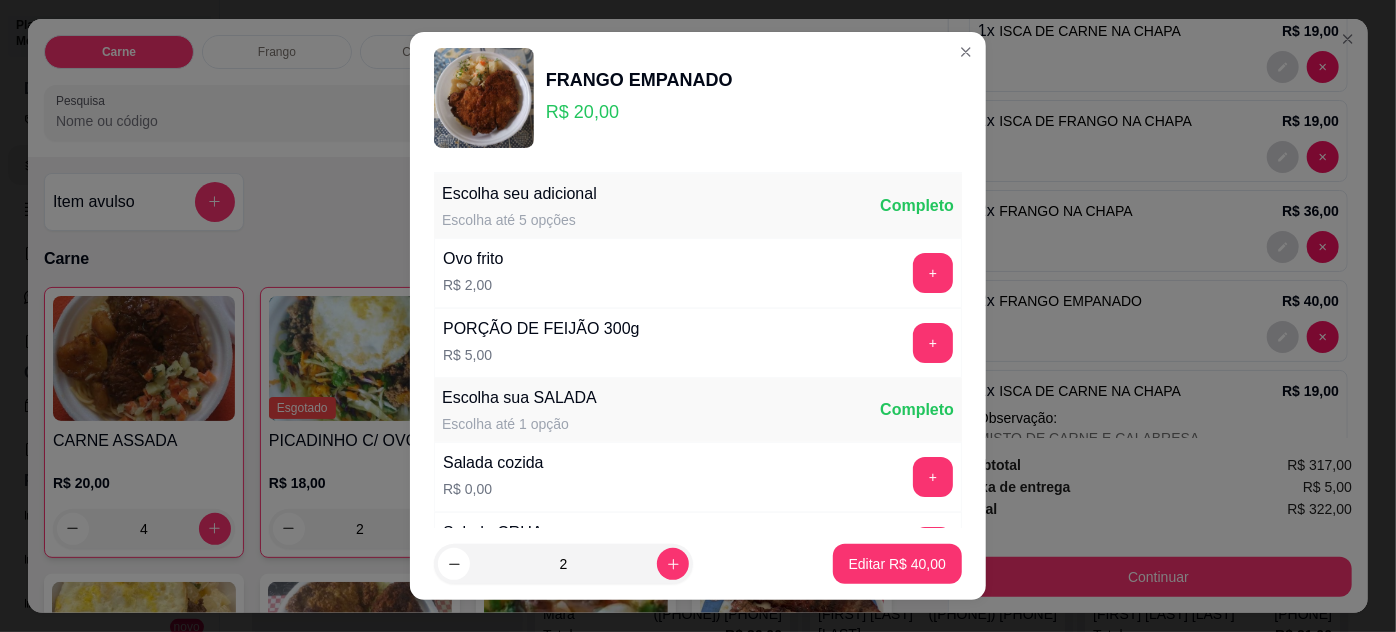 scroll, scrollTop: 199, scrollLeft: 0, axis: vertical 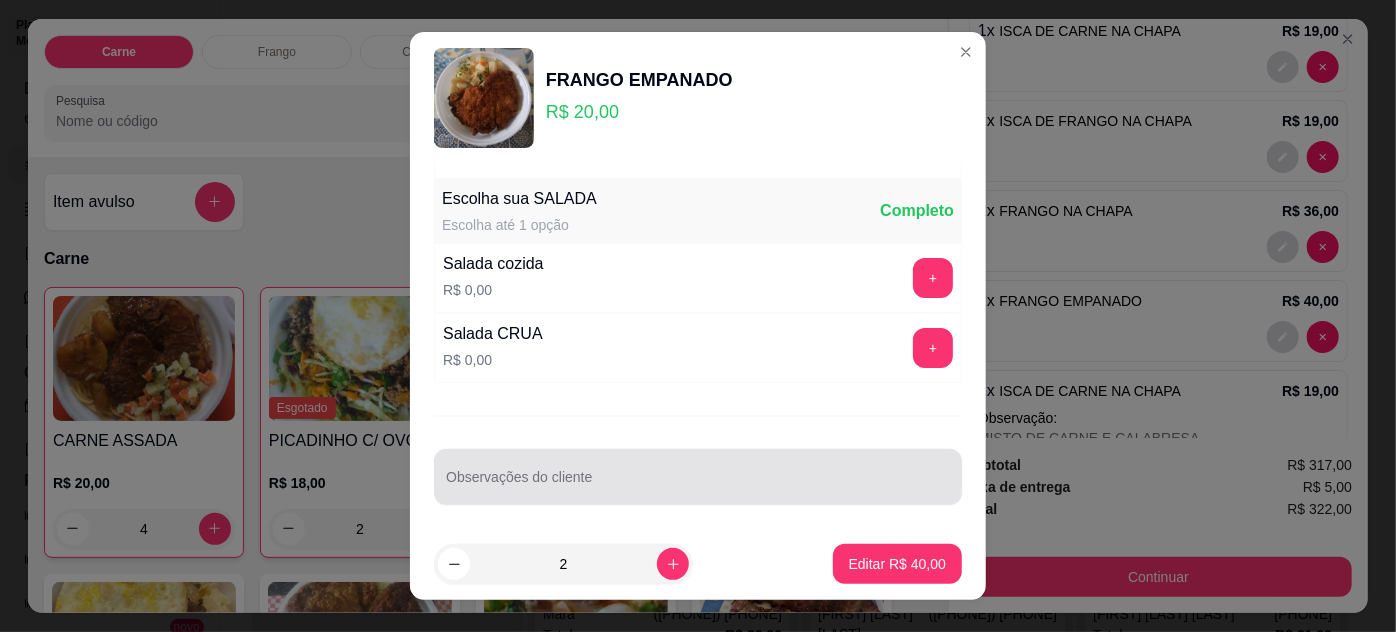 click at bounding box center (698, 477) 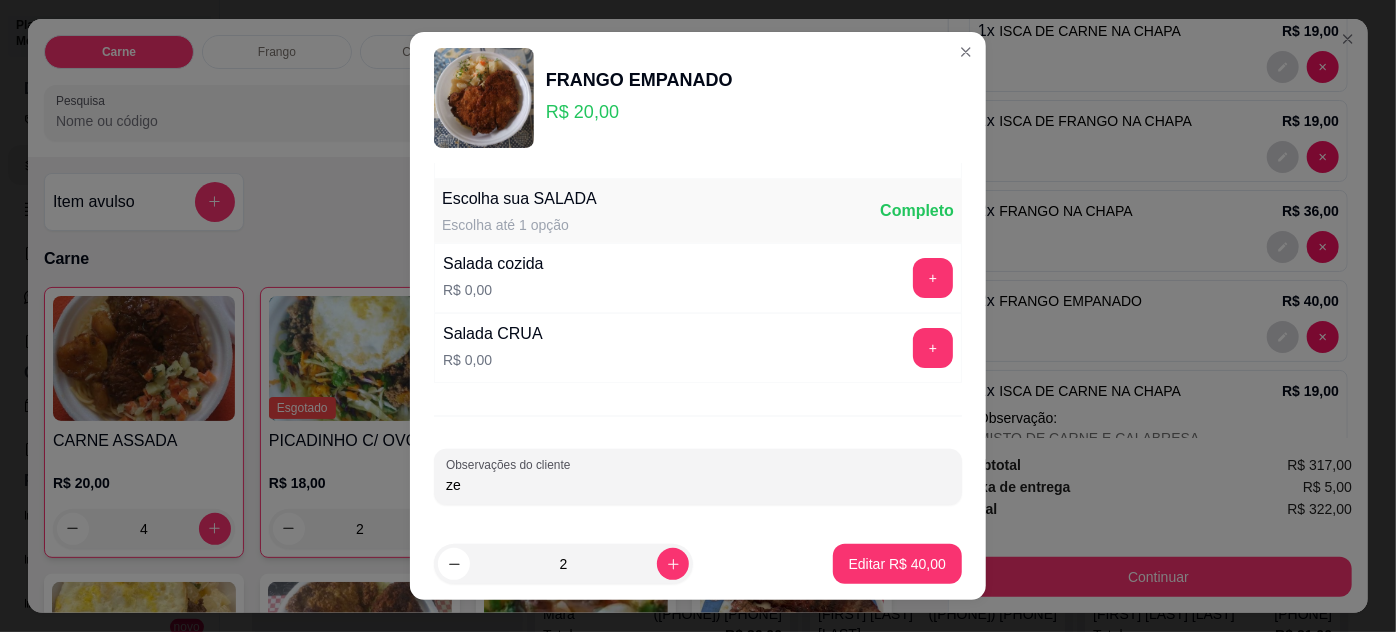type on "z" 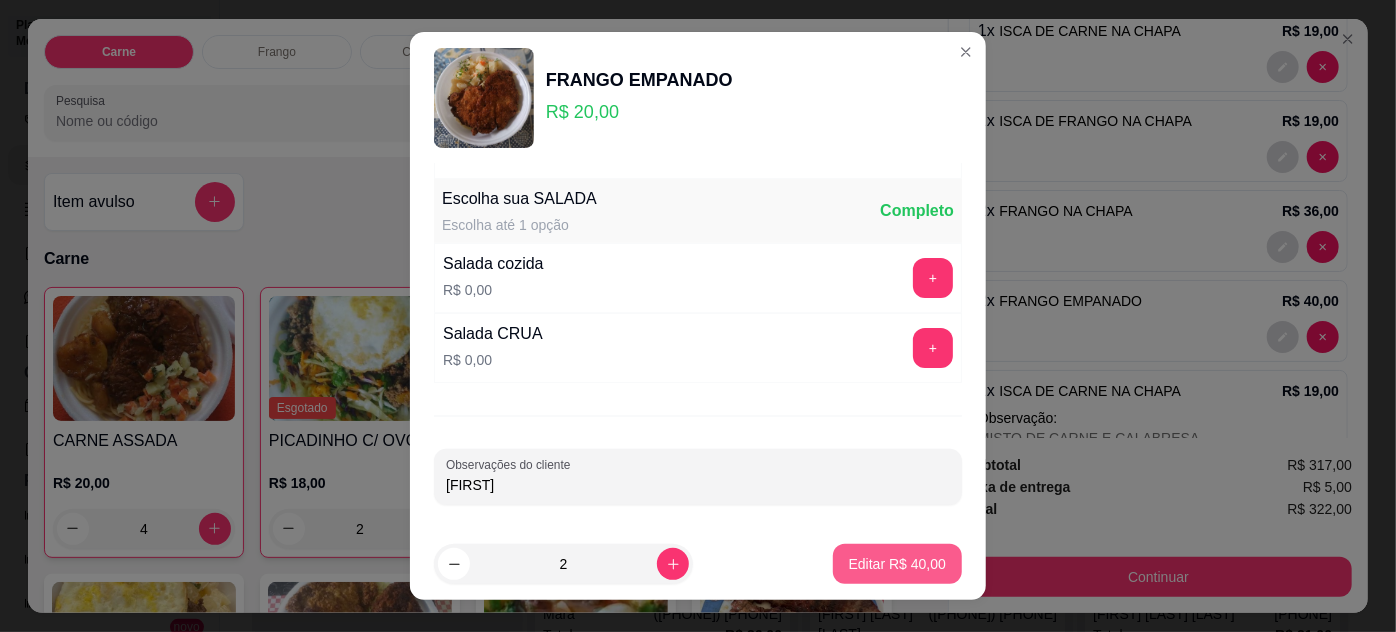 type on "[FIRST]" 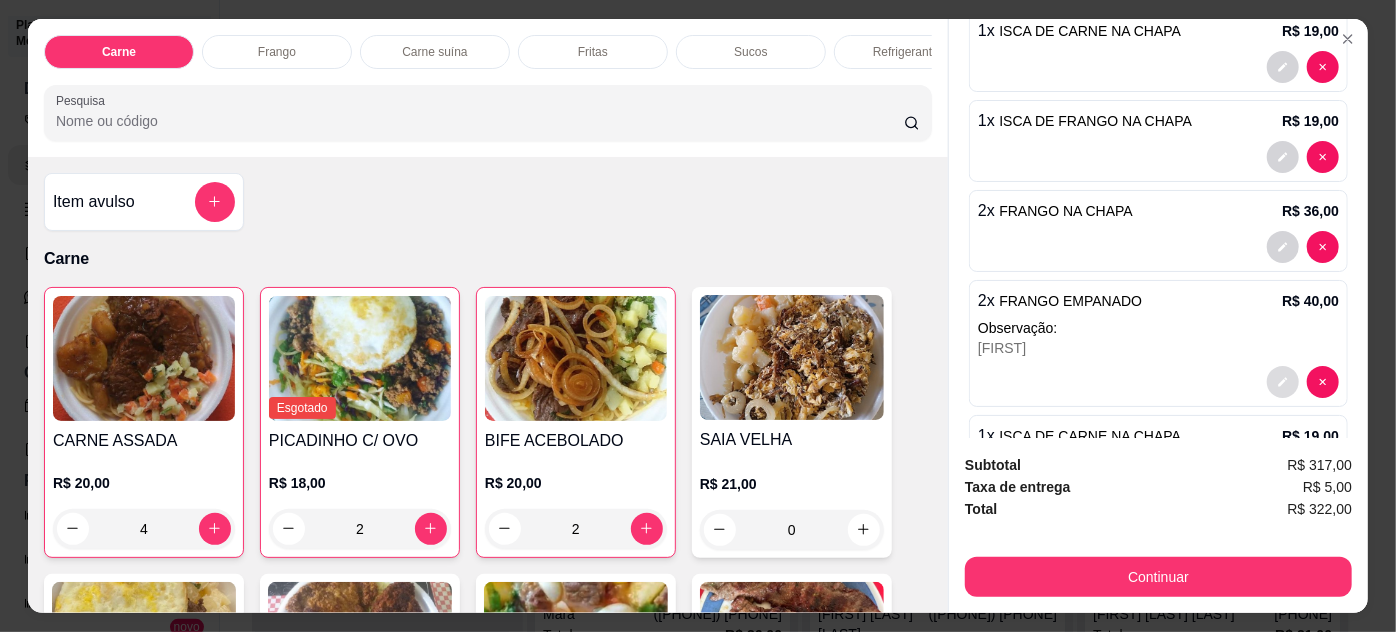 click 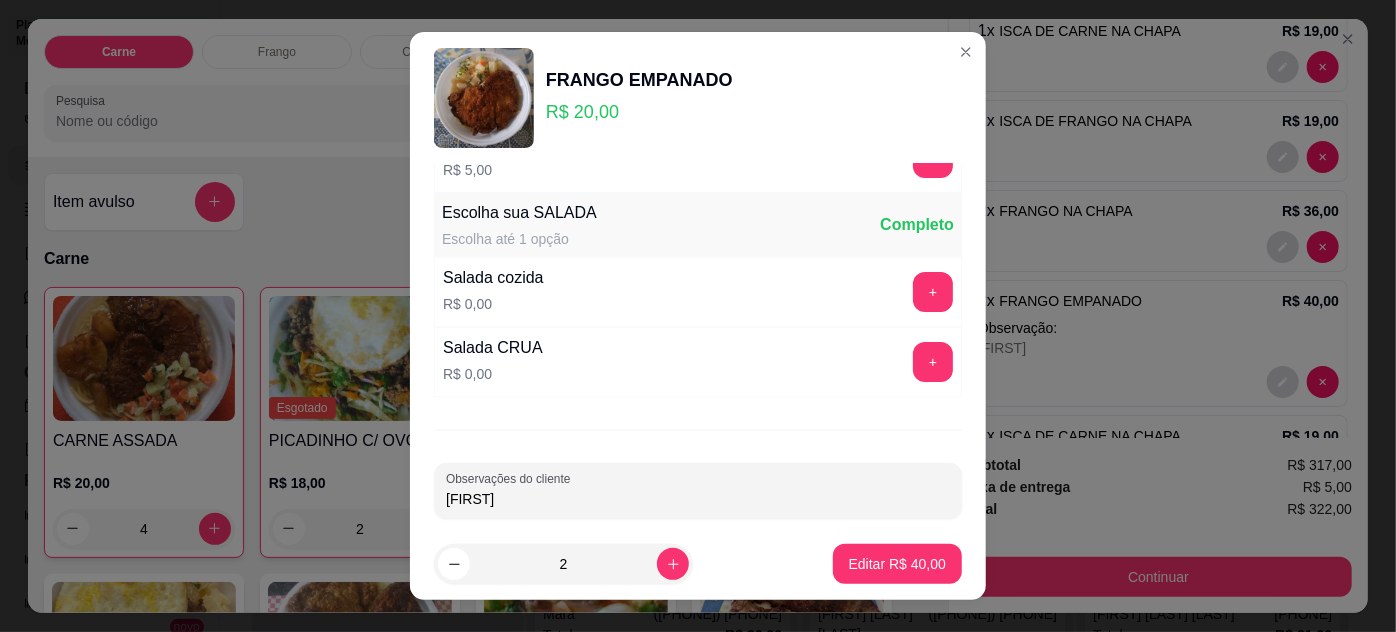 scroll, scrollTop: 199, scrollLeft: 0, axis: vertical 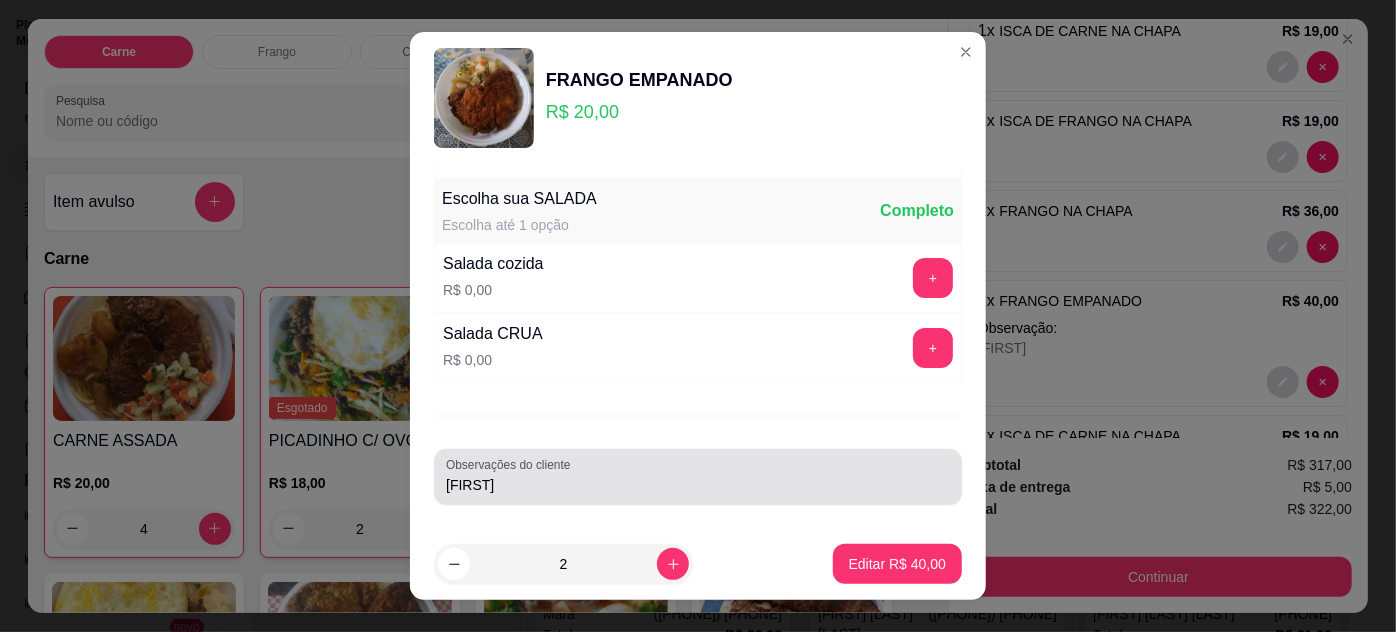 click on "[FIRST]" at bounding box center [698, 477] 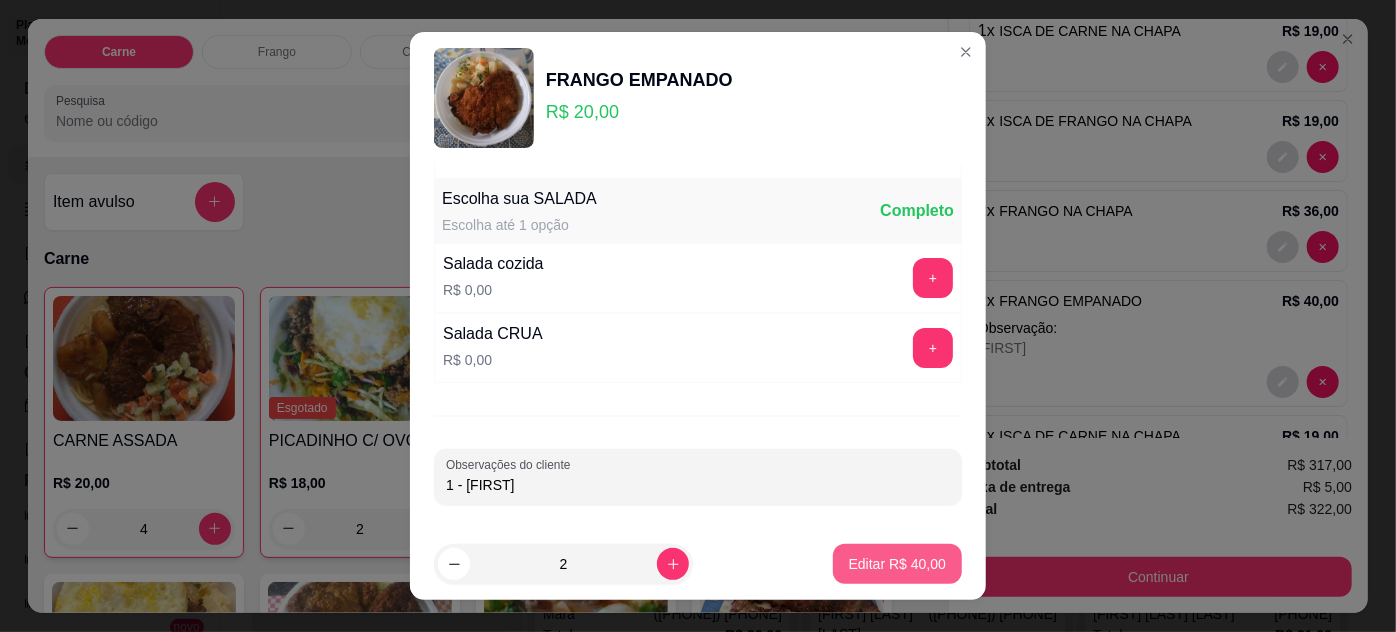 type on "1 - [FIRST]" 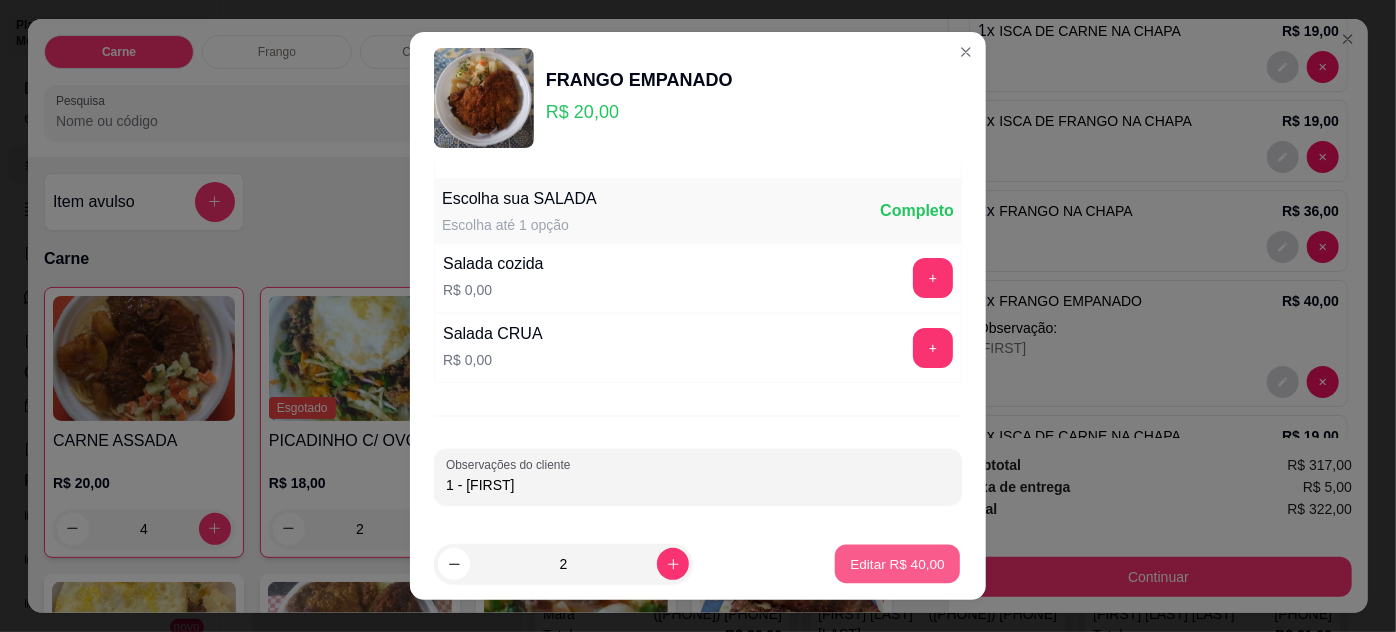 click on "Editar   R$ 40,00" at bounding box center (897, 564) 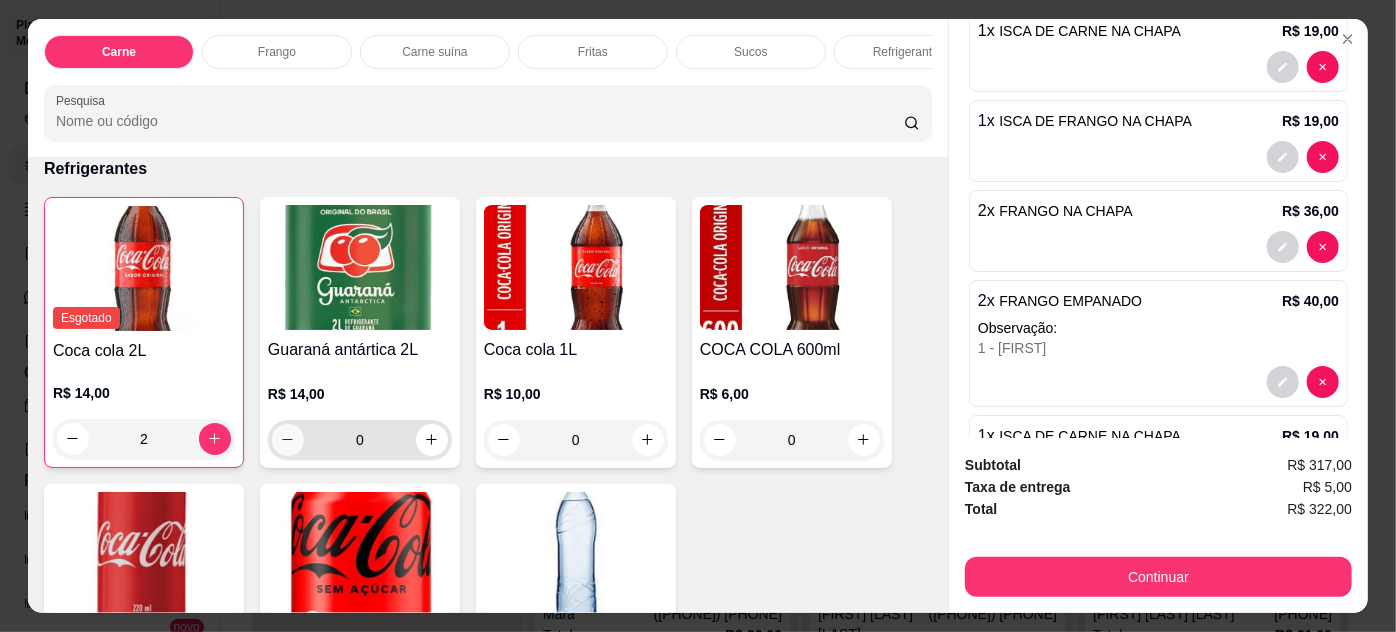 scroll, scrollTop: 2505, scrollLeft: 0, axis: vertical 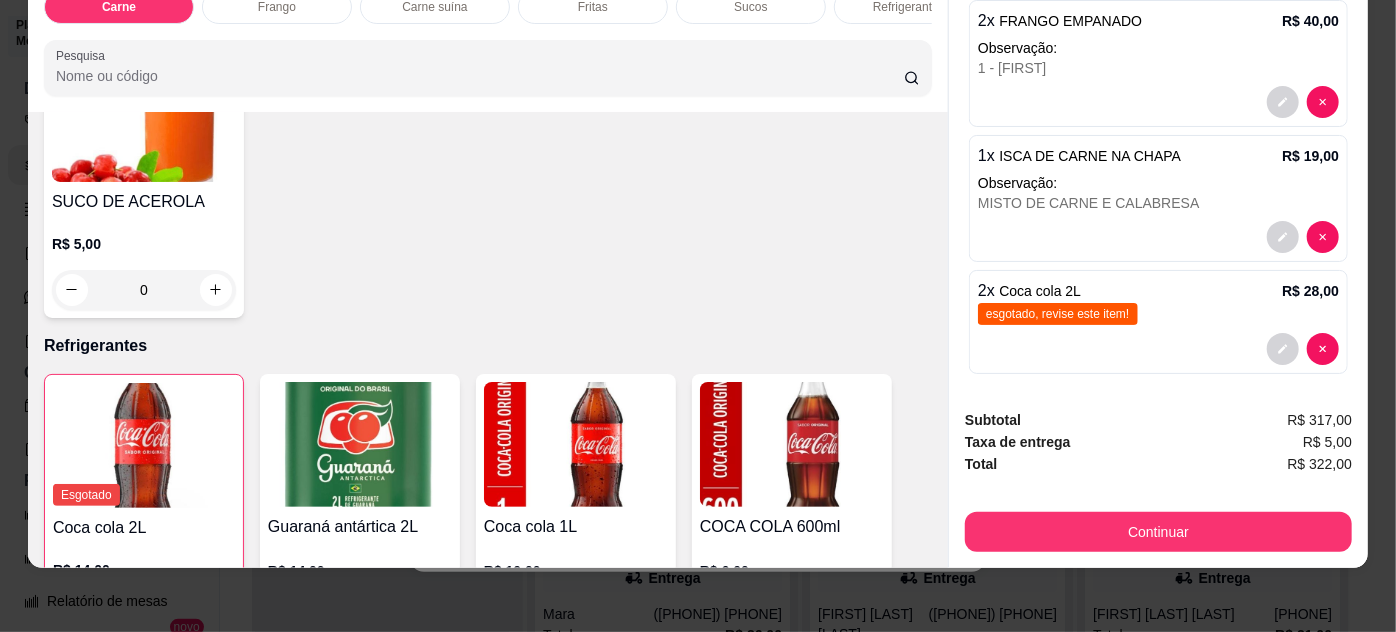 click at bounding box center [360, 444] 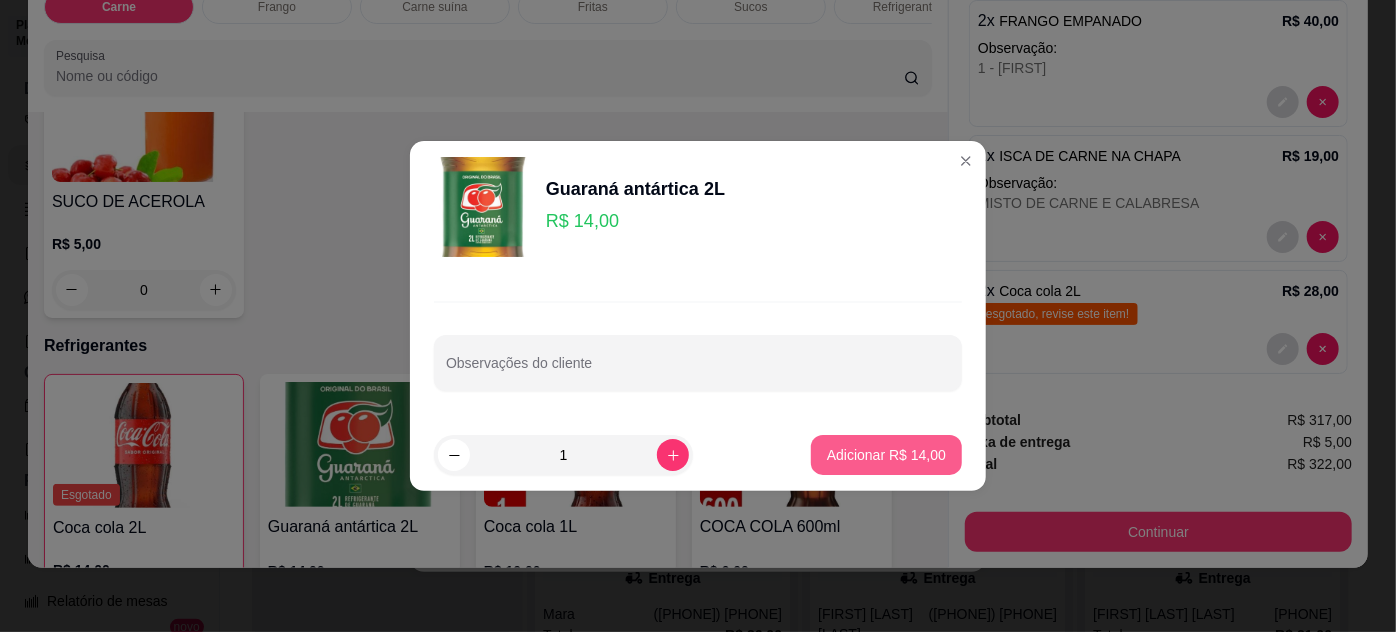 click on "Adicionar   R$ 14,00" at bounding box center [886, 455] 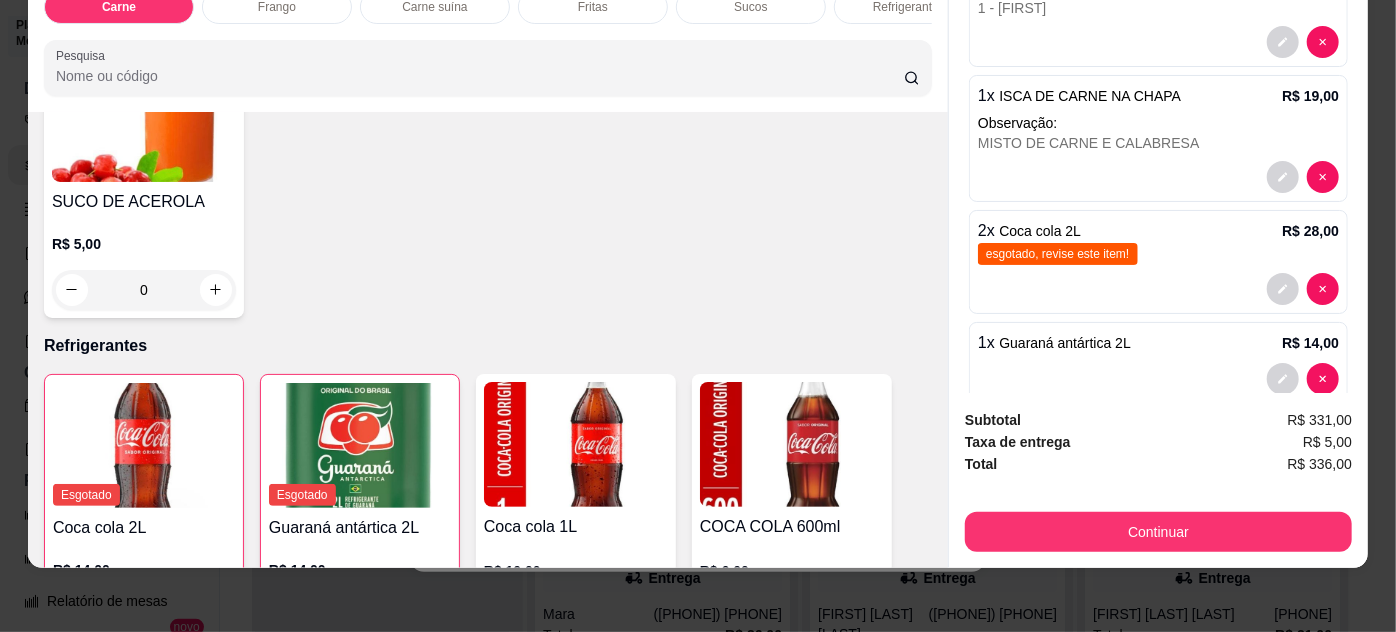 scroll, scrollTop: 1052, scrollLeft: 0, axis: vertical 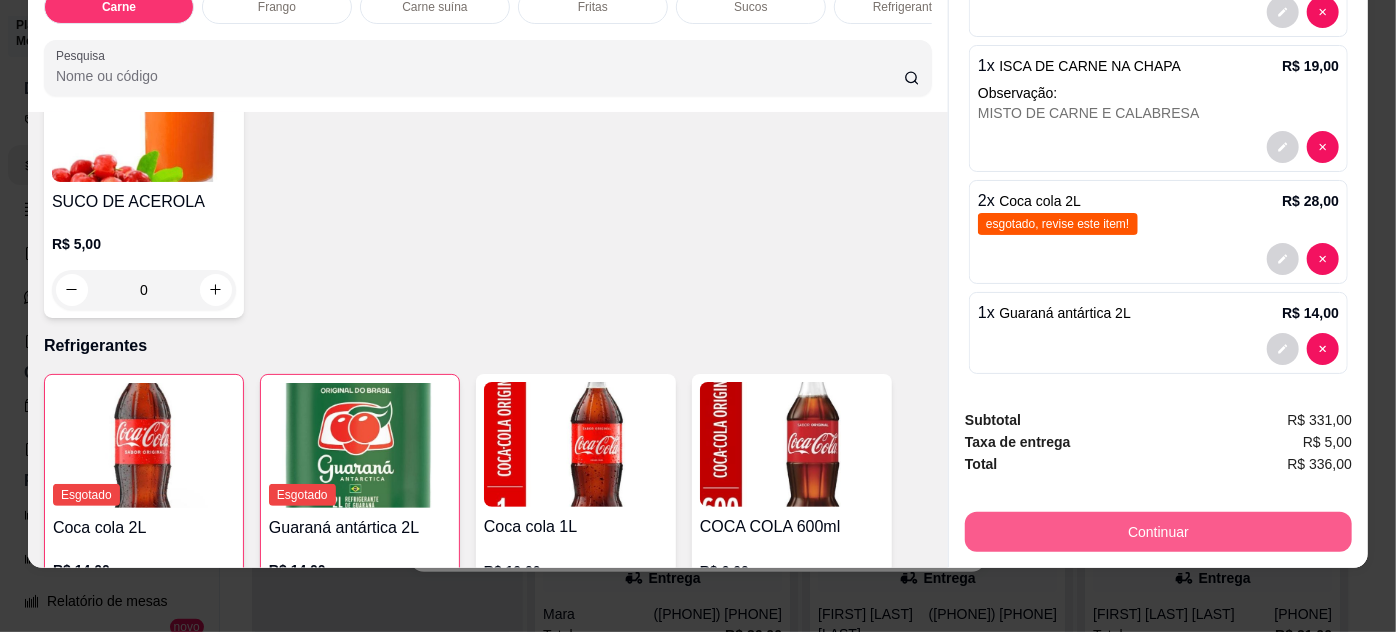 click on "Continuar" at bounding box center [1158, 532] 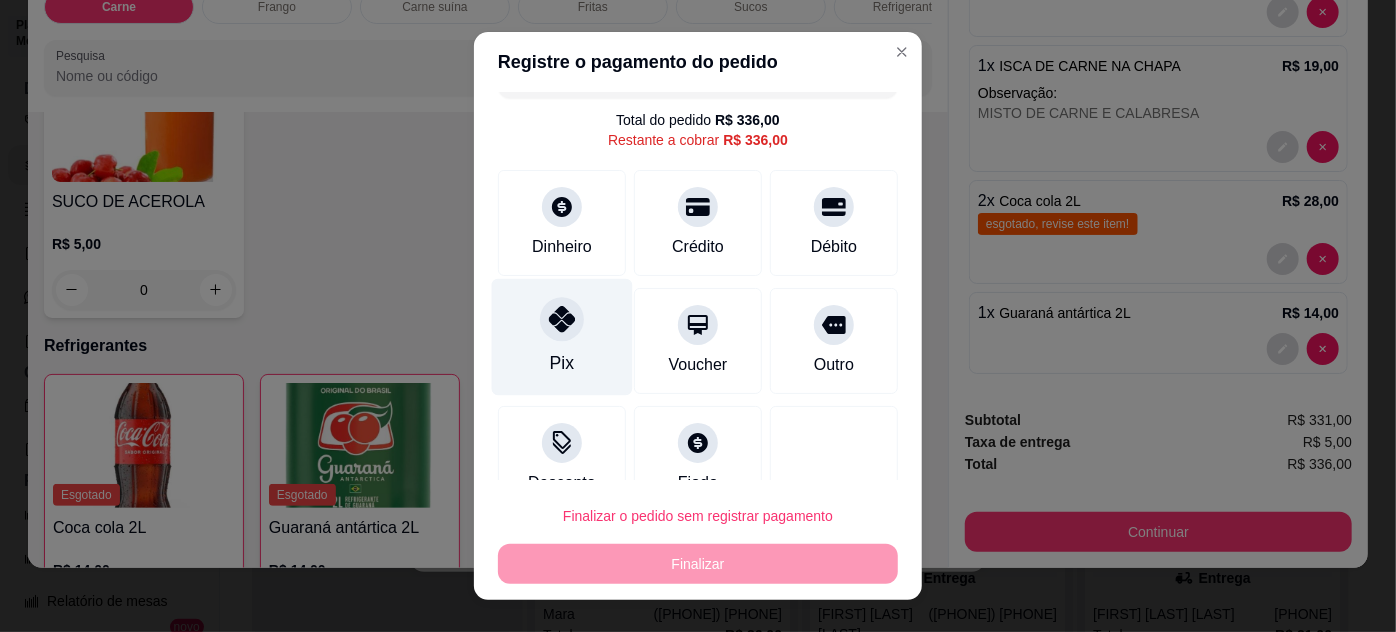 scroll, scrollTop: 79, scrollLeft: 0, axis: vertical 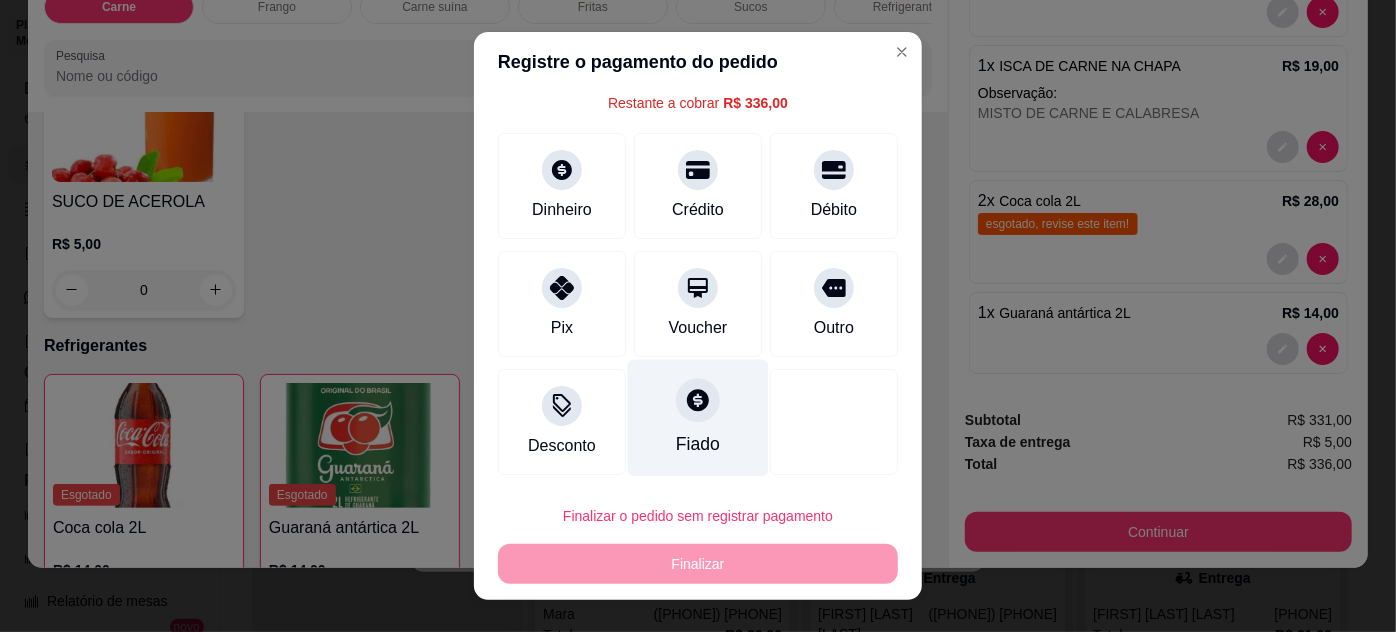 click on "Fiado" at bounding box center (698, 417) 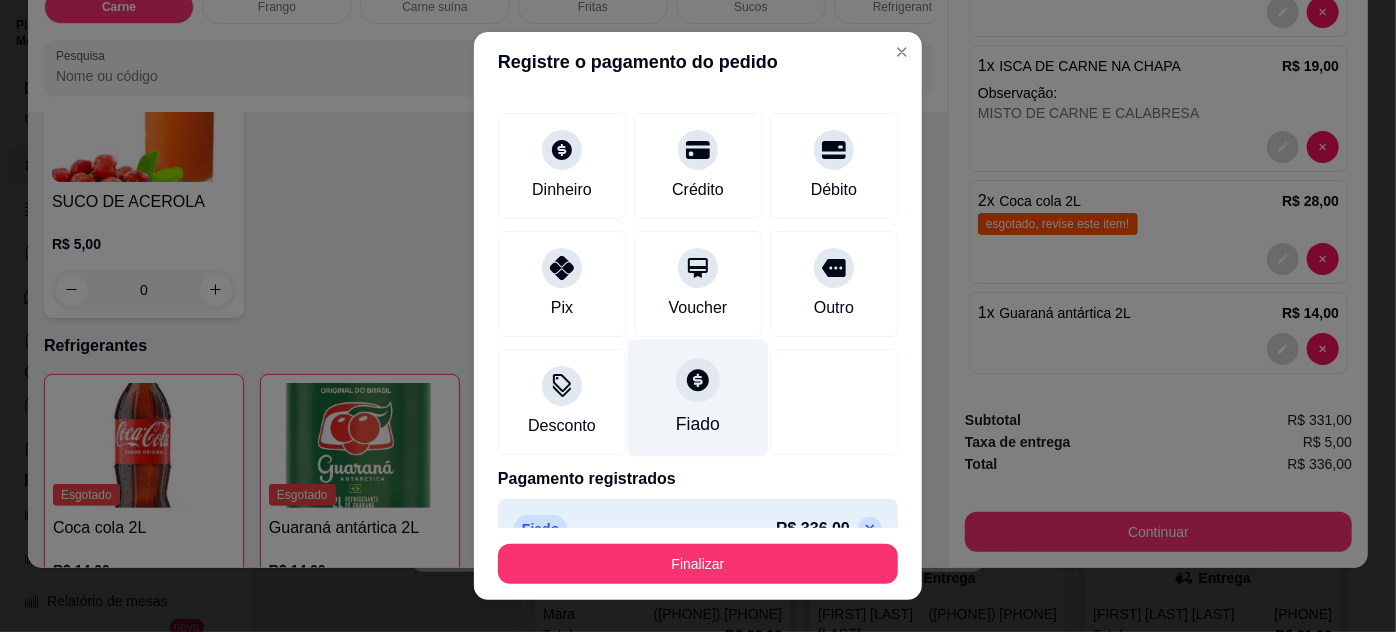 type on "R$ 0,00" 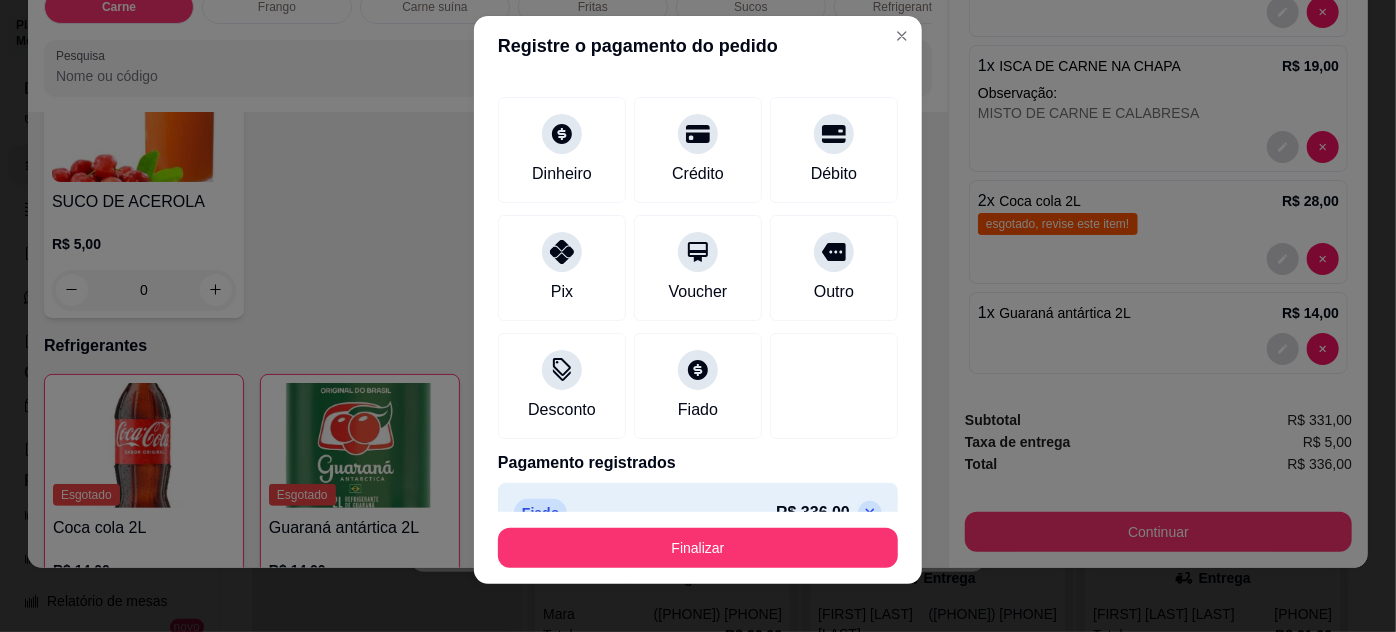 scroll, scrollTop: 32, scrollLeft: 0, axis: vertical 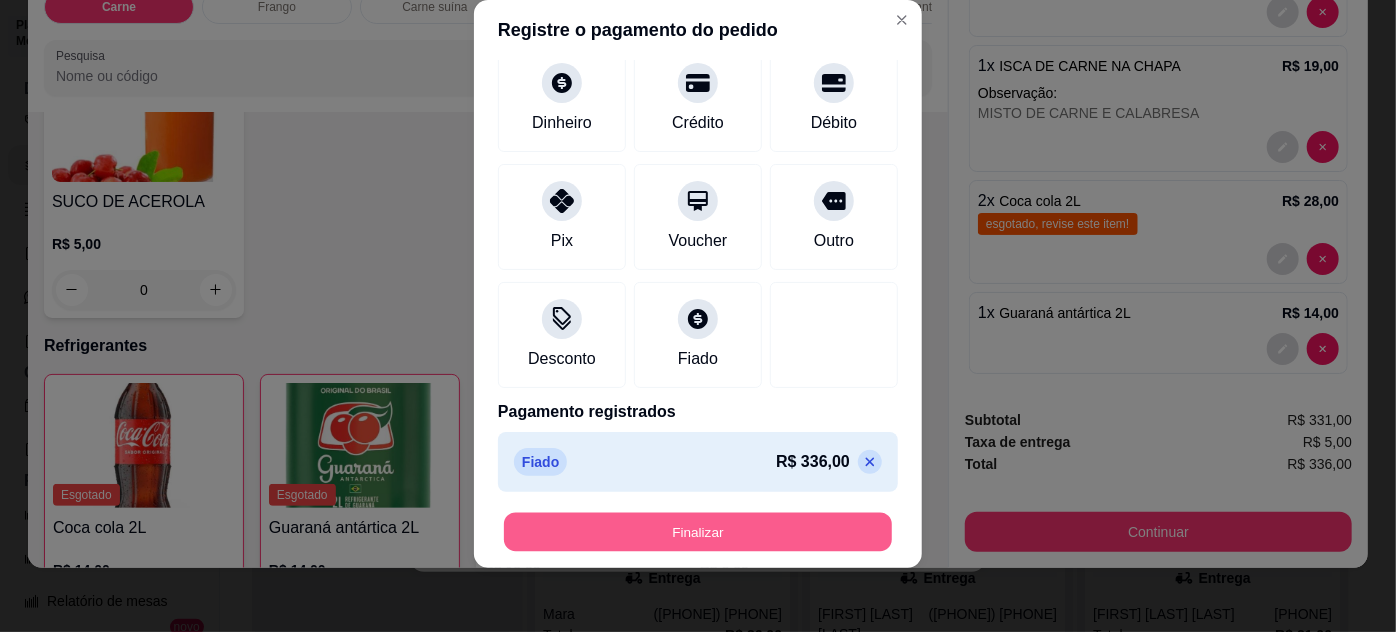 click on "Finalizar" at bounding box center [698, 532] 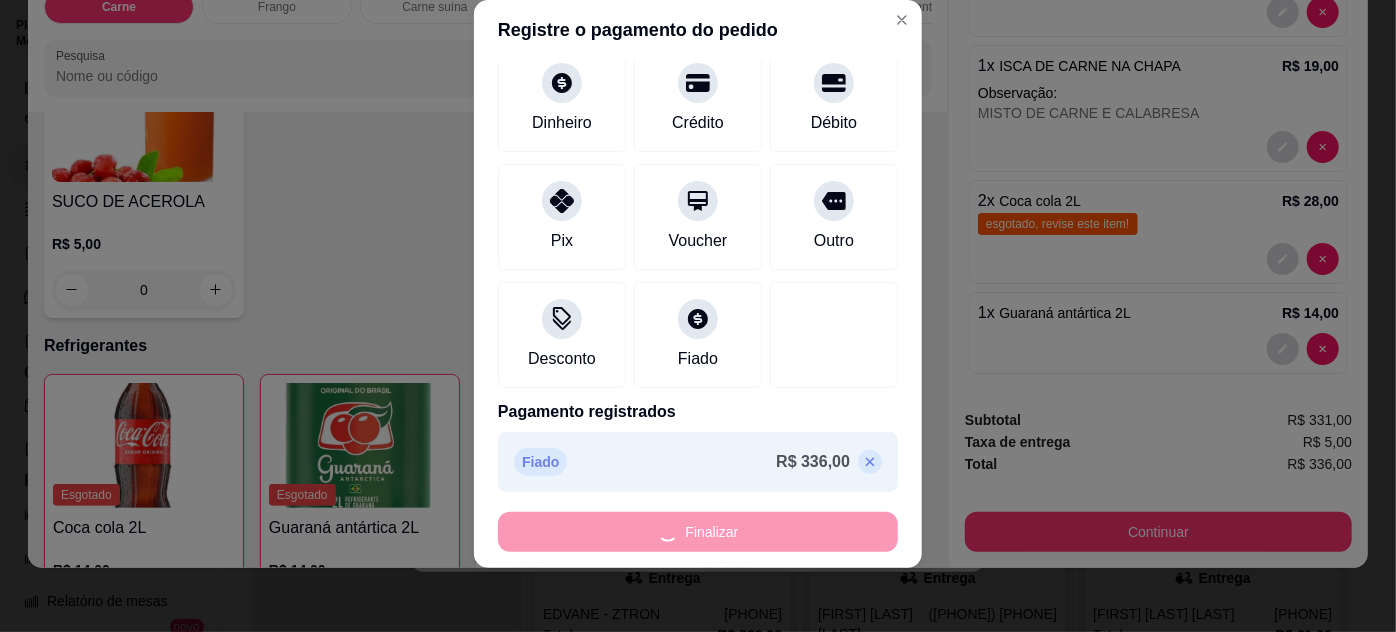 type on "0" 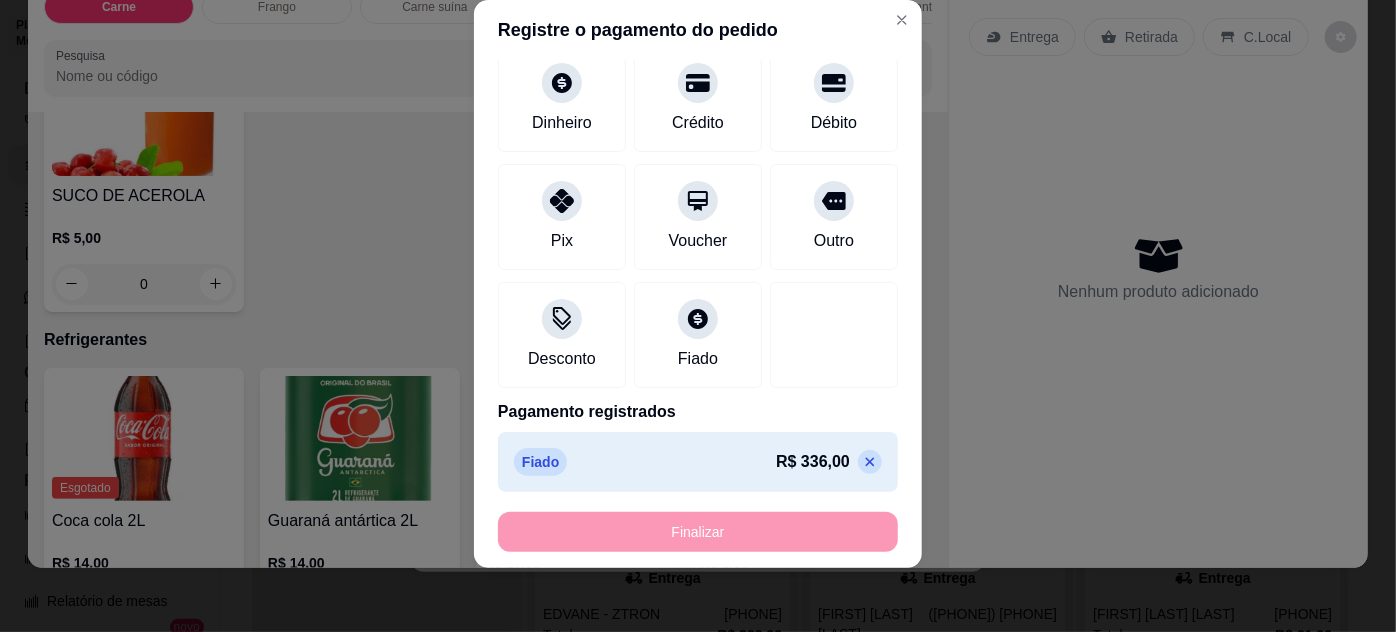 type on "-R$ 336,00" 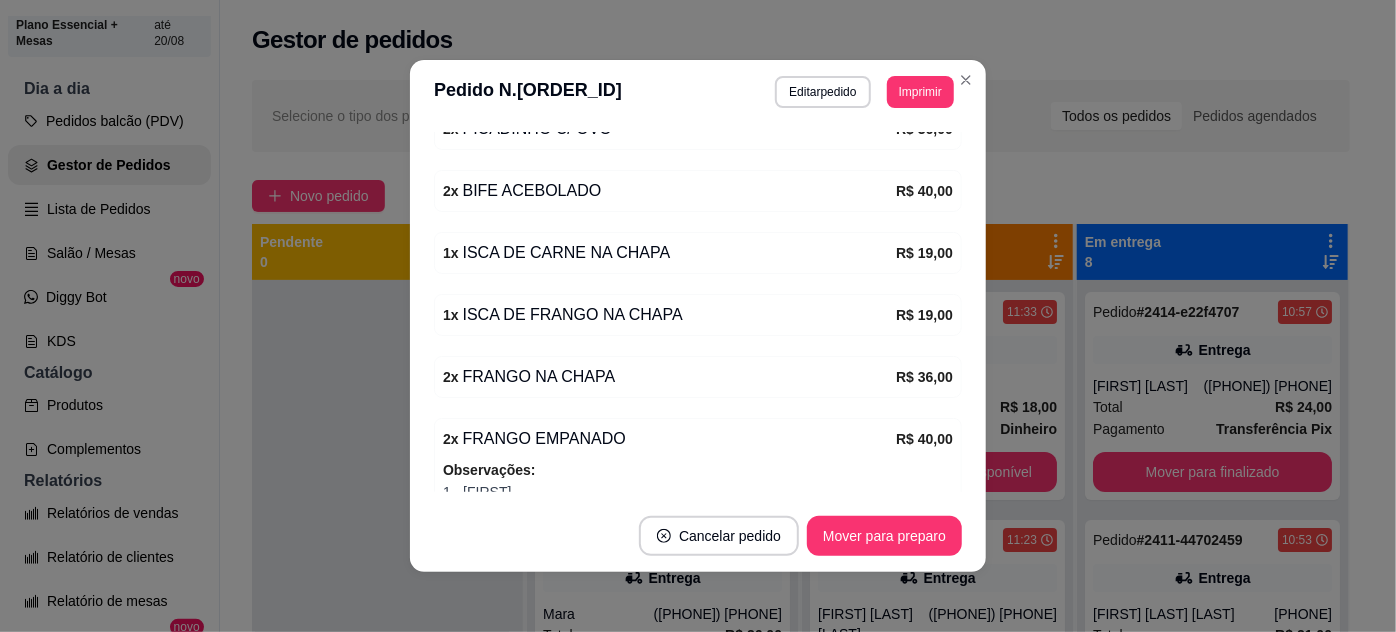 scroll, scrollTop: 771, scrollLeft: 0, axis: vertical 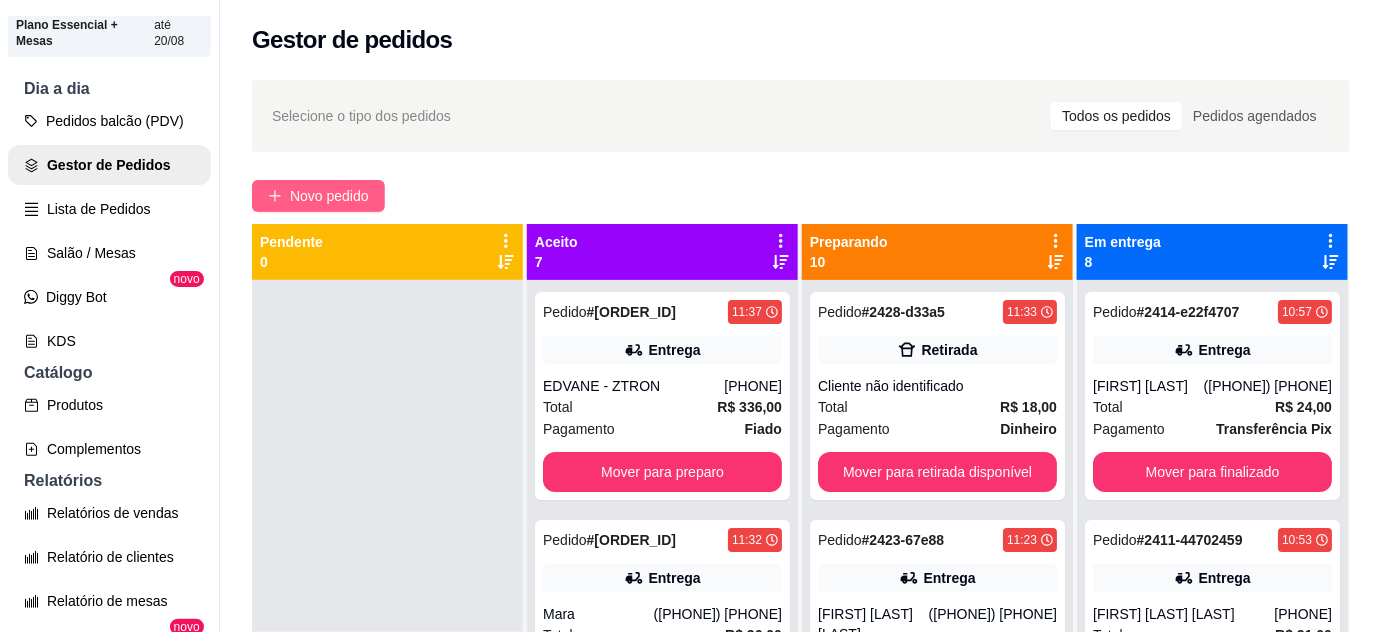 click on "Novo pedido" at bounding box center (329, 196) 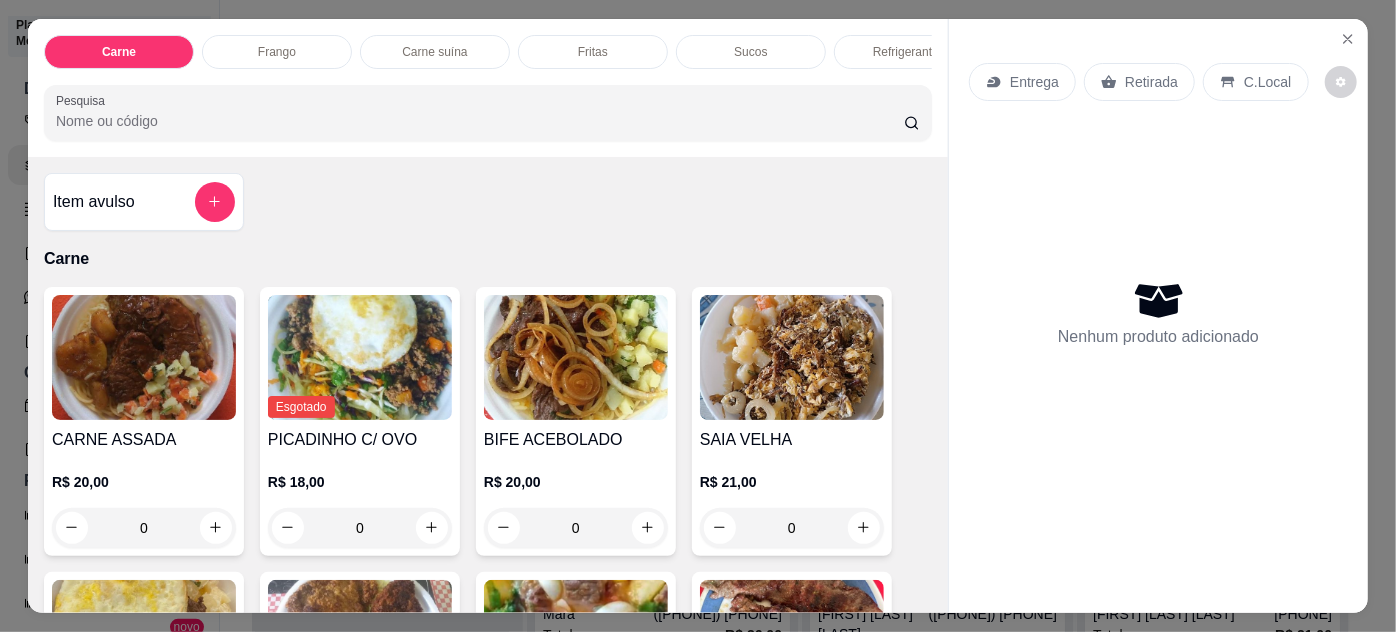 click at bounding box center [144, 357] 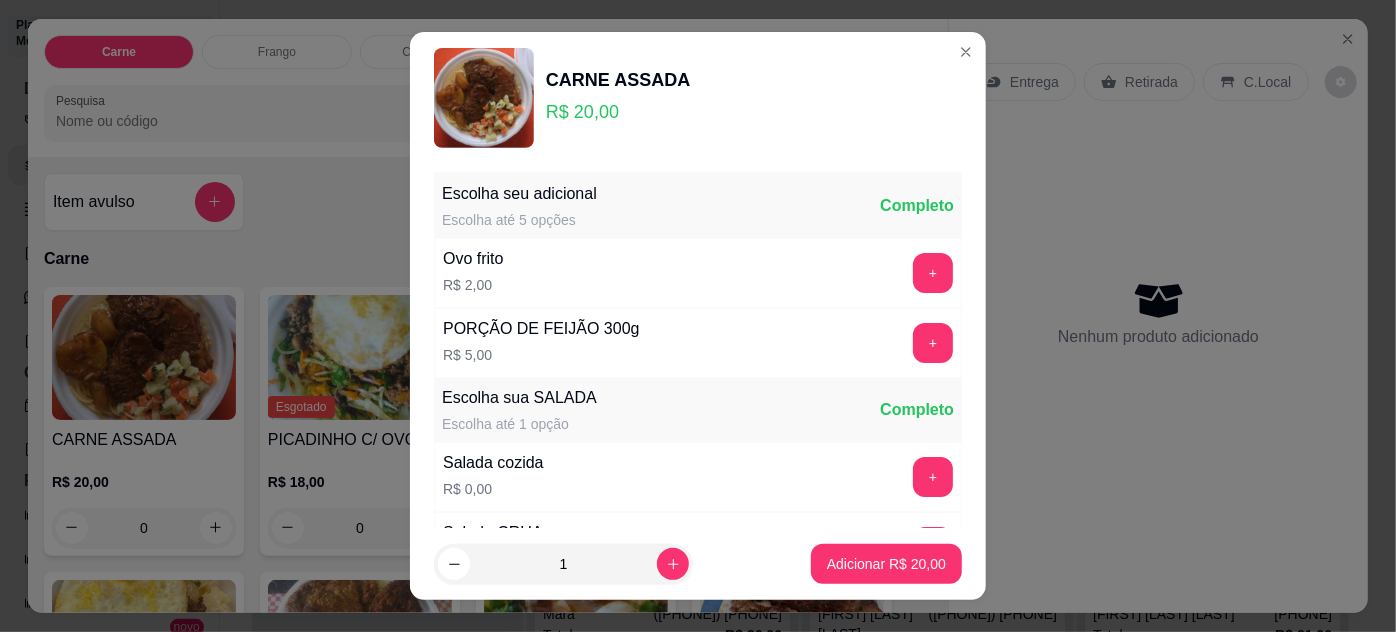 scroll, scrollTop: 199, scrollLeft: 0, axis: vertical 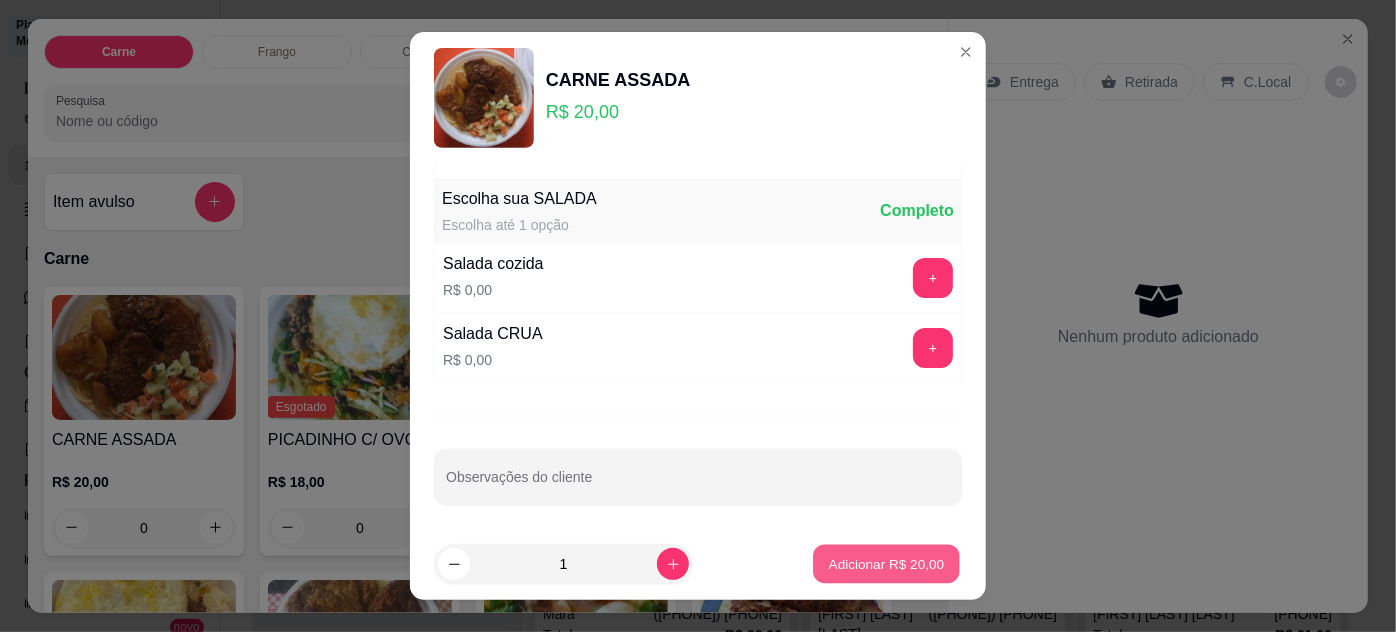 click on "Adicionar   R$ 20,00" at bounding box center [887, 564] 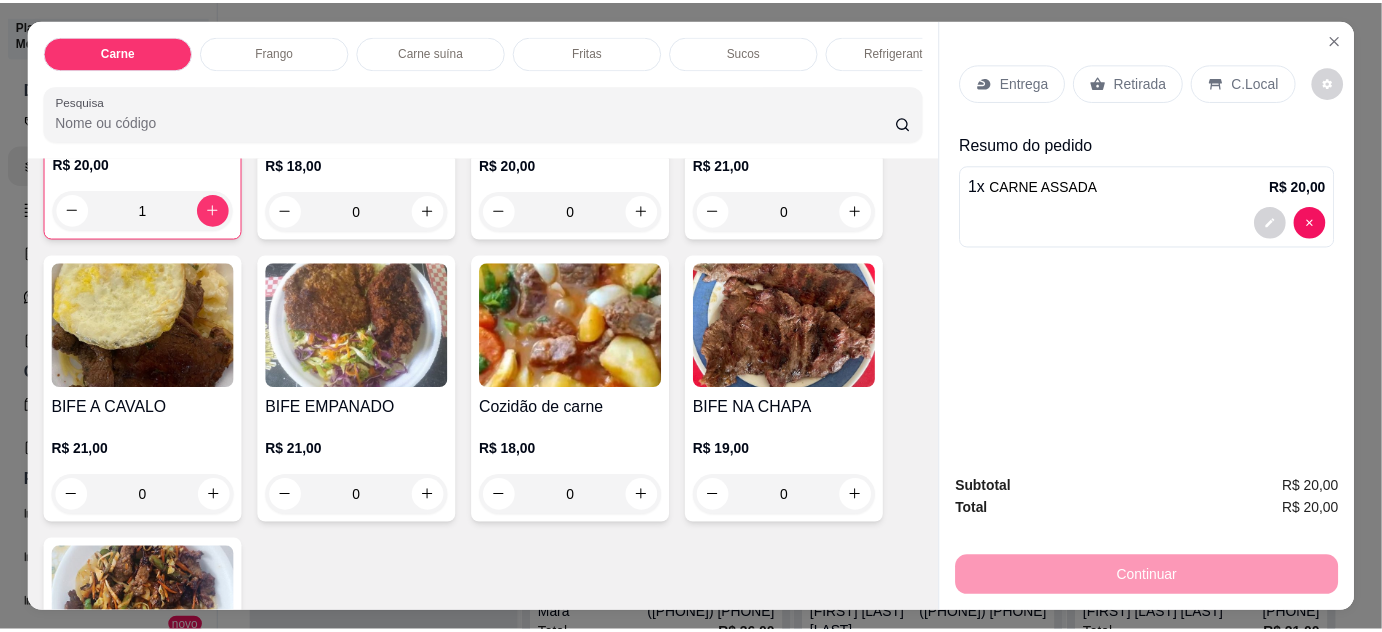 scroll, scrollTop: 0, scrollLeft: 0, axis: both 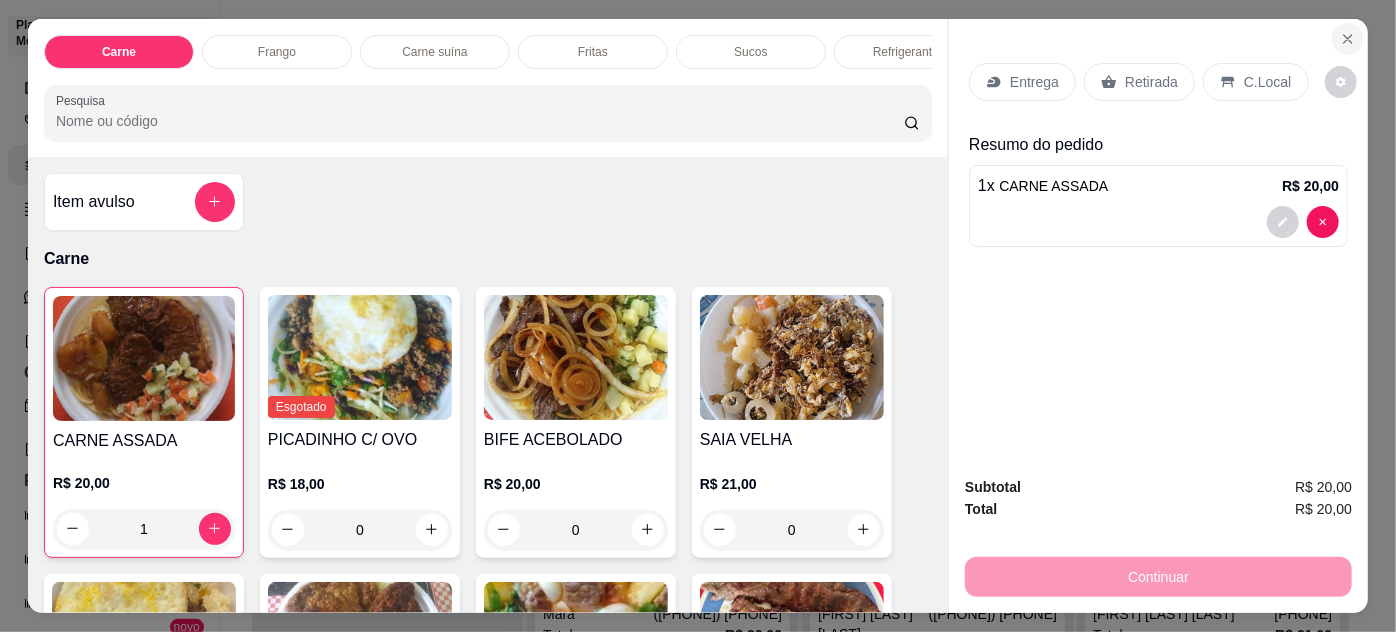 click at bounding box center (1348, 39) 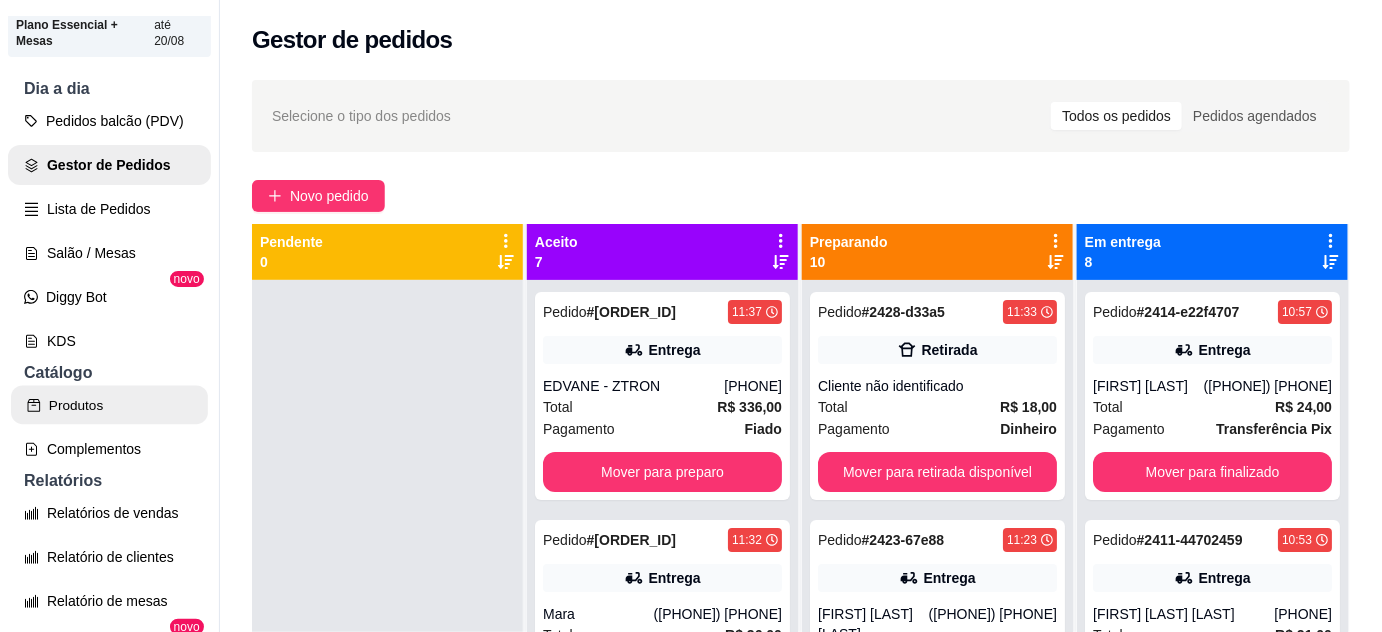 click on "Produtos" at bounding box center [109, 405] 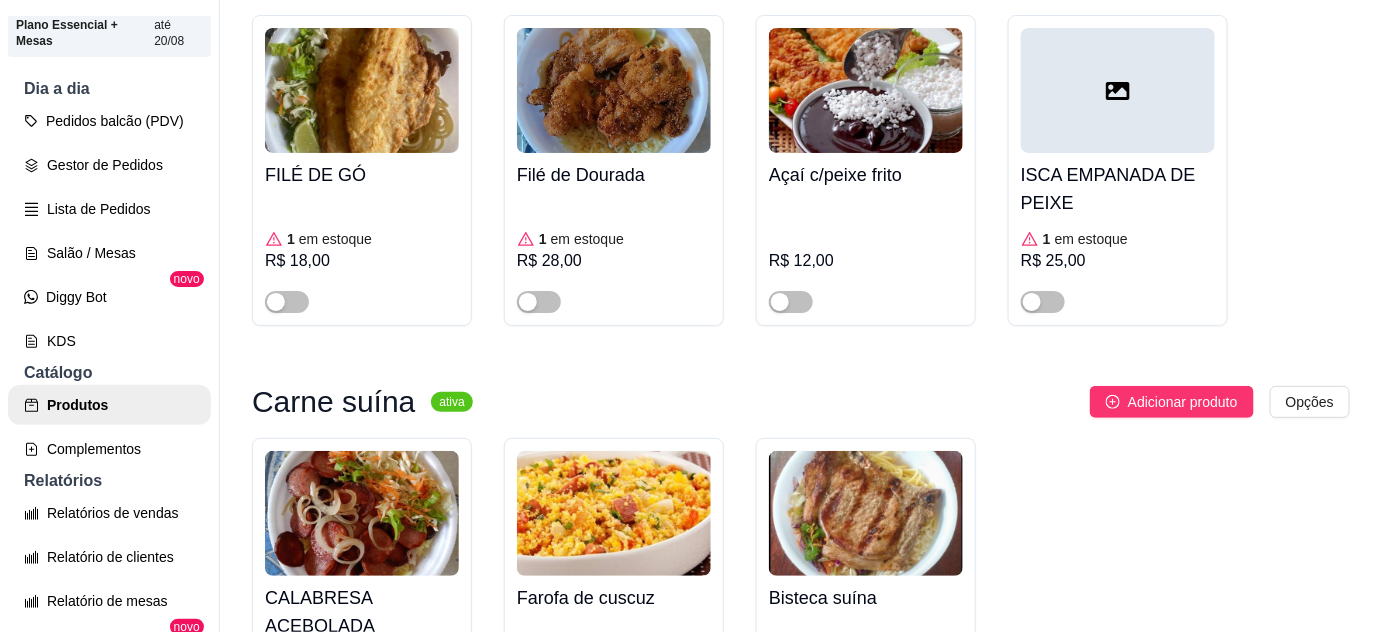 scroll, scrollTop: 2727, scrollLeft: 0, axis: vertical 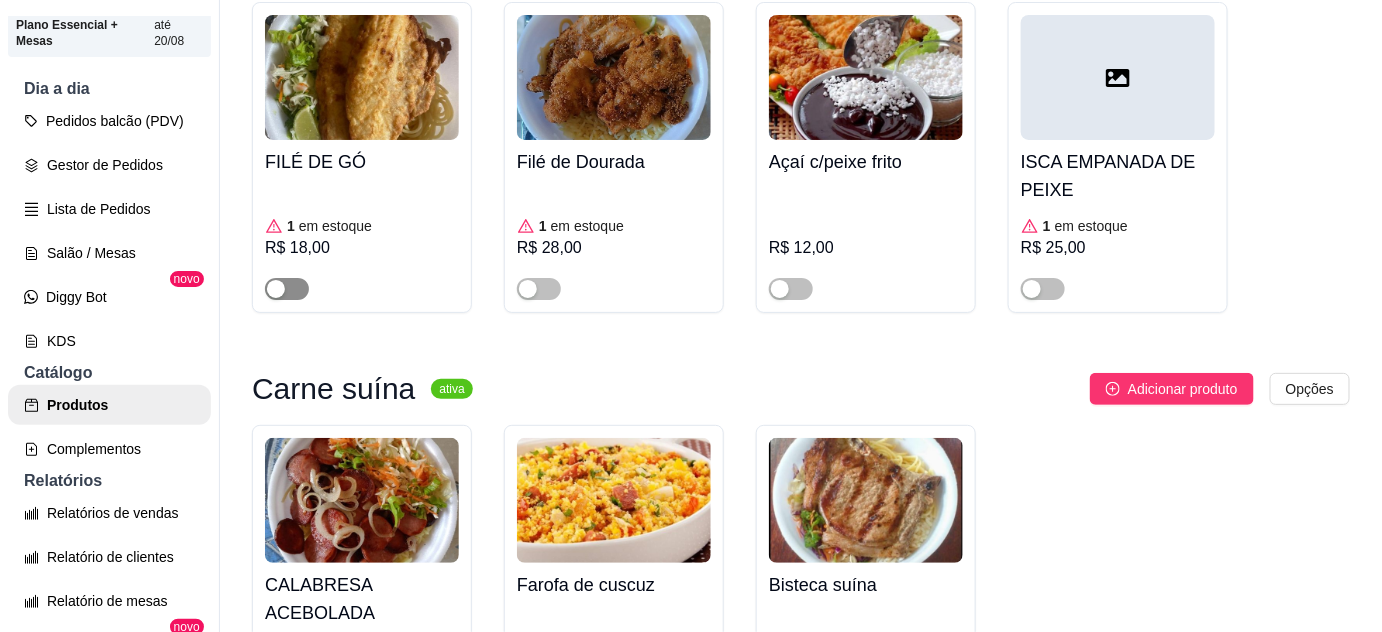 click at bounding box center (287, 289) 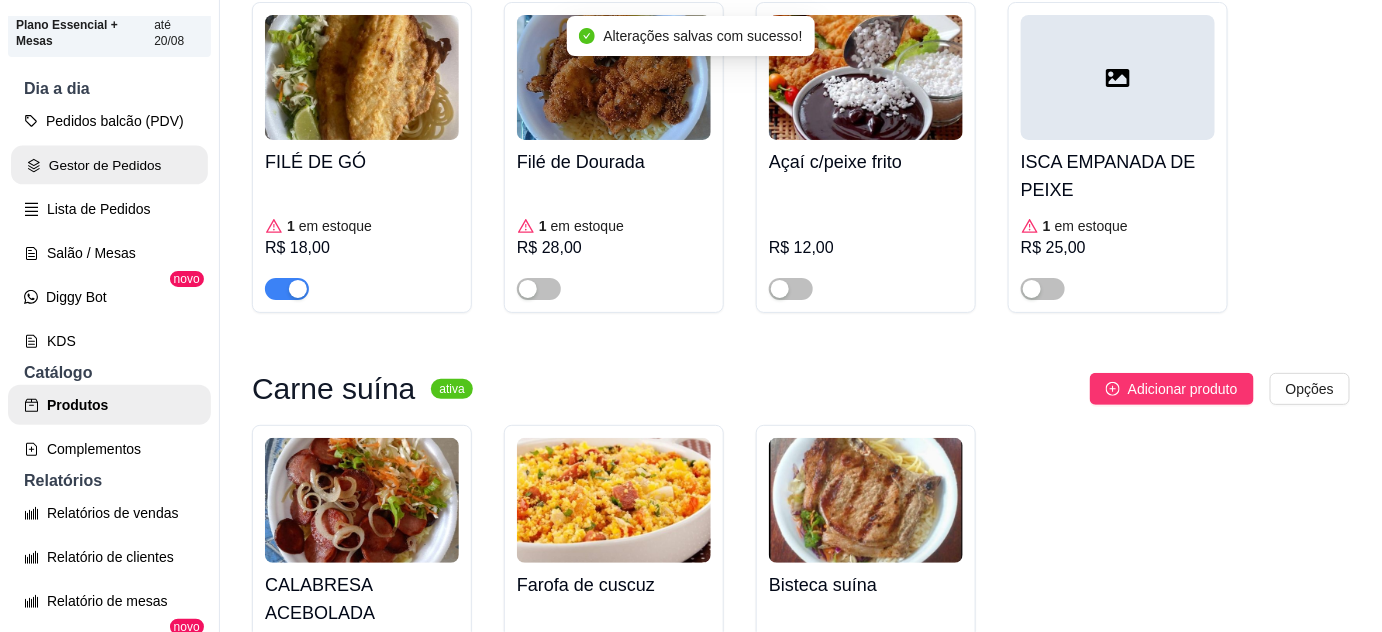click on "Gestor de Pedidos" at bounding box center (109, 165) 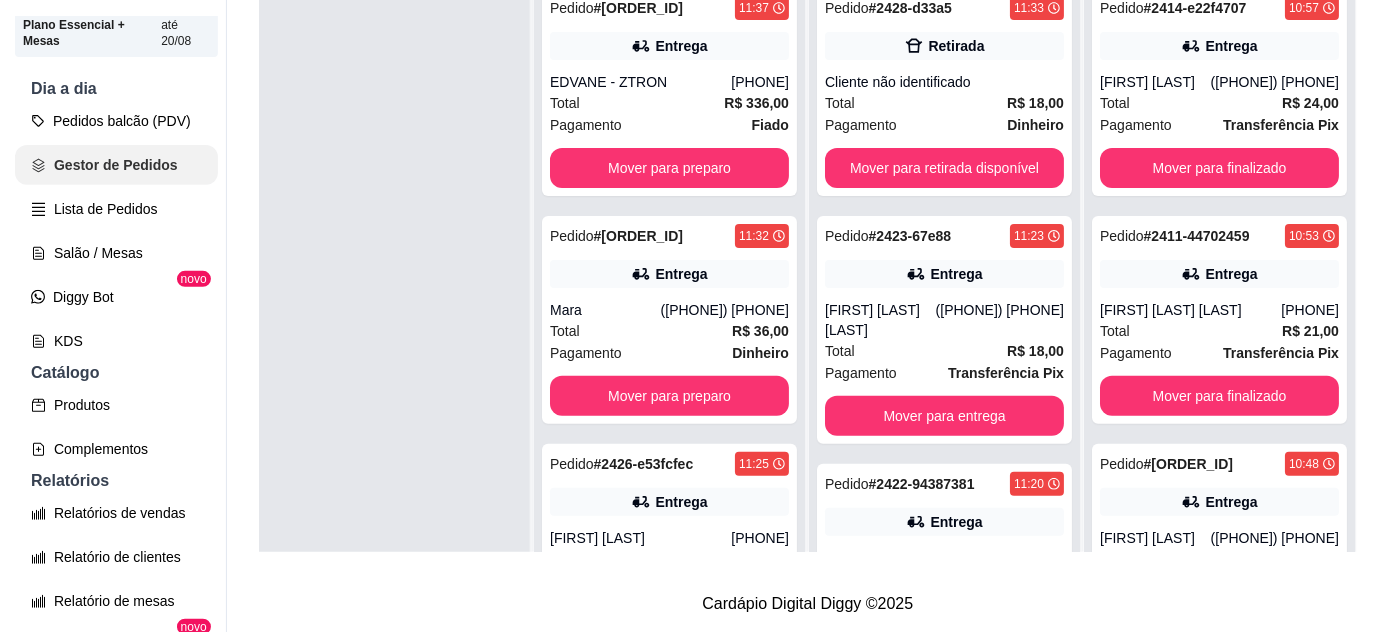 scroll, scrollTop: 0, scrollLeft: 0, axis: both 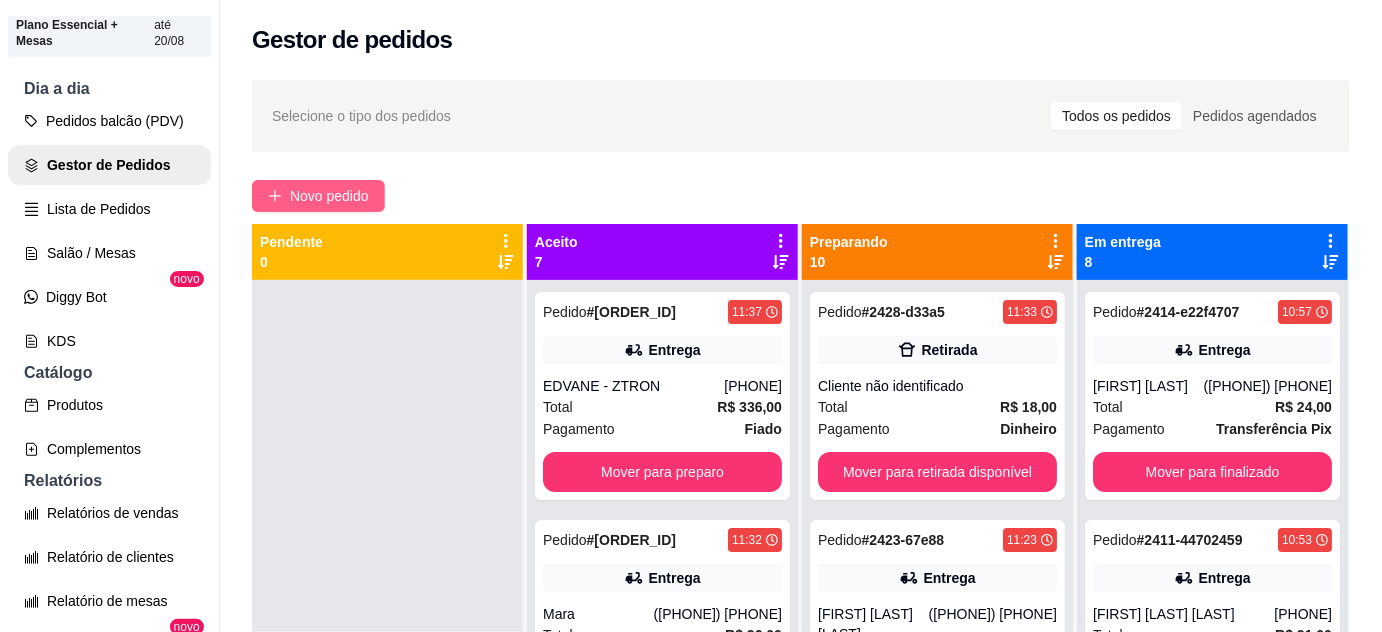 click on "Novo pedido" at bounding box center [329, 196] 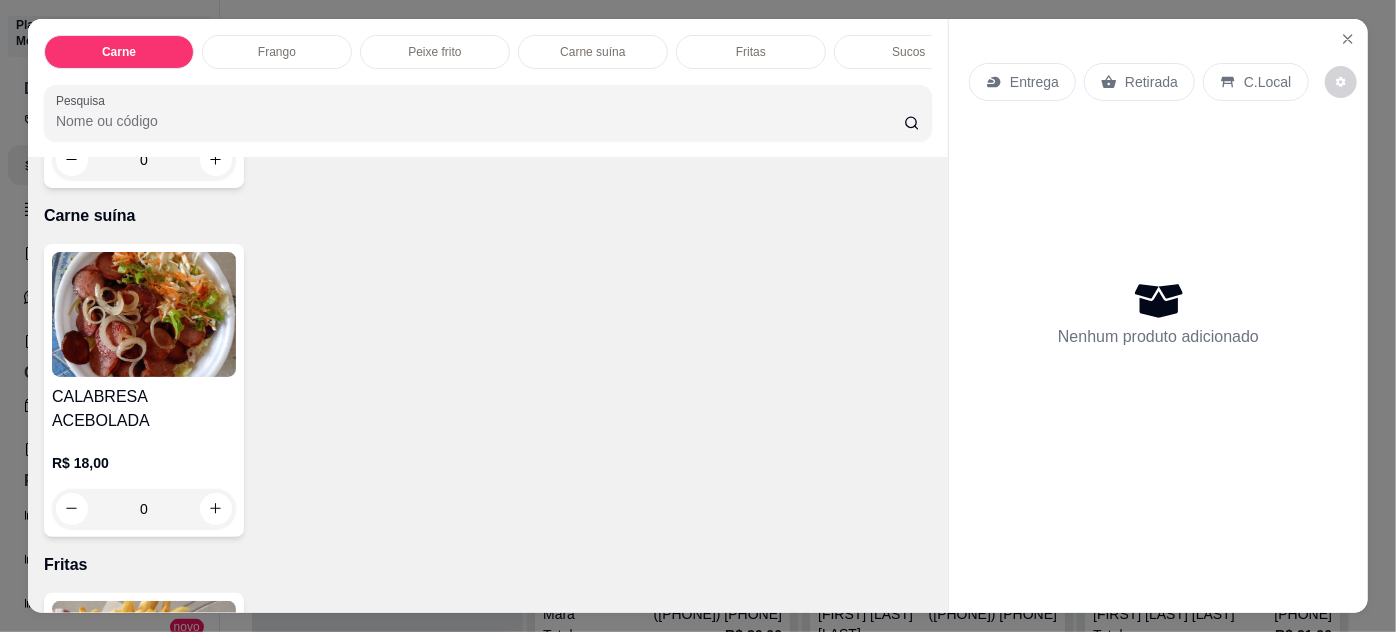 scroll, scrollTop: 1454, scrollLeft: 0, axis: vertical 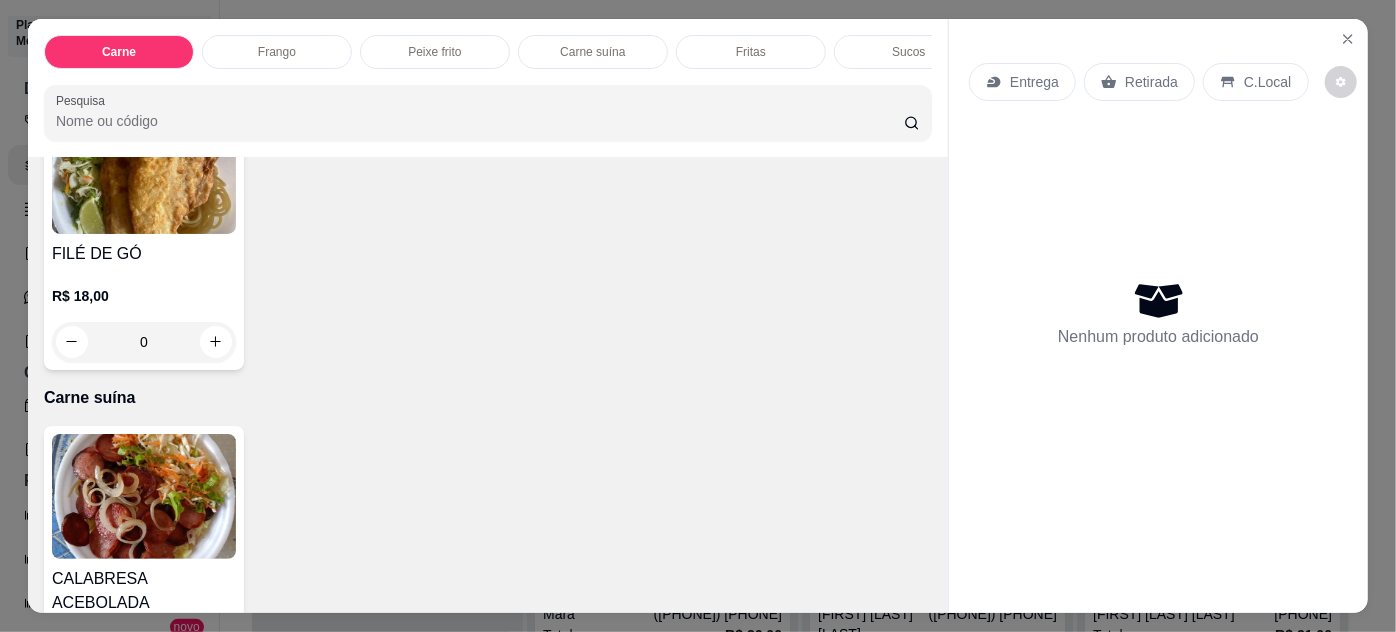 click at bounding box center (144, 171) 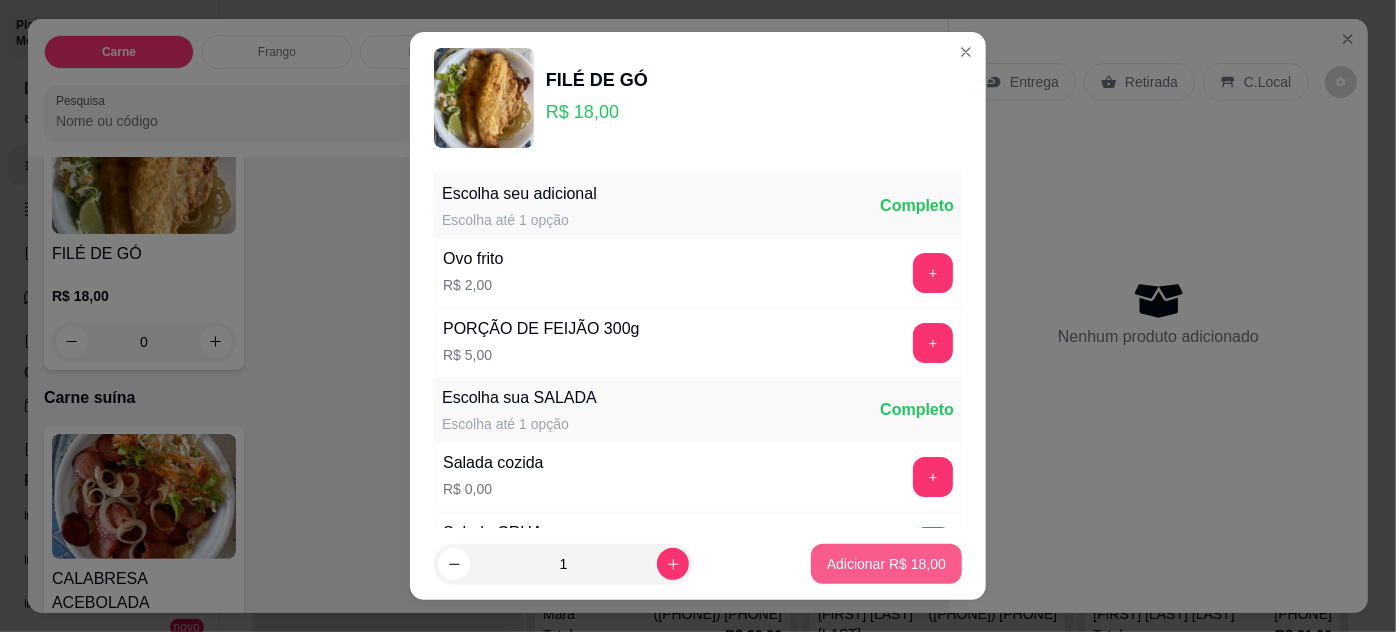click on "Adicionar   R$ 18,00" at bounding box center [886, 564] 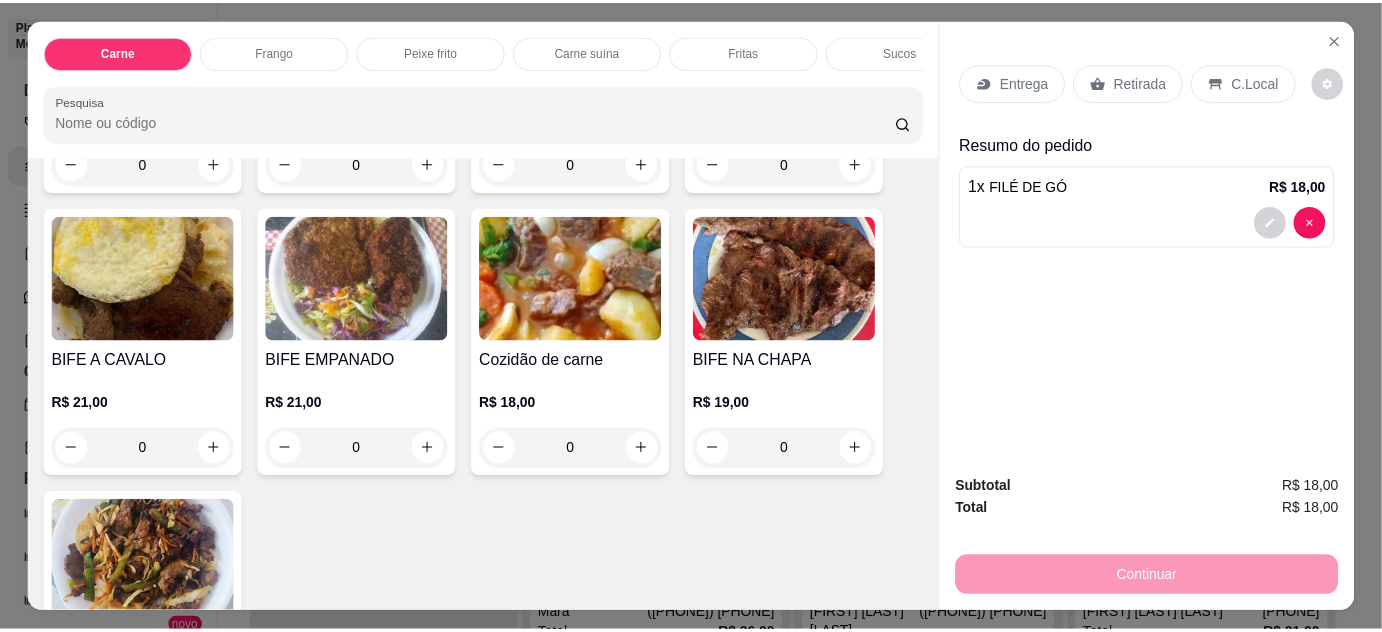 scroll, scrollTop: 0, scrollLeft: 0, axis: both 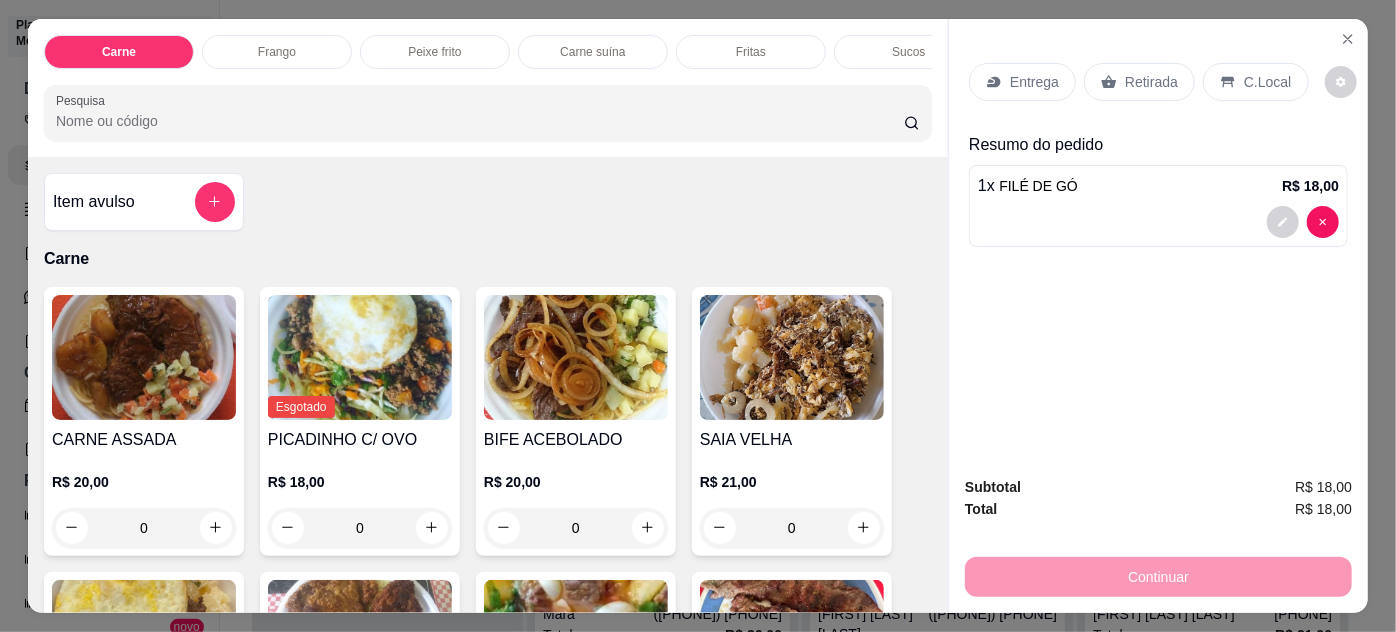 click at bounding box center [144, 357] 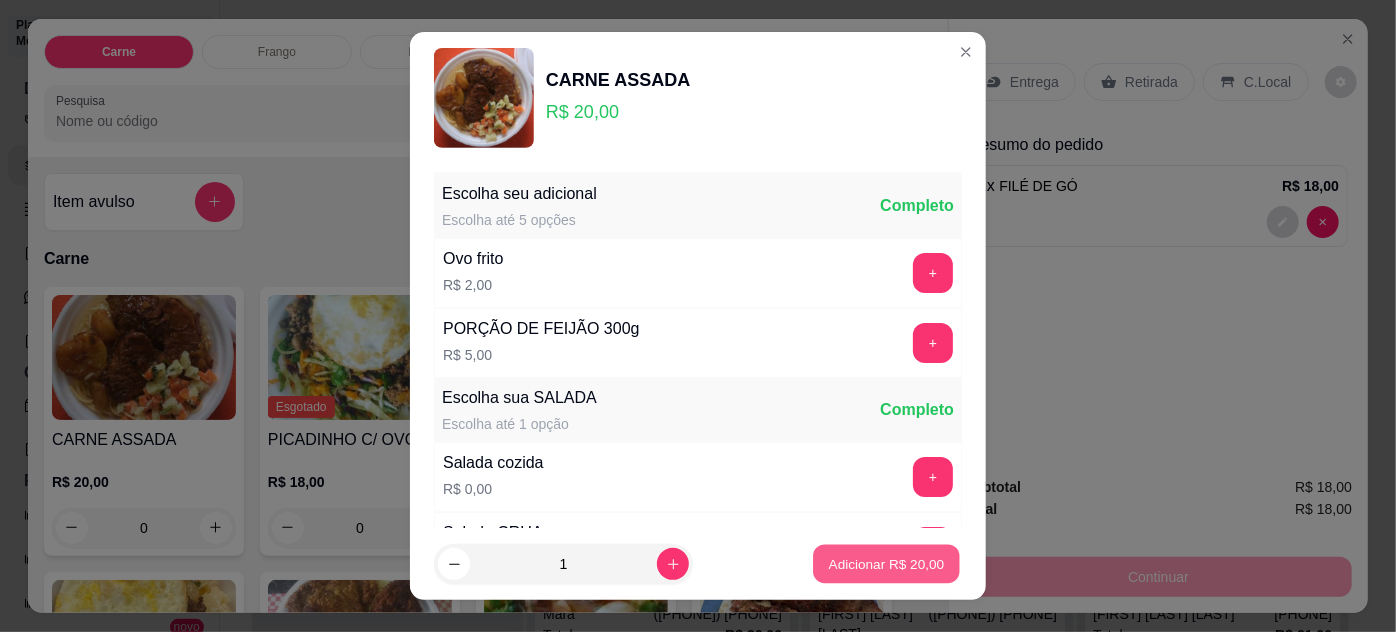 click on "Adicionar   R$ 20,00" at bounding box center (887, 564) 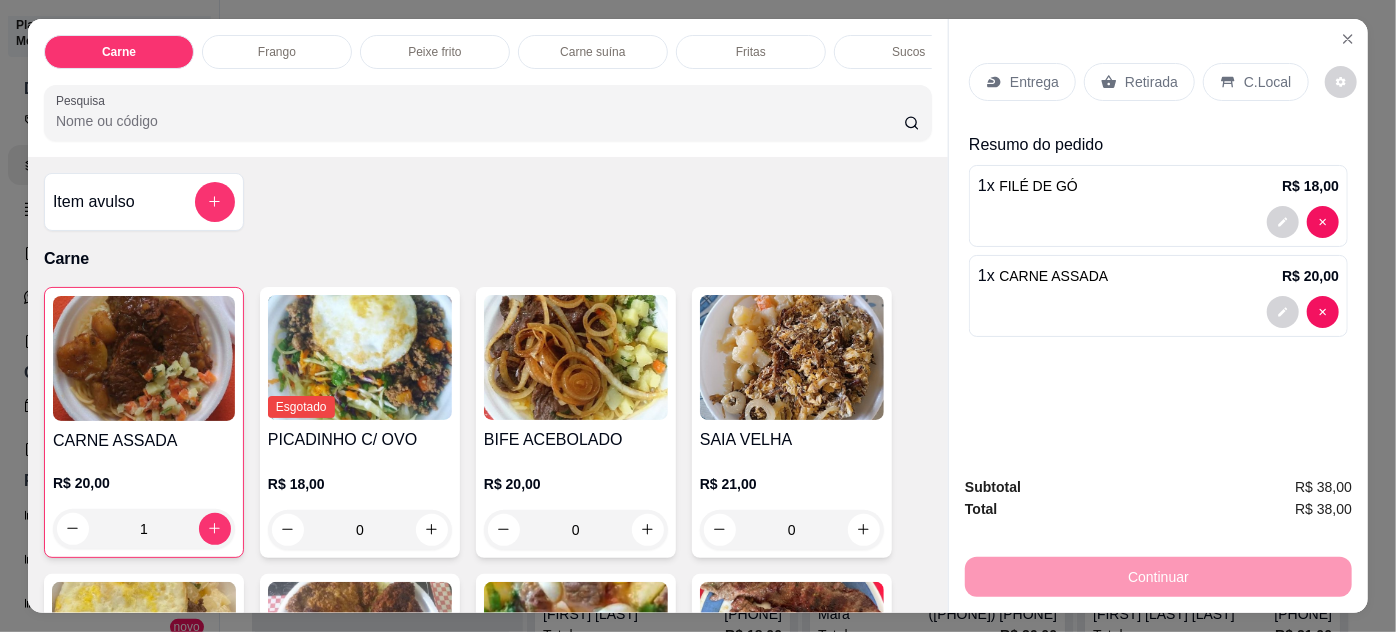 click on "Entrega" at bounding box center [1034, 82] 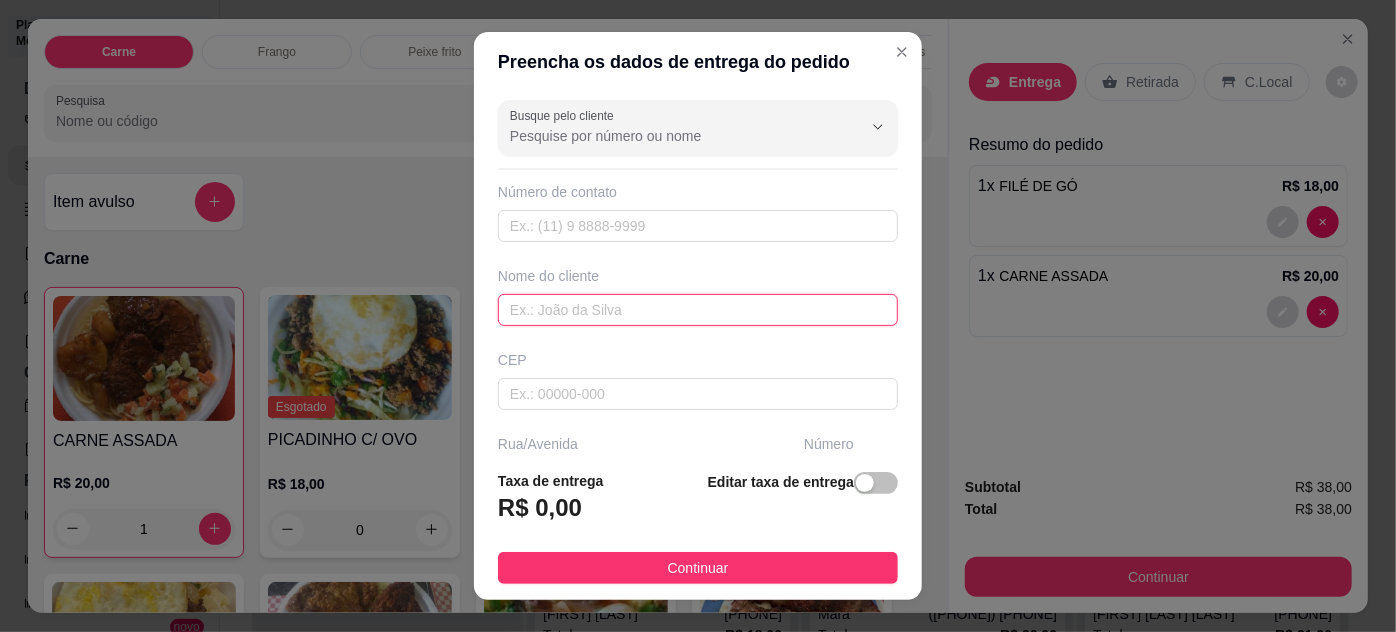 click at bounding box center (698, 310) 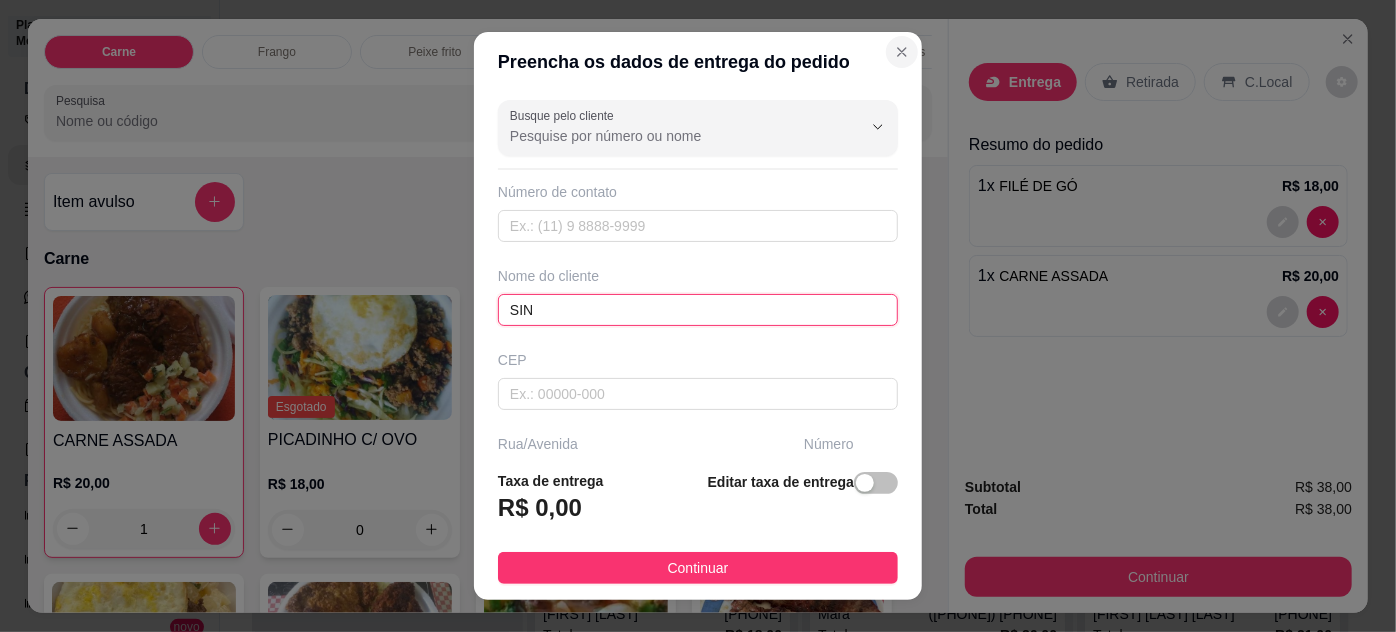 type on "SIN" 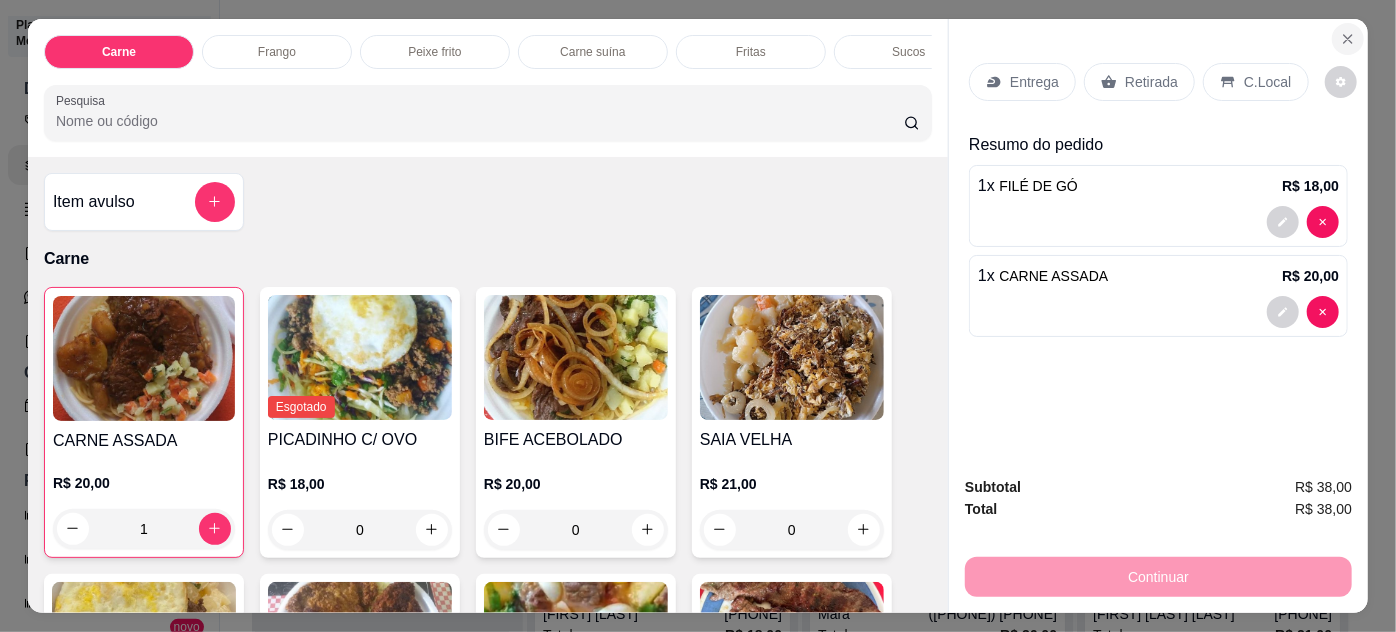 click 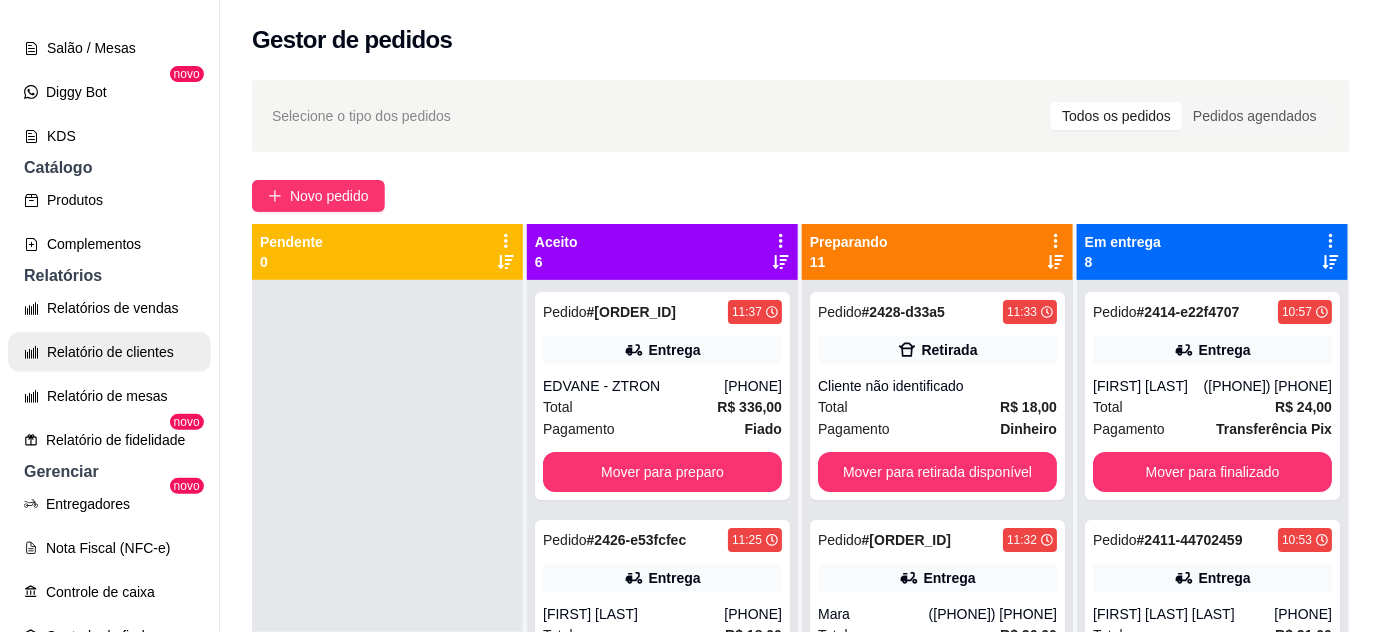 scroll, scrollTop: 363, scrollLeft: 0, axis: vertical 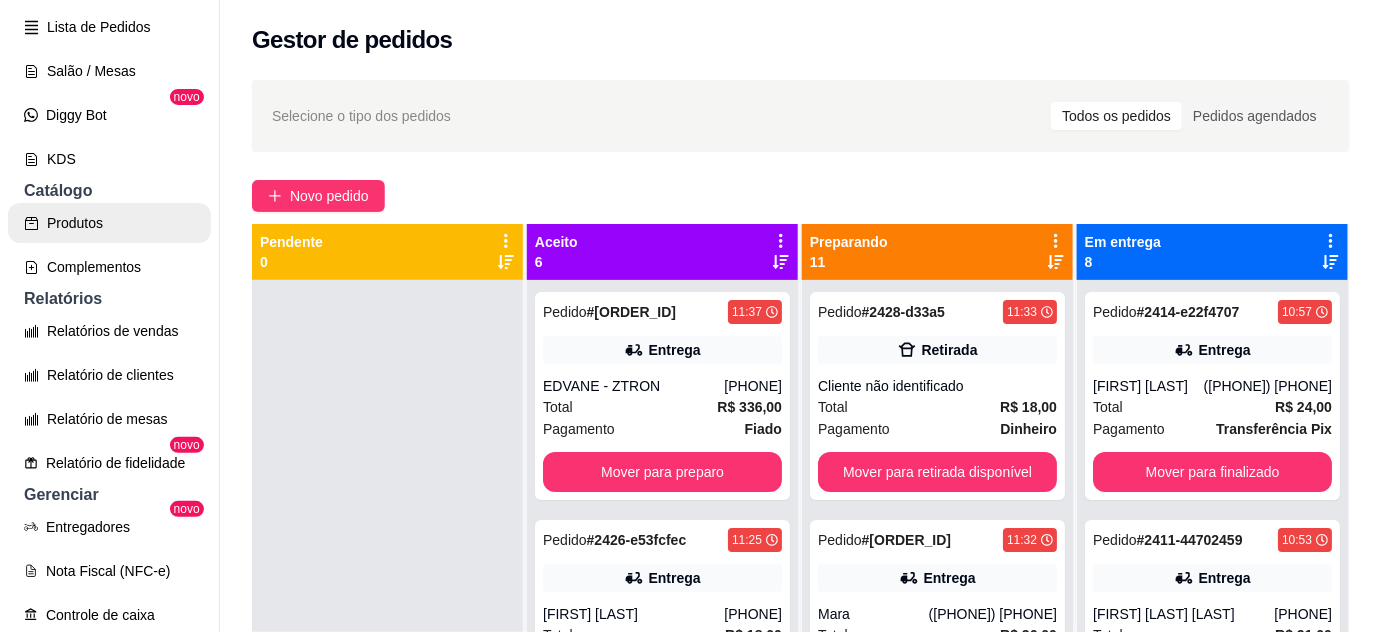 click on "Produtos" at bounding box center [109, 223] 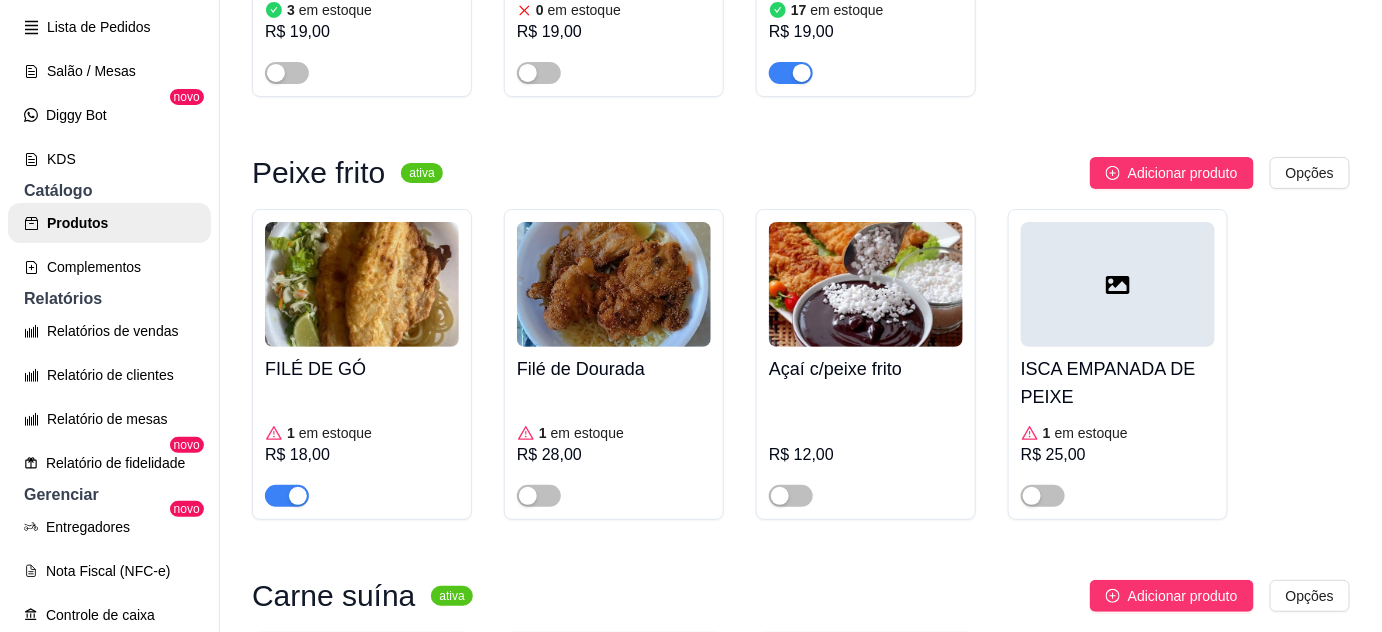 scroll, scrollTop: 2545, scrollLeft: 0, axis: vertical 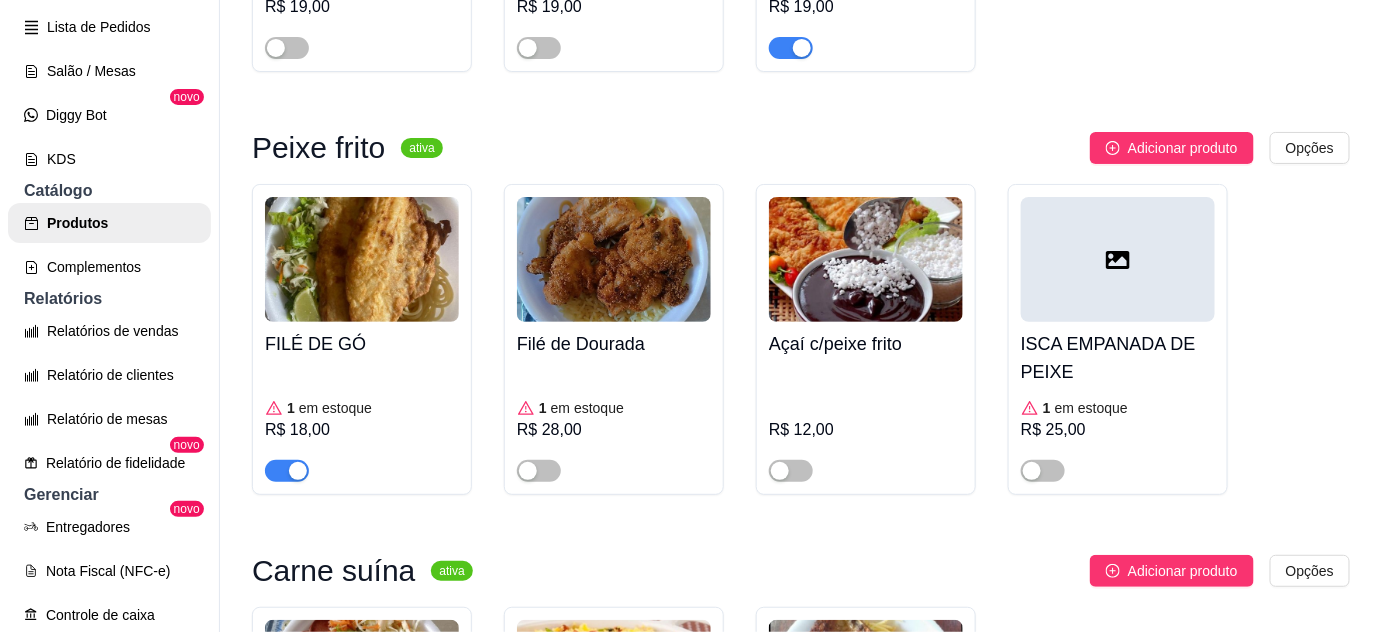 click at bounding box center (287, 471) 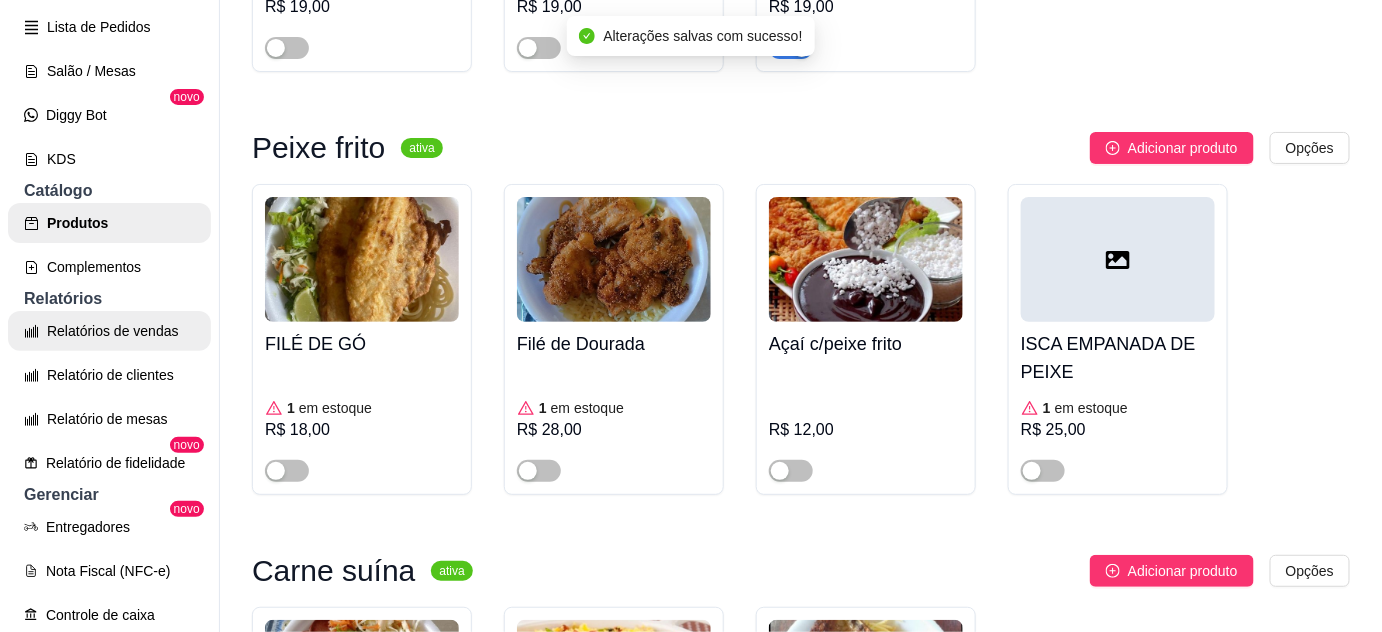 scroll, scrollTop: 0, scrollLeft: 0, axis: both 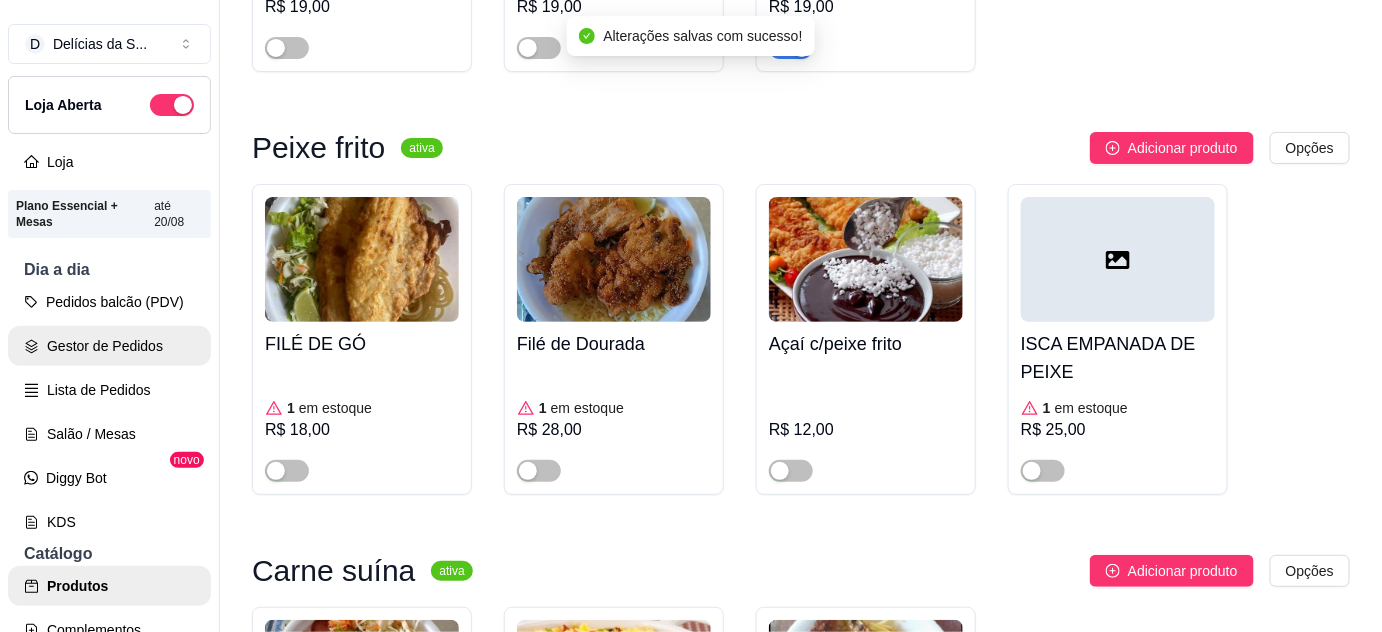 click on "Gestor de Pedidos" at bounding box center [109, 346] 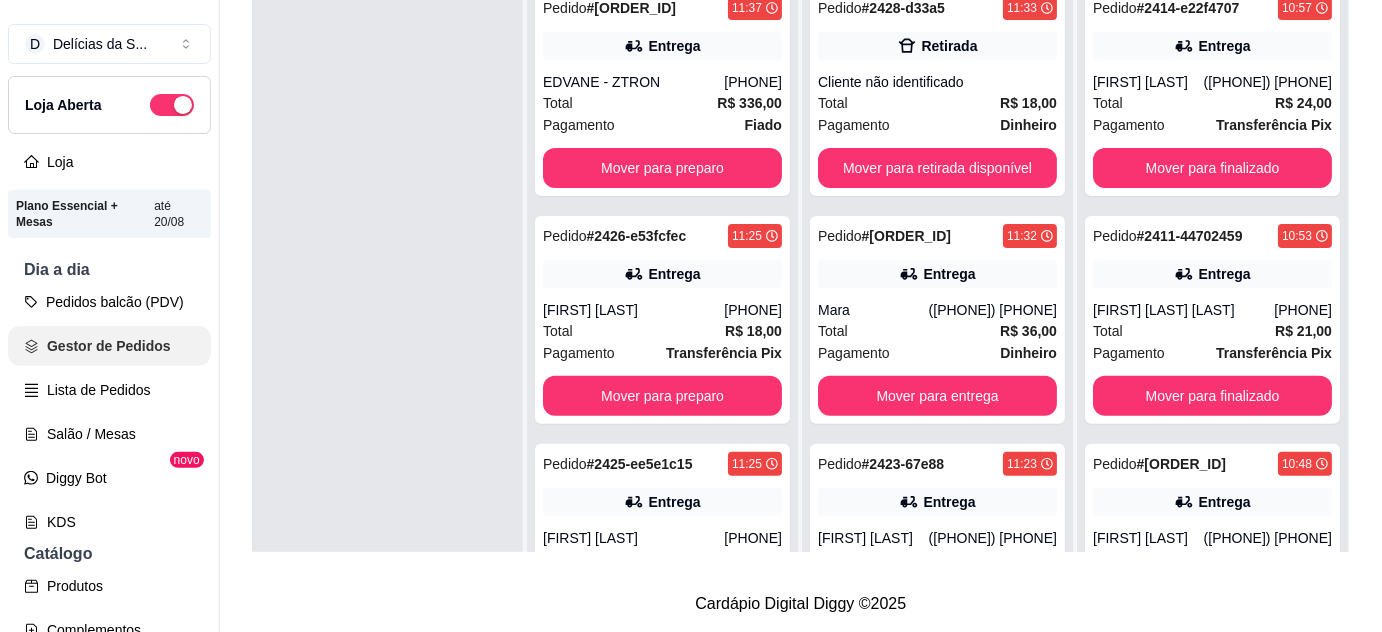 scroll, scrollTop: 0, scrollLeft: 0, axis: both 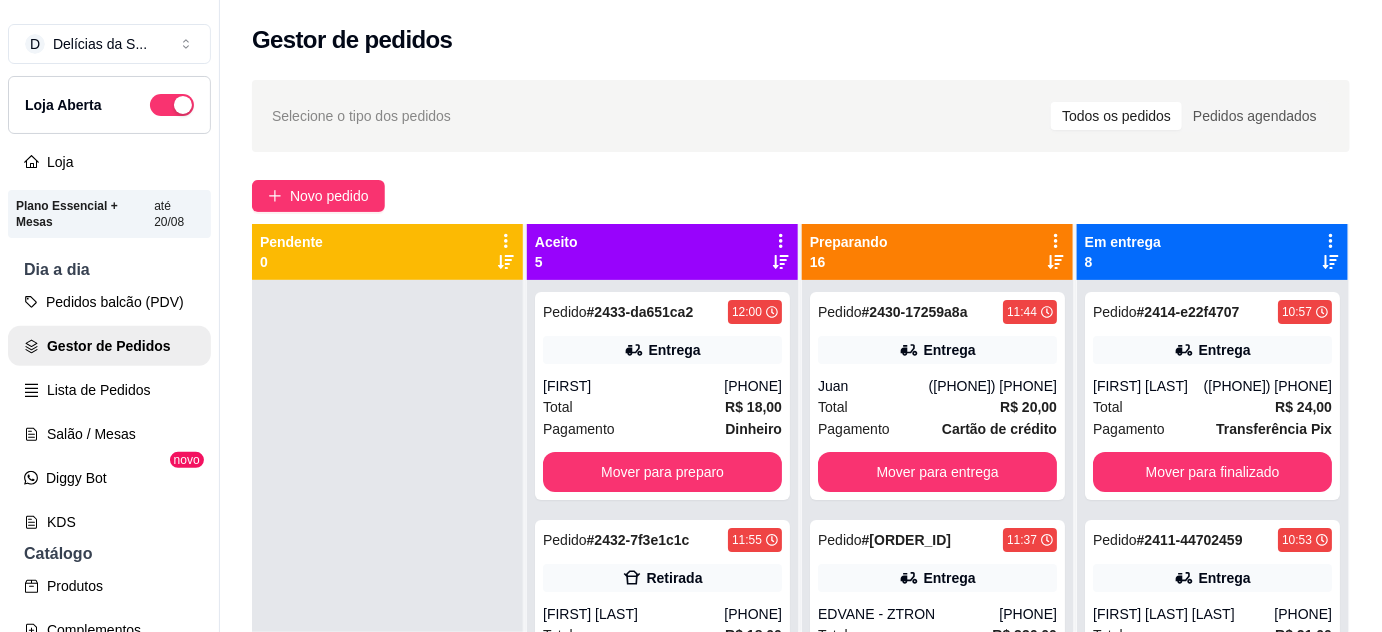 drag, startPoint x: 442, startPoint y: 1, endPoint x: 531, endPoint y: 180, distance: 199.90498 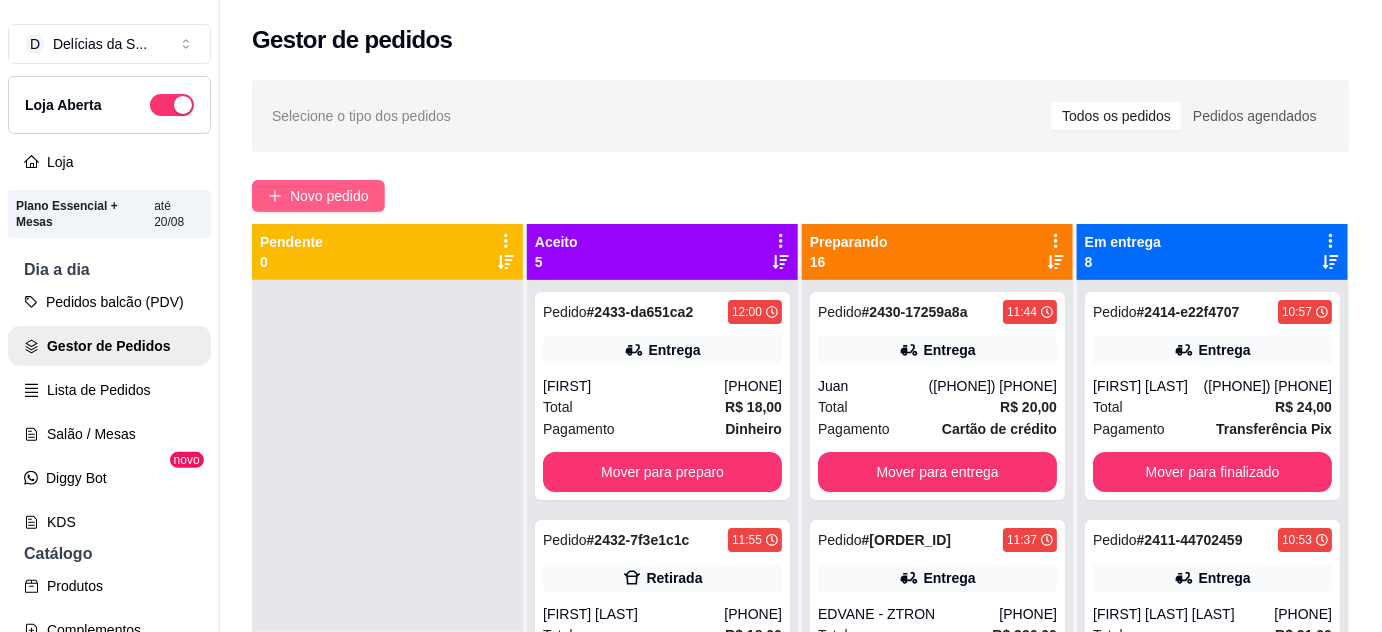 click on "Novo pedido" at bounding box center [329, 196] 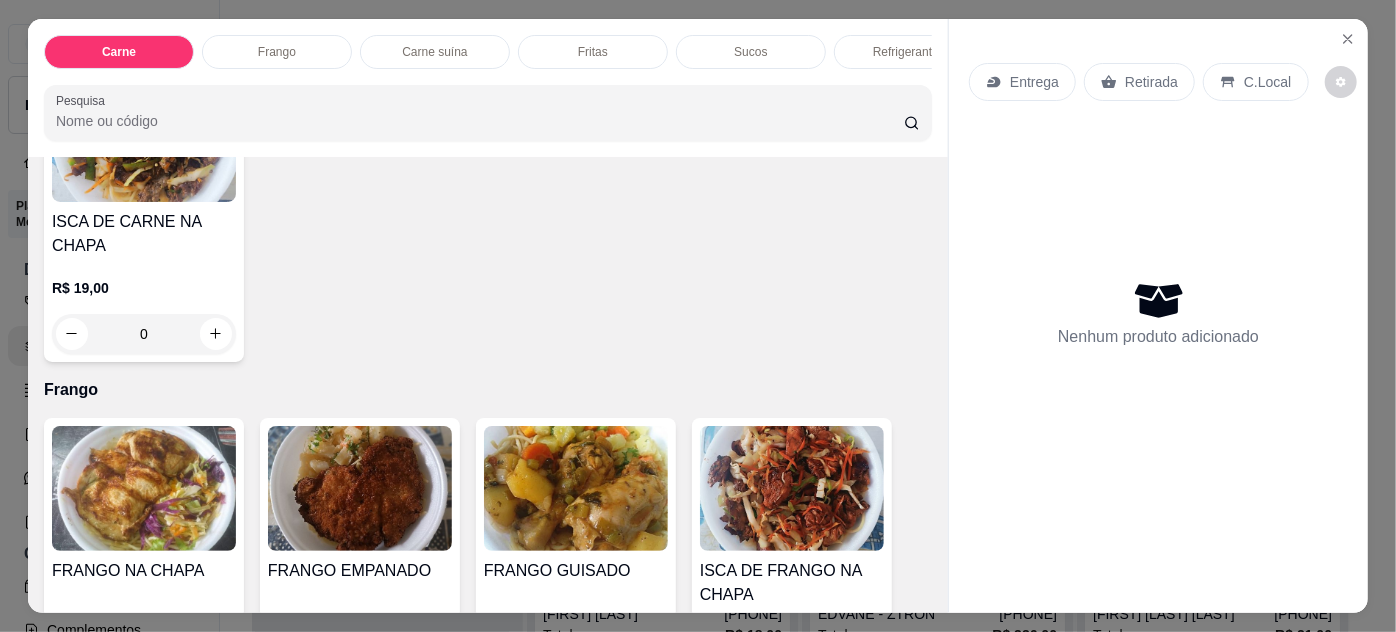 scroll, scrollTop: 909, scrollLeft: 0, axis: vertical 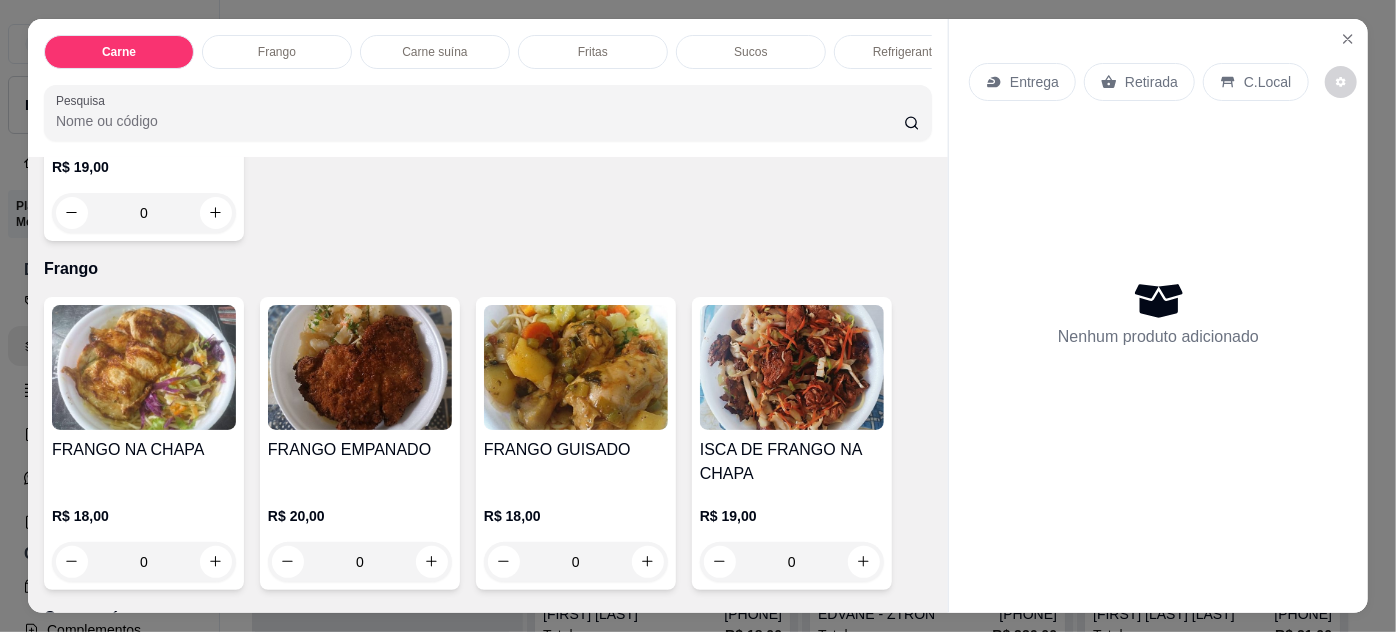 click at bounding box center (144, 367) 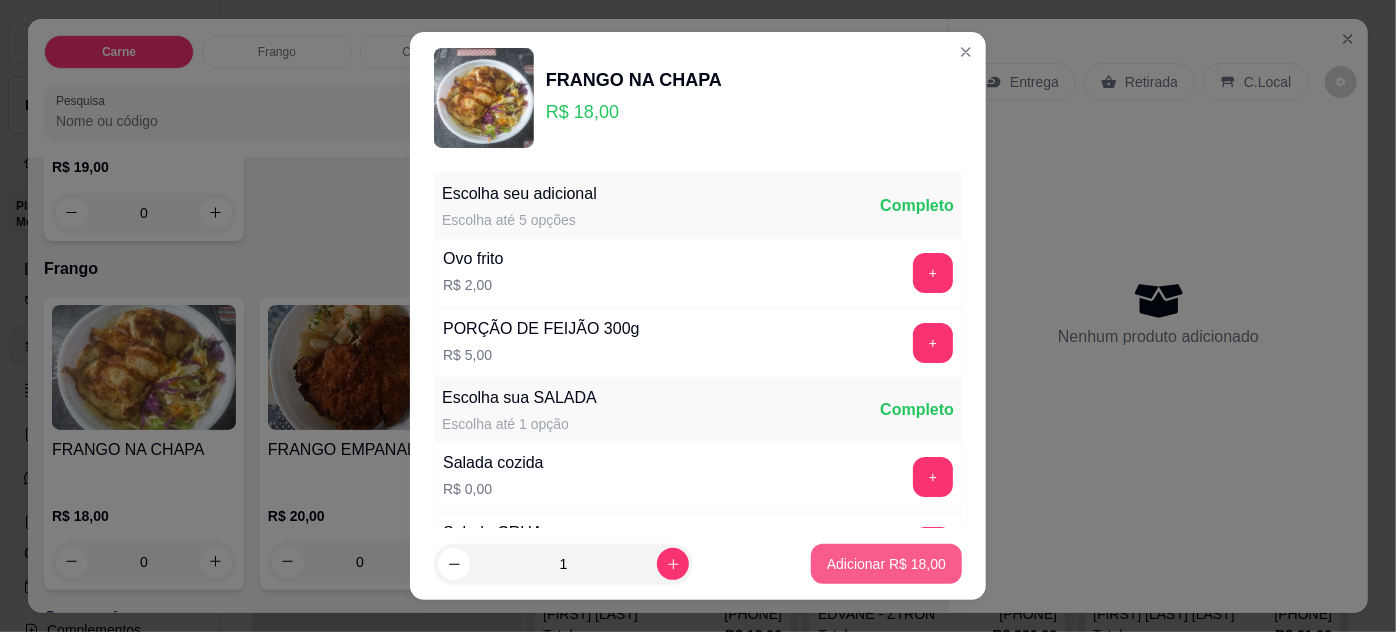 click on "Adicionar   R$ 18,00" at bounding box center (886, 564) 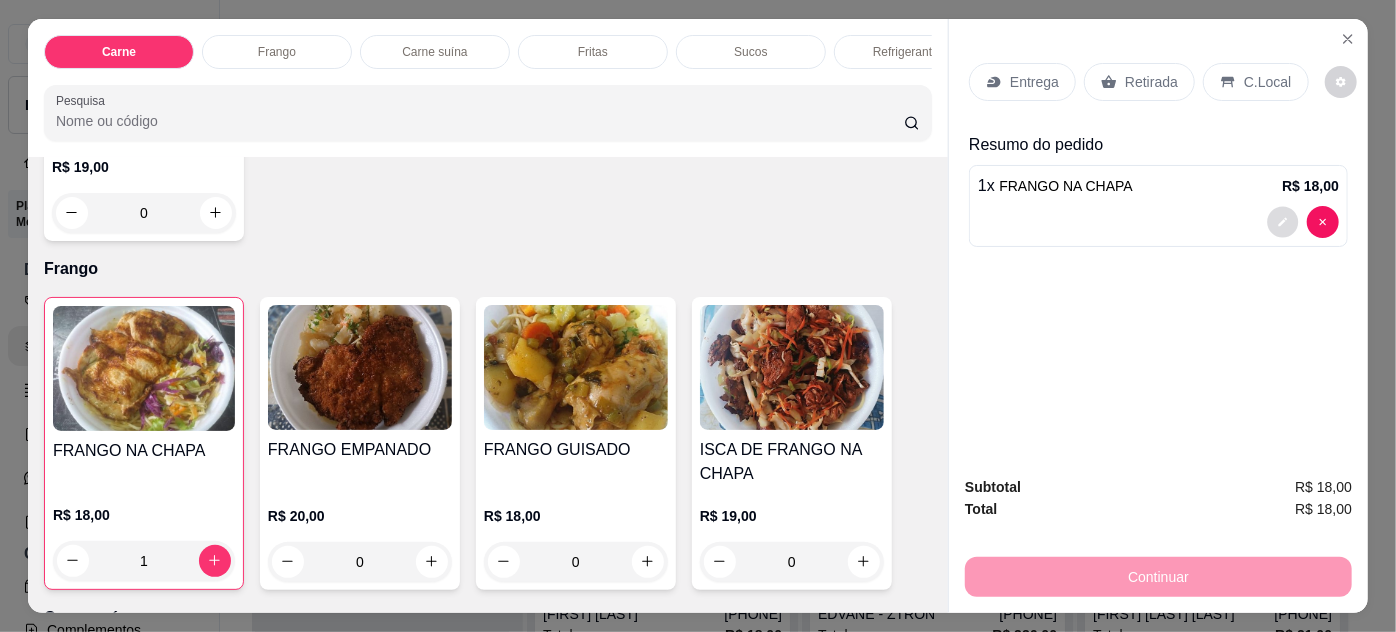 click 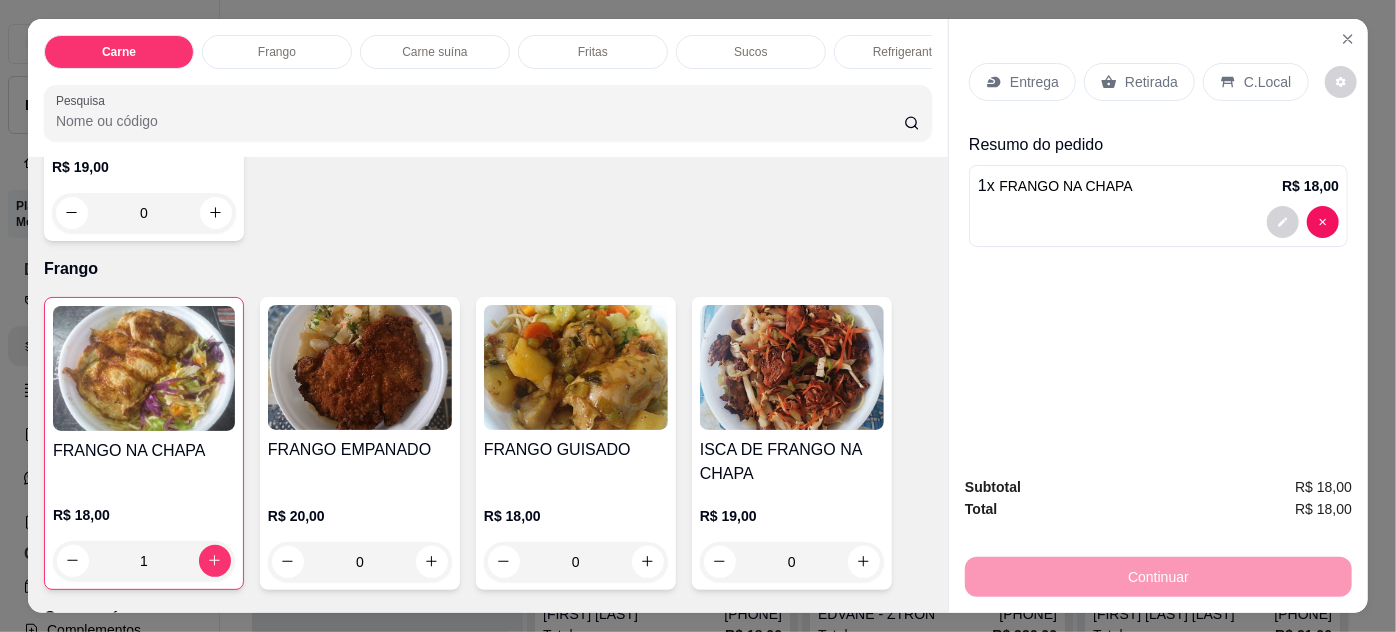 scroll, scrollTop: 199, scrollLeft: 0, axis: vertical 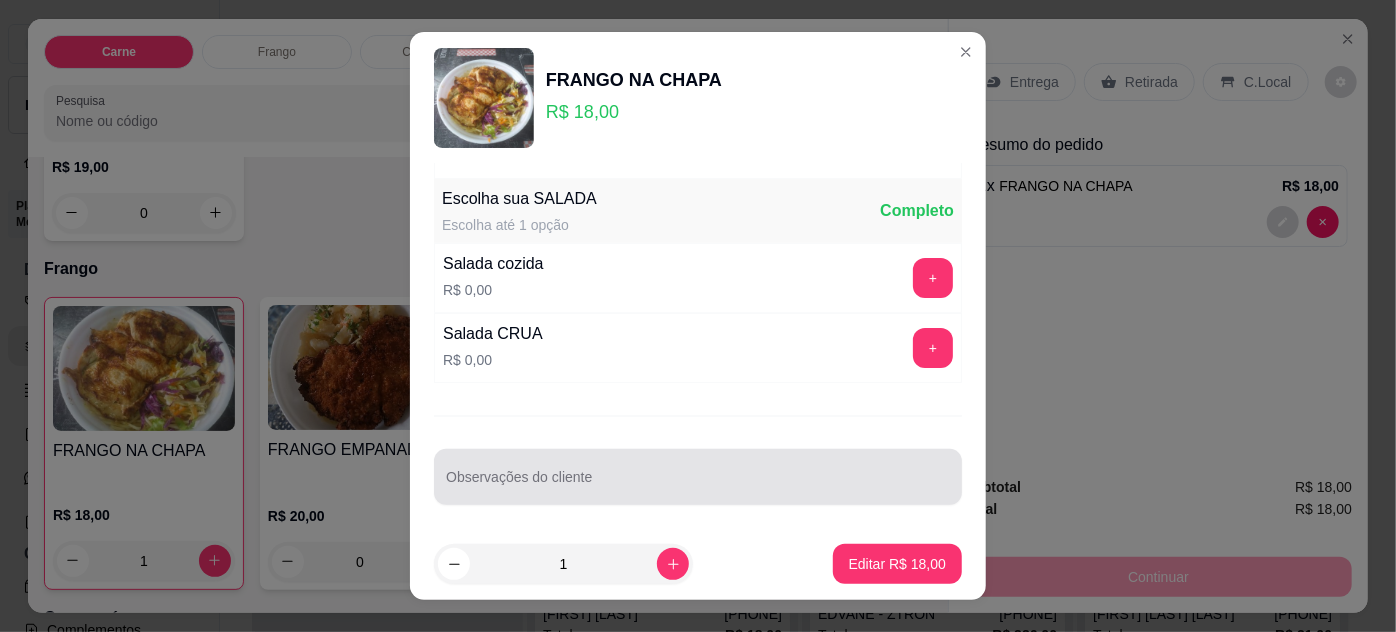 click at bounding box center (698, 477) 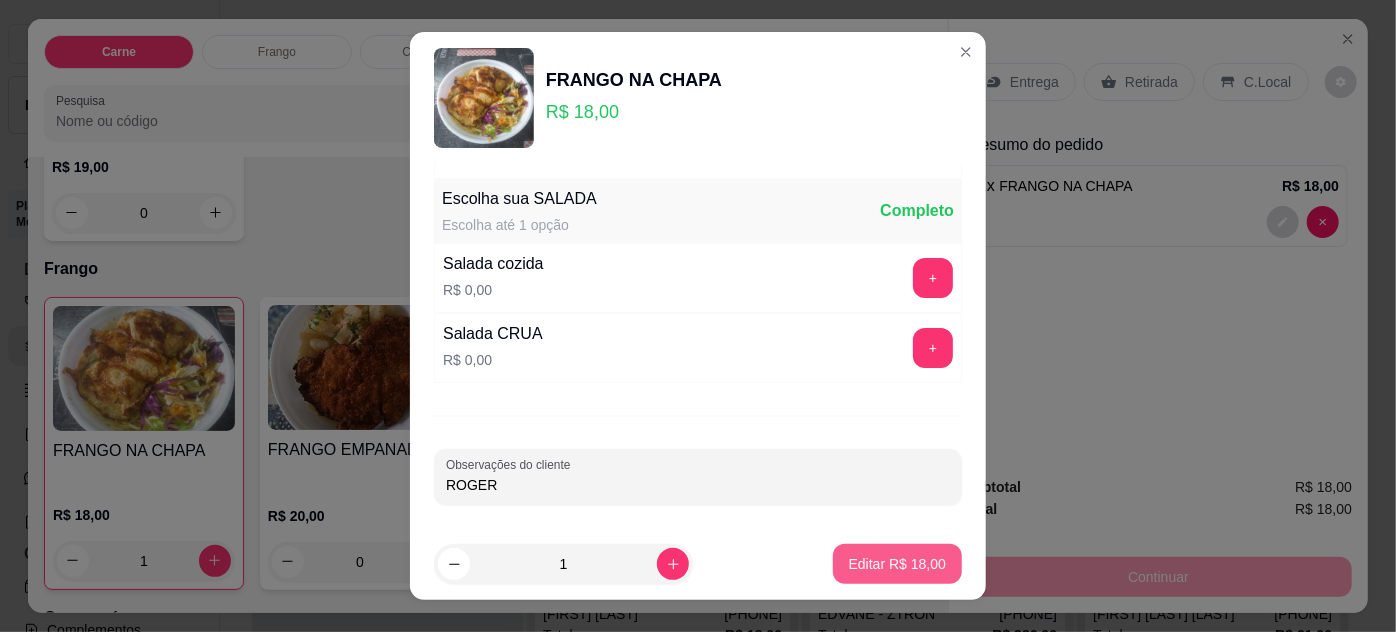 type on "ROGER" 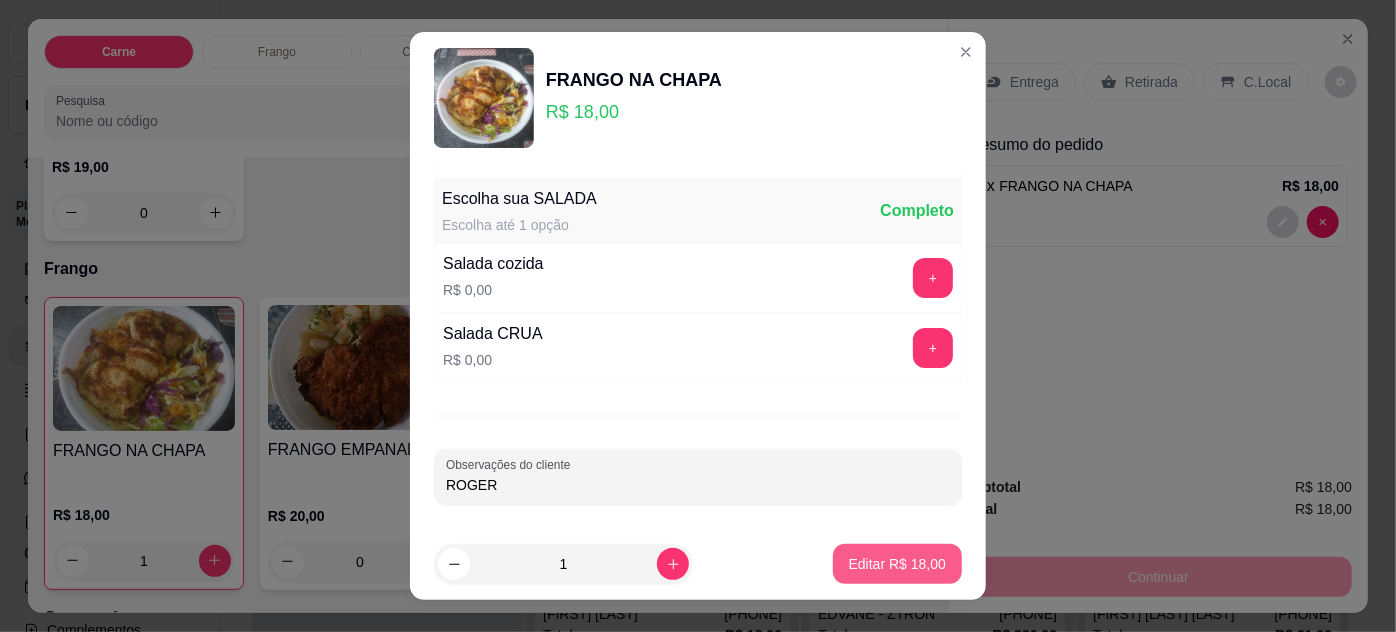 click on "Editar   R$ 18,00" at bounding box center [897, 564] 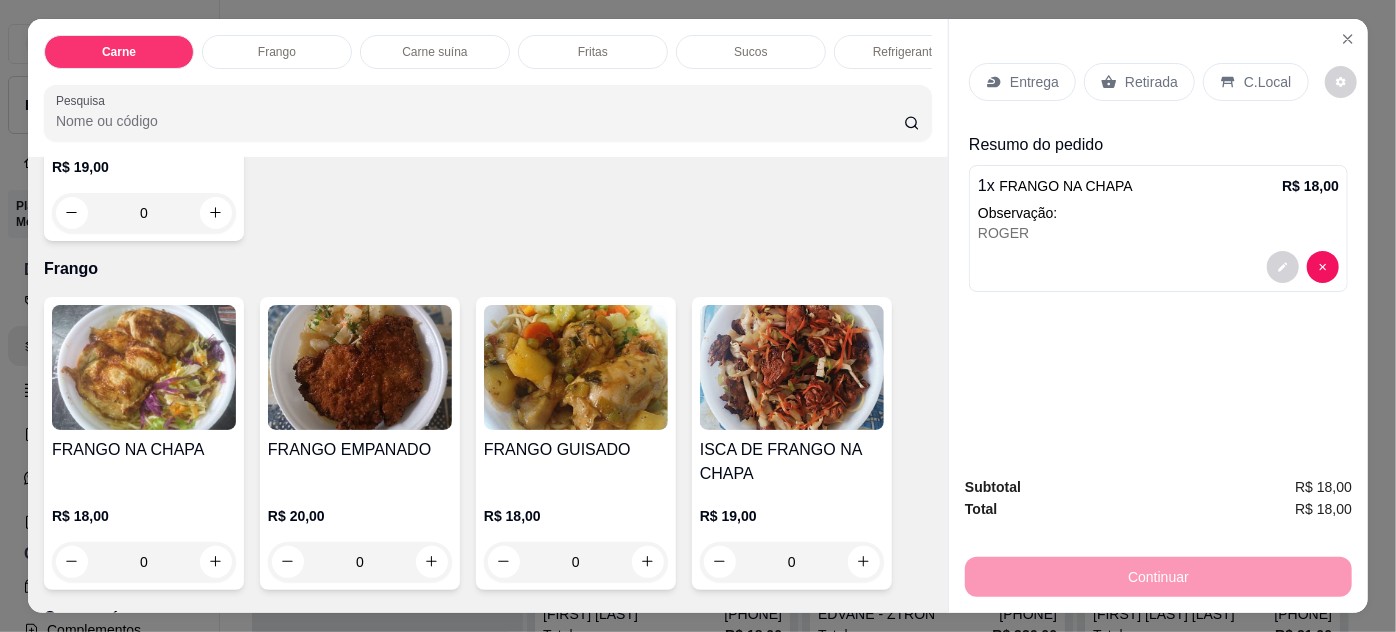 click on "Continuar" at bounding box center [1158, 574] 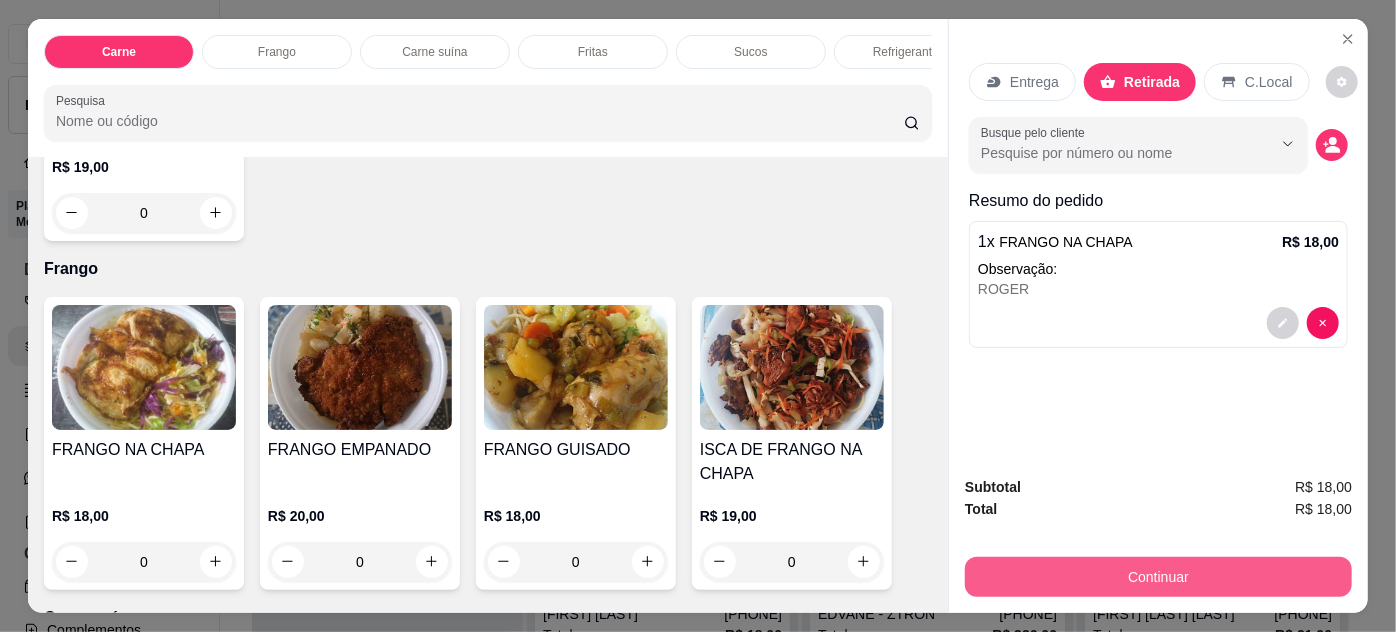 click on "Continuar" at bounding box center (1158, 577) 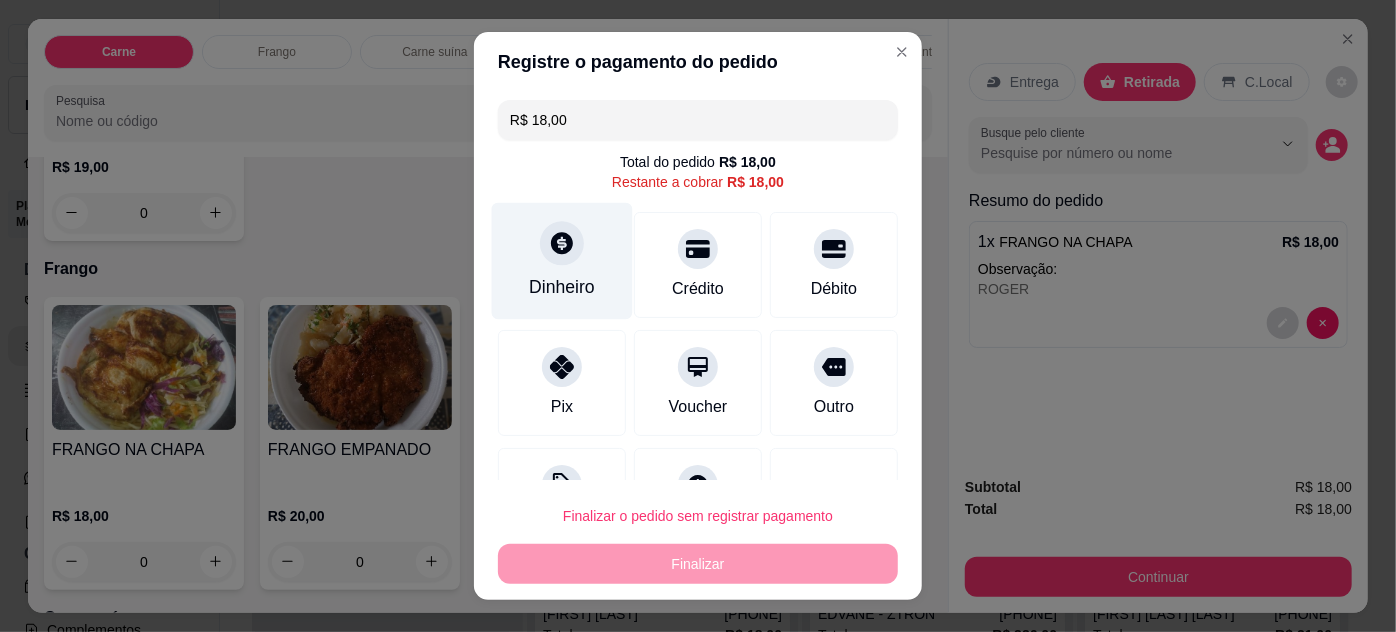 click on "Dinheiro" at bounding box center (562, 260) 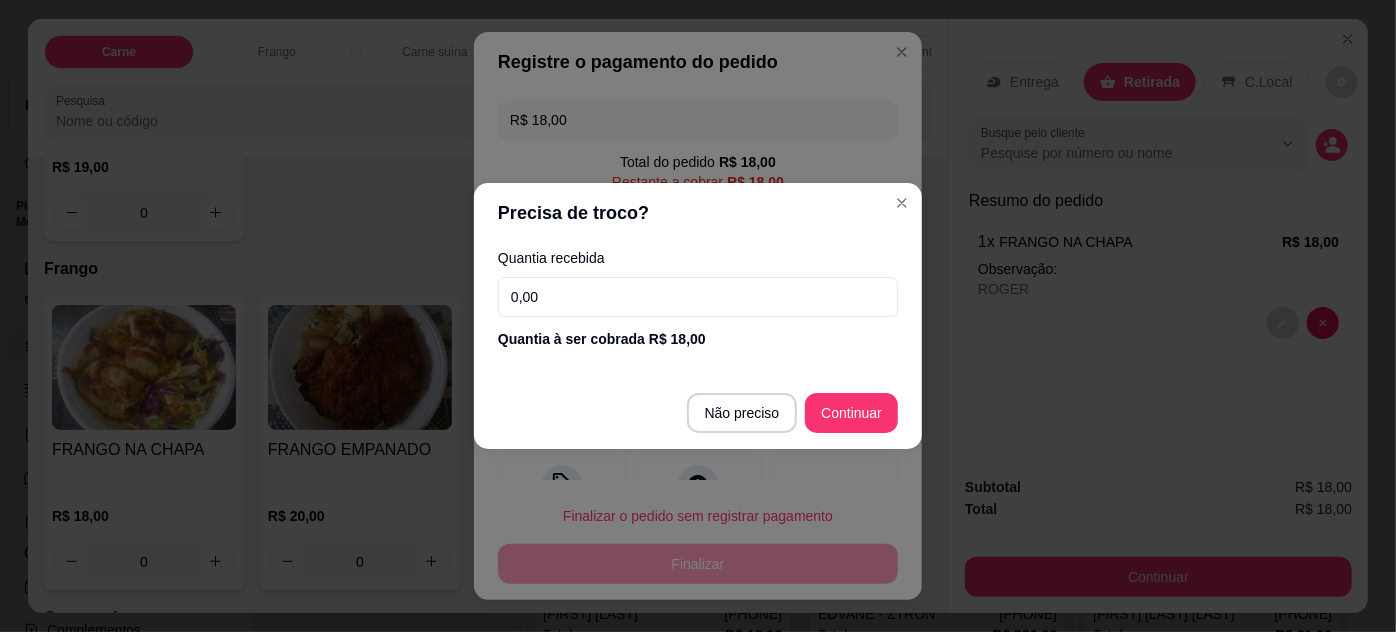 click on "0,00" at bounding box center [698, 297] 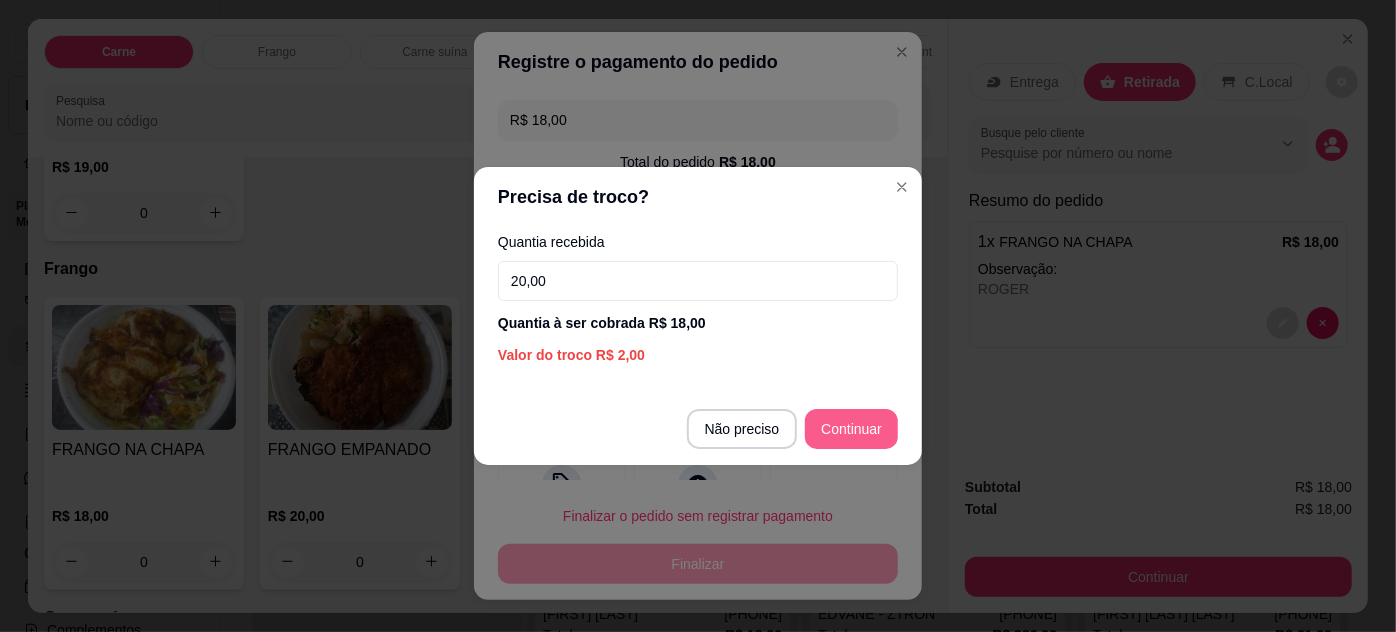 type on "20,00" 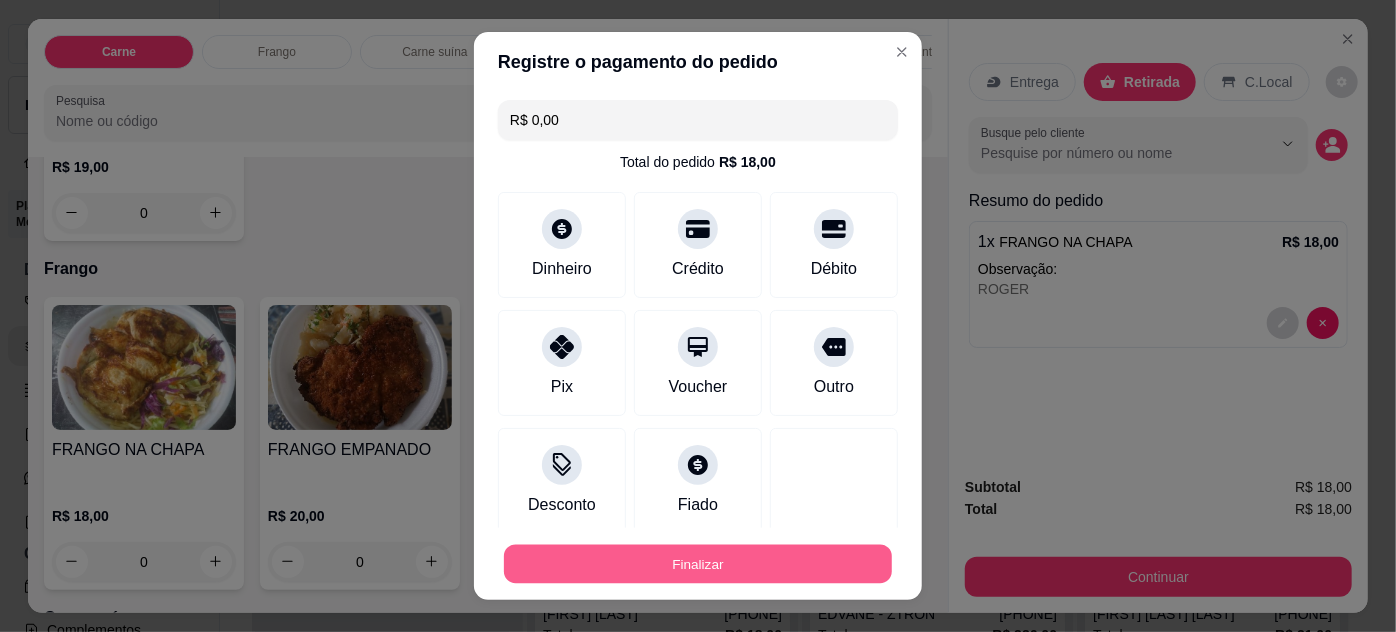 click on "Finalizar" at bounding box center (698, 564) 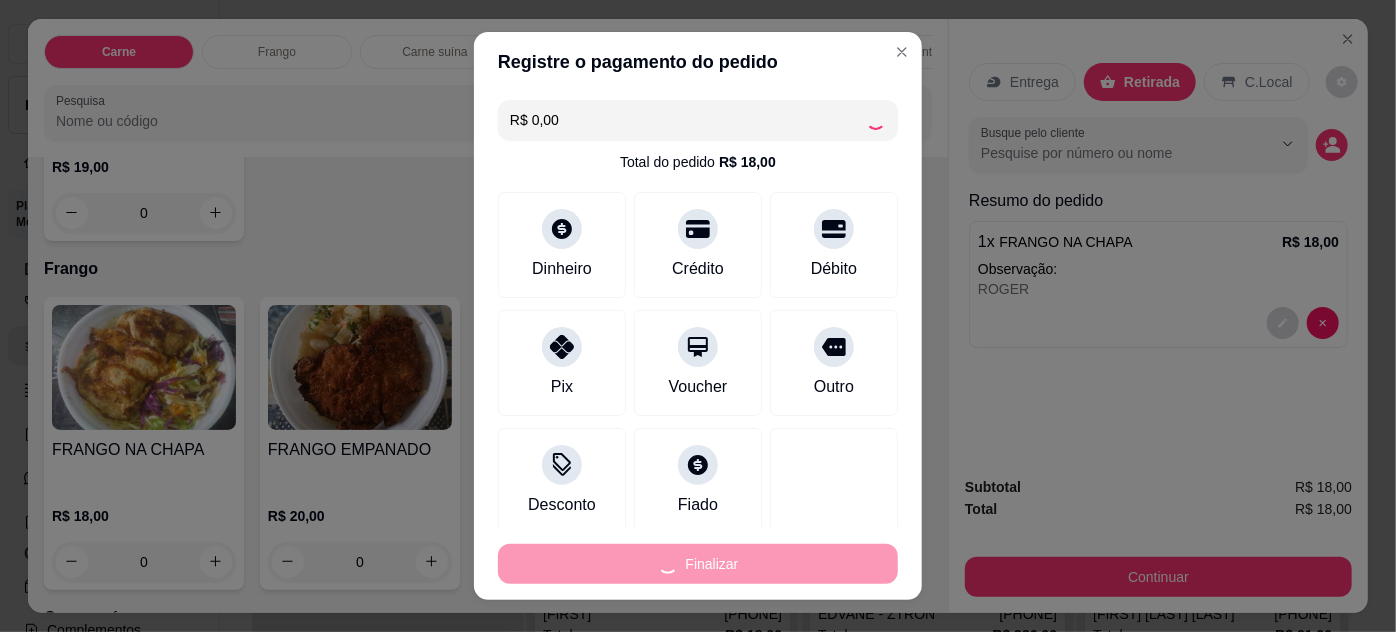 type on "-R$ 18,00" 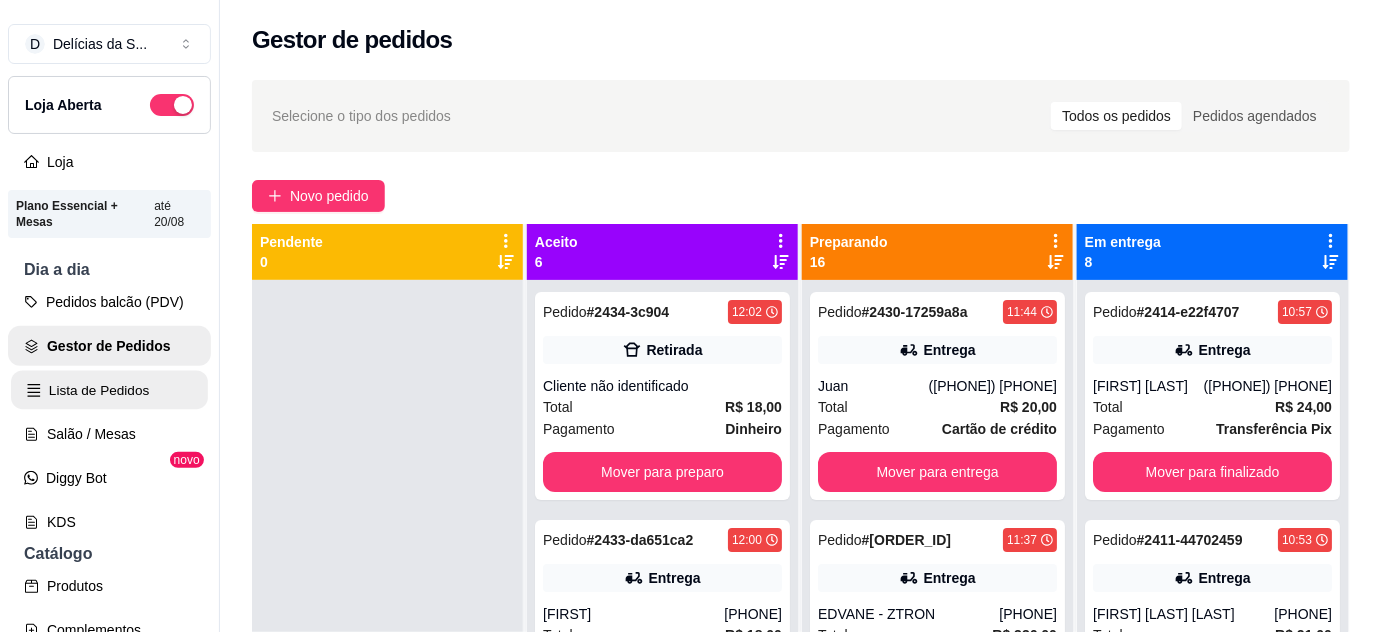 click on "Lista de Pedidos" at bounding box center [109, 390] 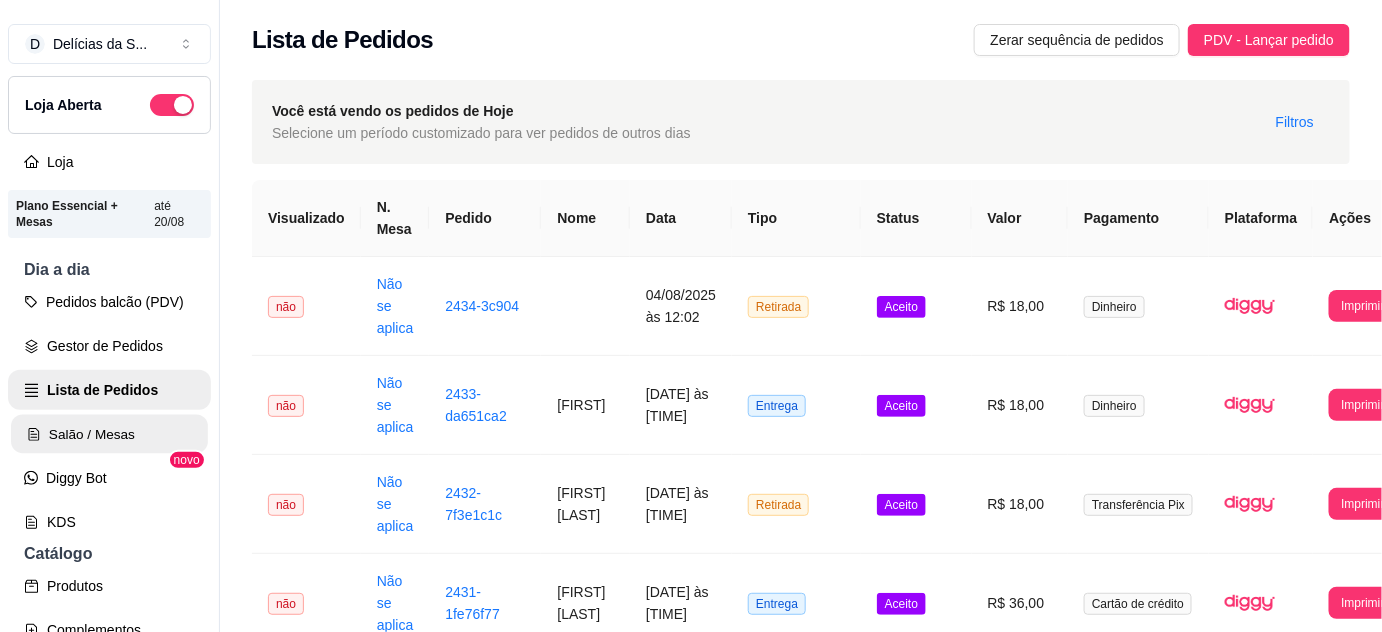 click on "Salão / Mesas" at bounding box center [109, 434] 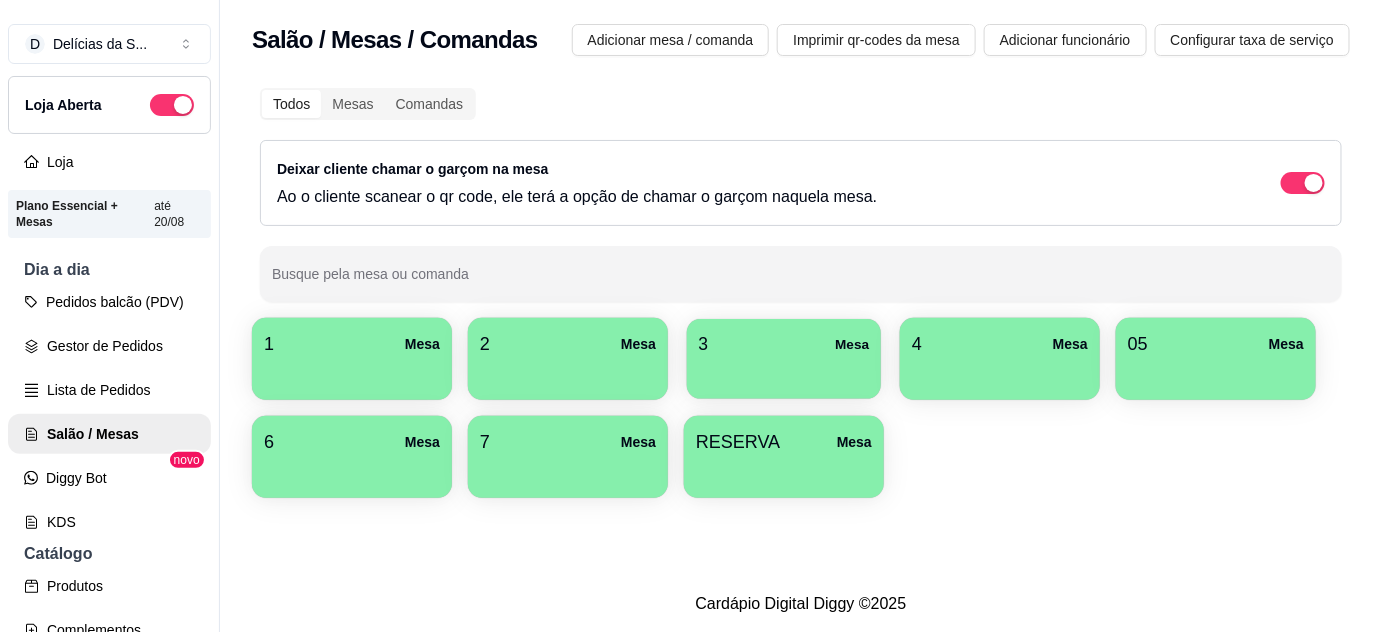 click on "3 Mesa" at bounding box center [784, 359] 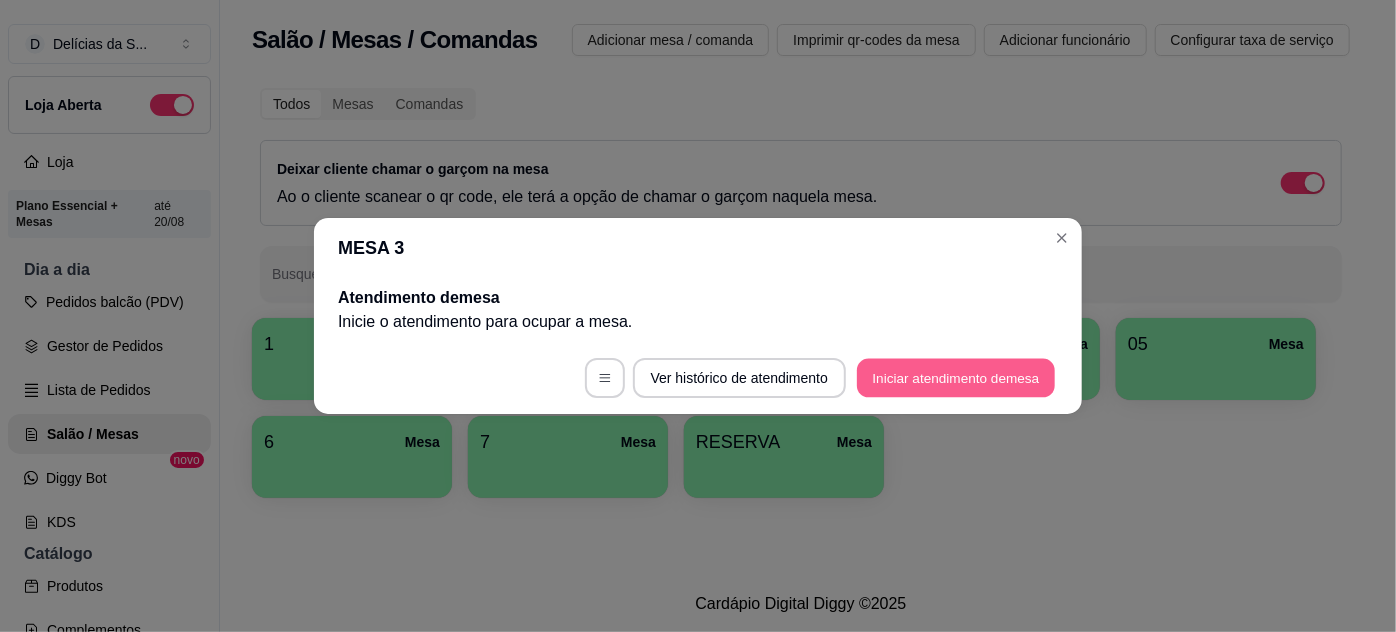 click on "Iniciar atendimento de  mesa" at bounding box center (956, 378) 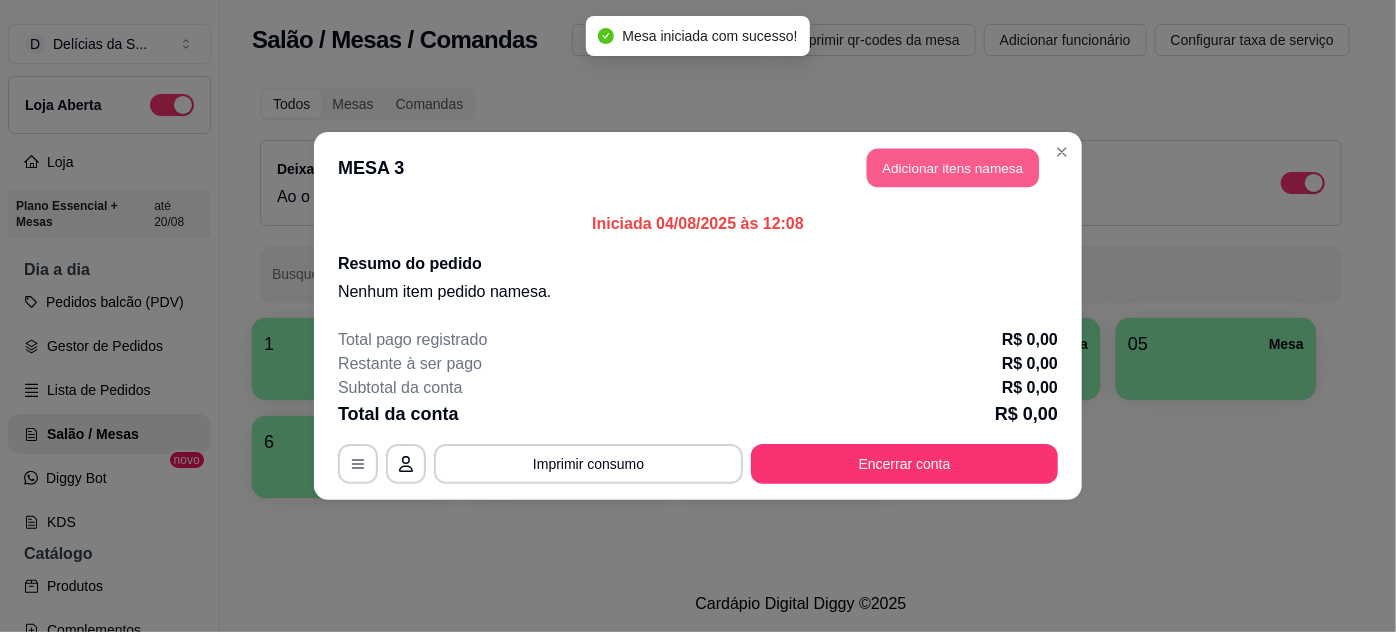click on "Adicionar itens na  mesa" at bounding box center [953, 168] 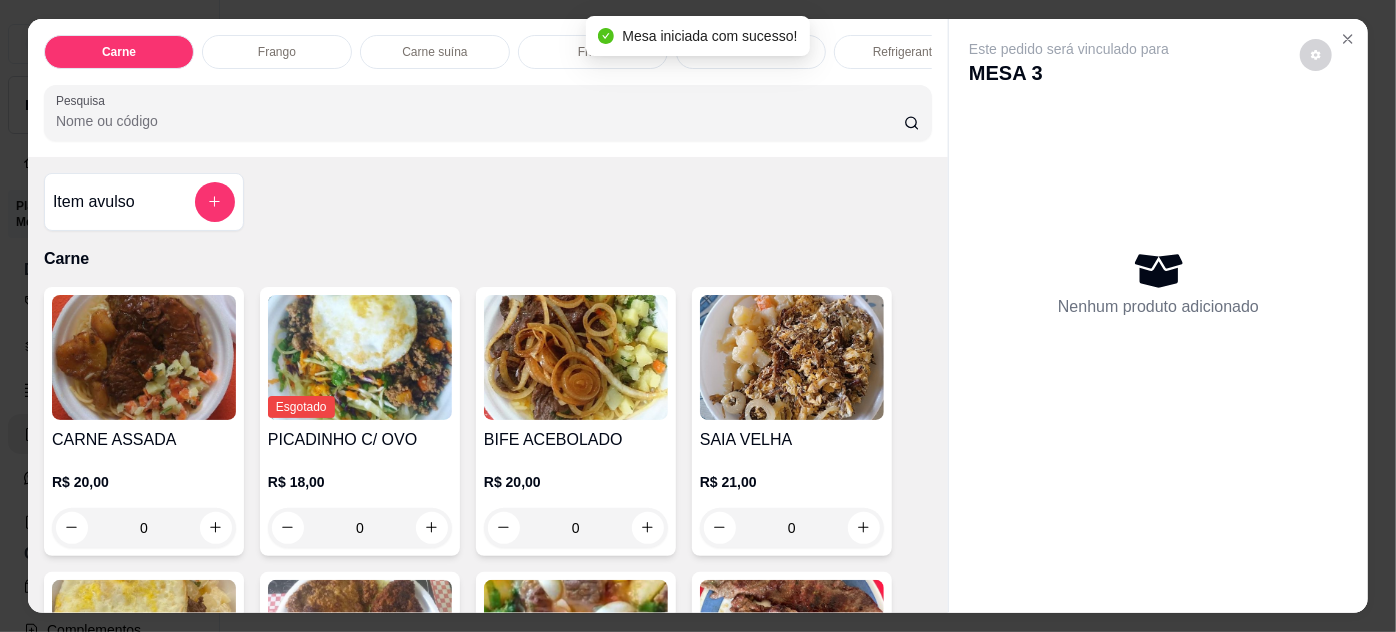 click at bounding box center [792, 357] 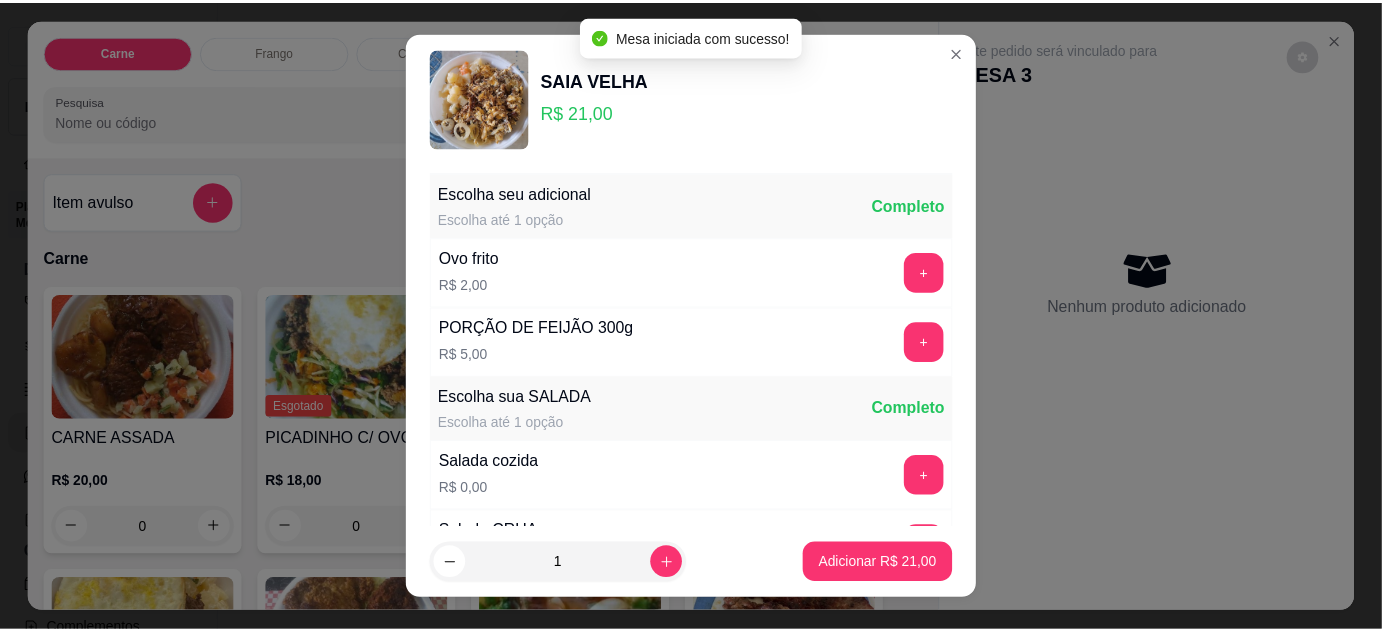 scroll, scrollTop: 199, scrollLeft: 0, axis: vertical 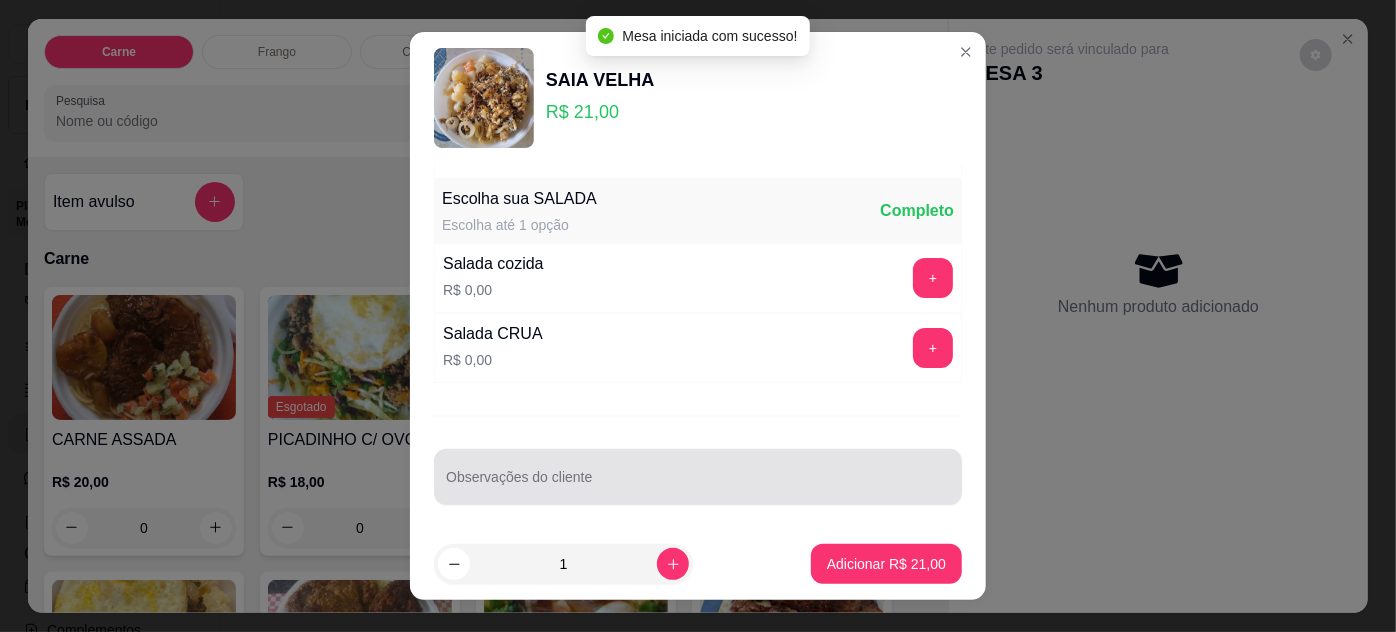 click on "Observações do cliente" at bounding box center [698, 485] 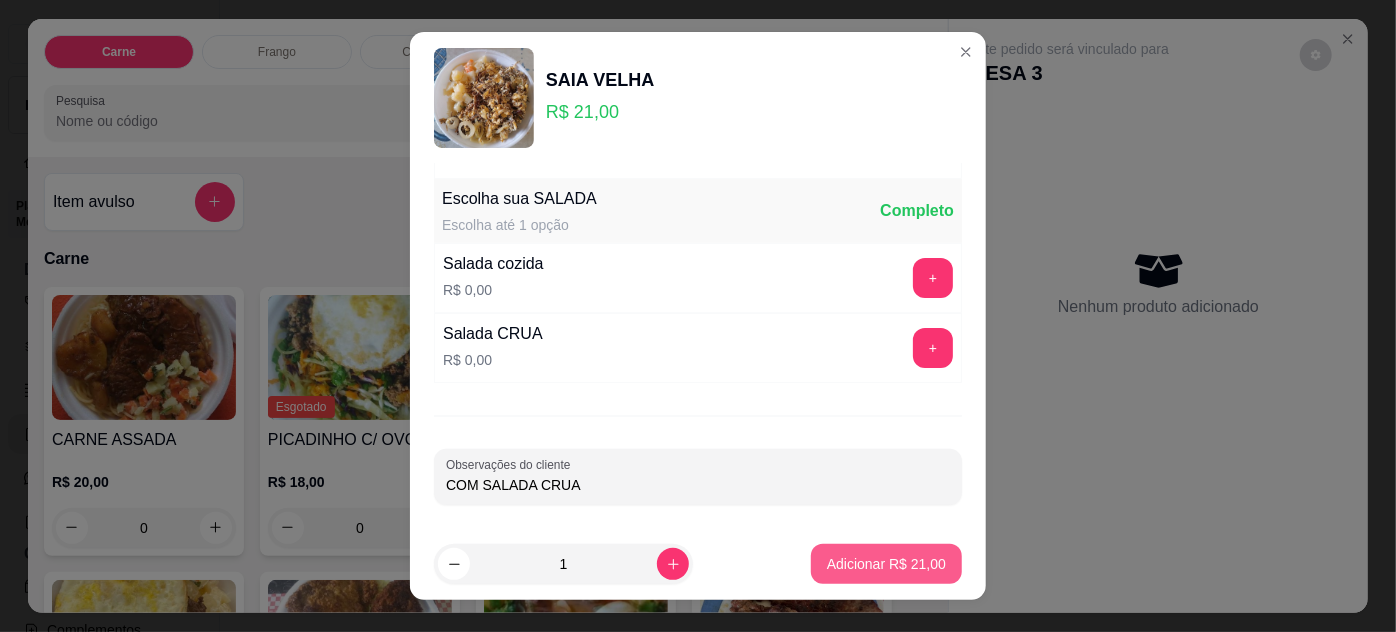 type on "COM SALADA CRUA" 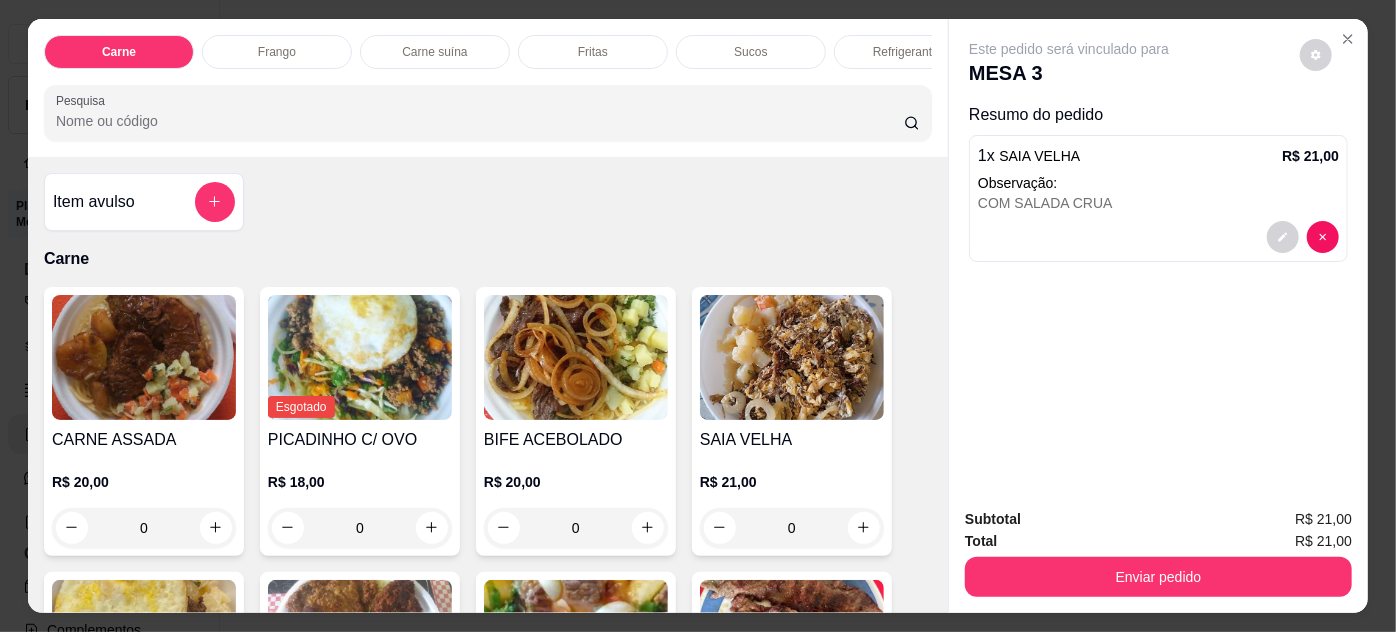 click on "Subtotal R$ 21,00 Total R$ 21,00 Enviar pedido" at bounding box center (1158, 552) 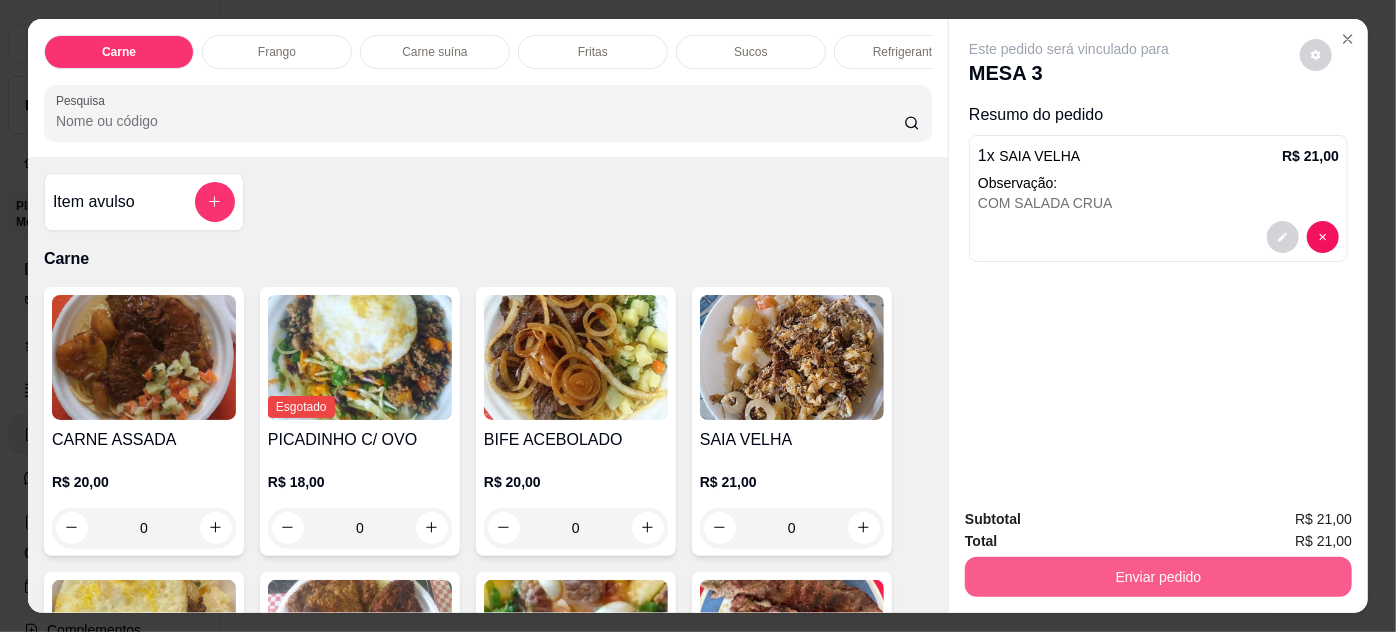 click on "Enviar pedido" at bounding box center [1158, 577] 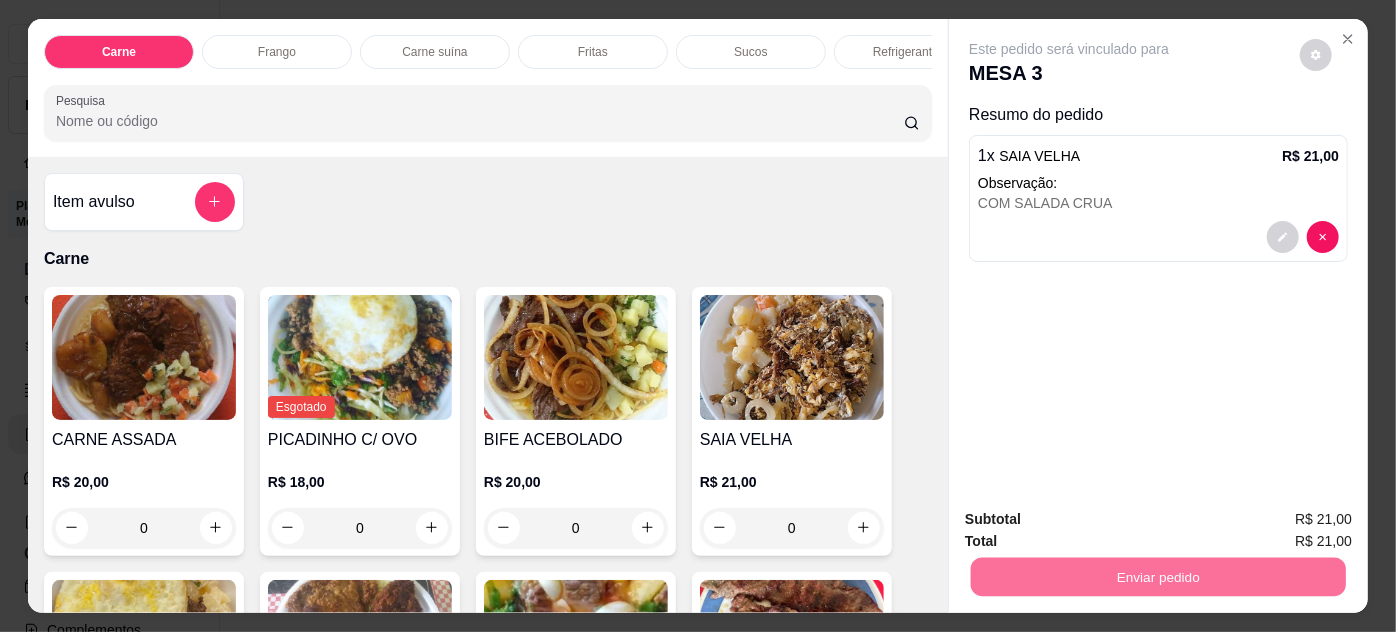 click on "Não registrar e enviar pedido" at bounding box center [1093, 520] 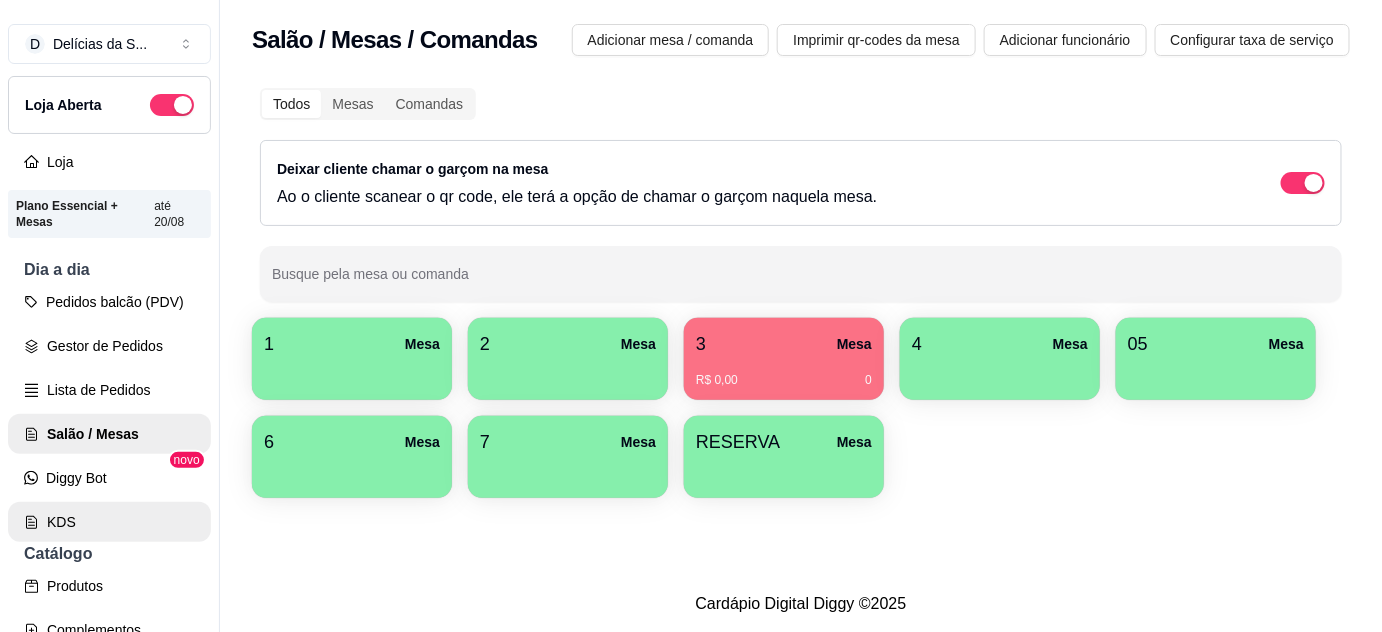 scroll, scrollTop: 181, scrollLeft: 0, axis: vertical 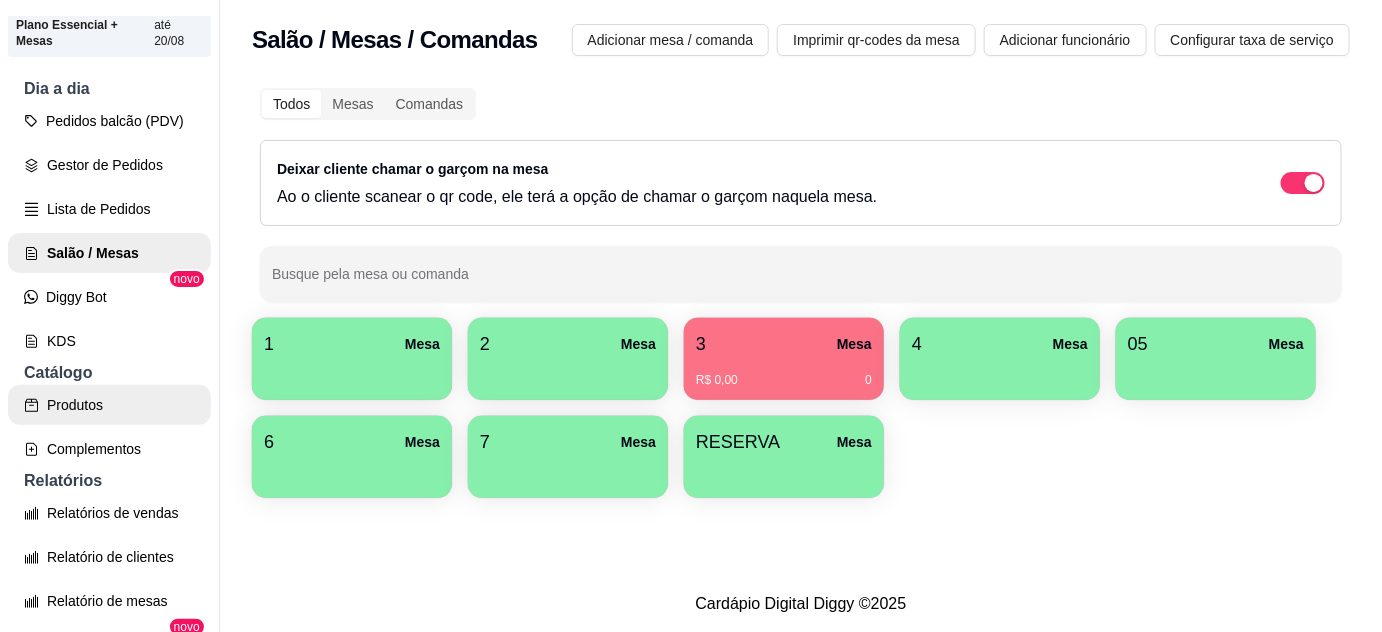 click on "Produtos" at bounding box center (109, 405) 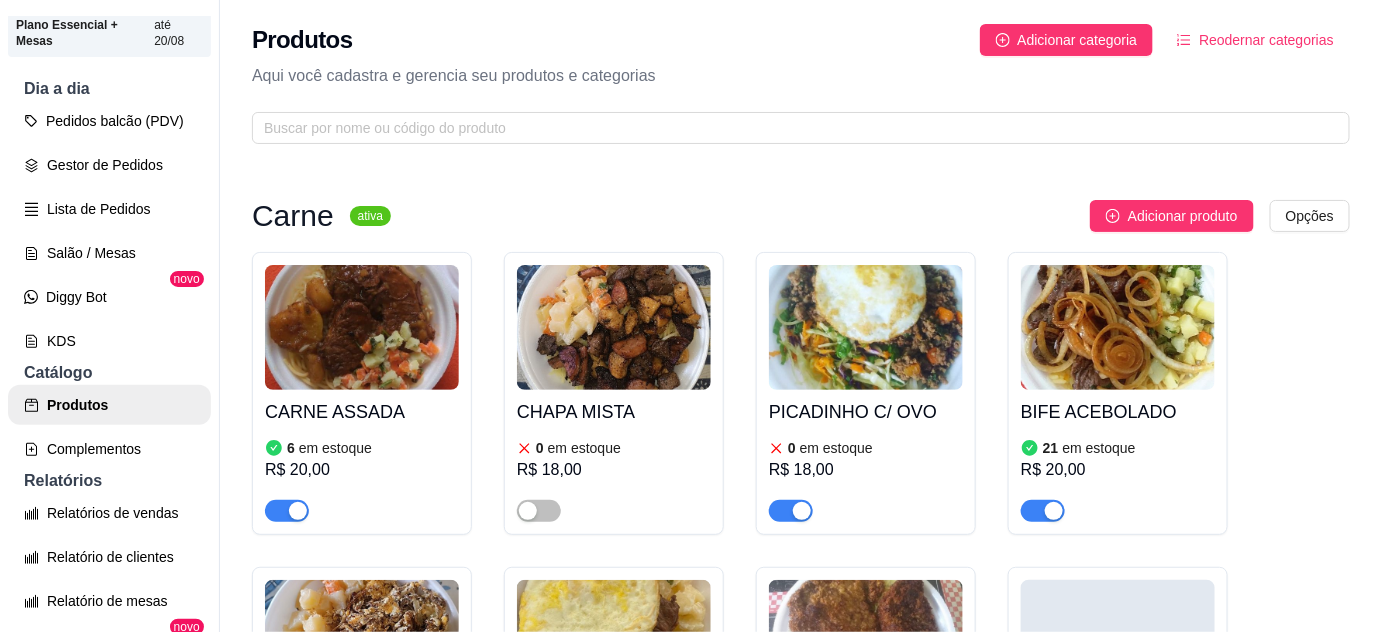 click at bounding box center [866, 327] 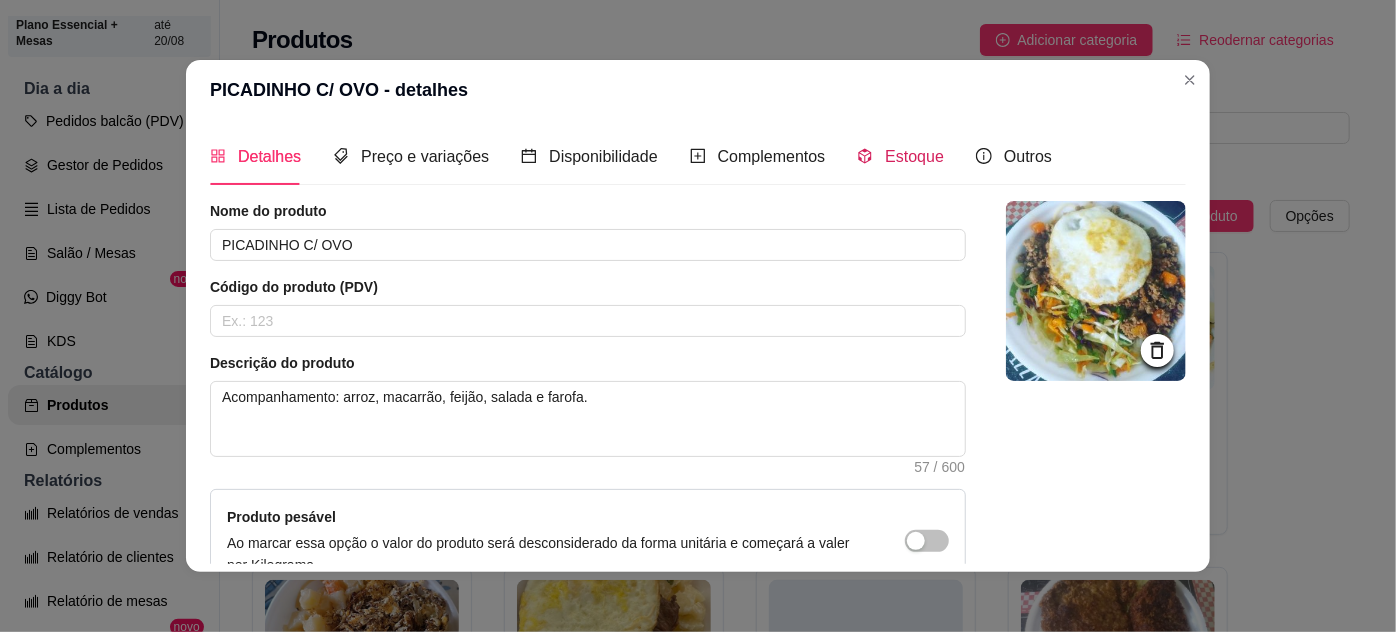 click on "Estoque" at bounding box center [914, 156] 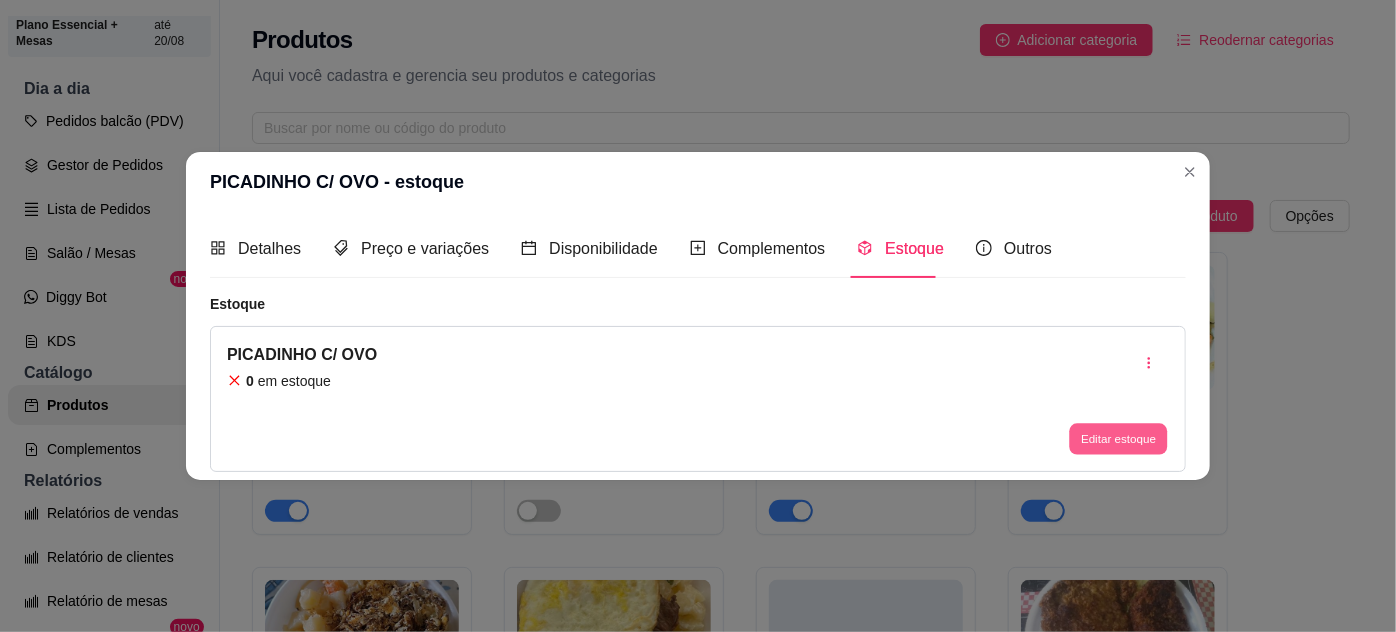 click on "Editar estoque" at bounding box center (1118, 438) 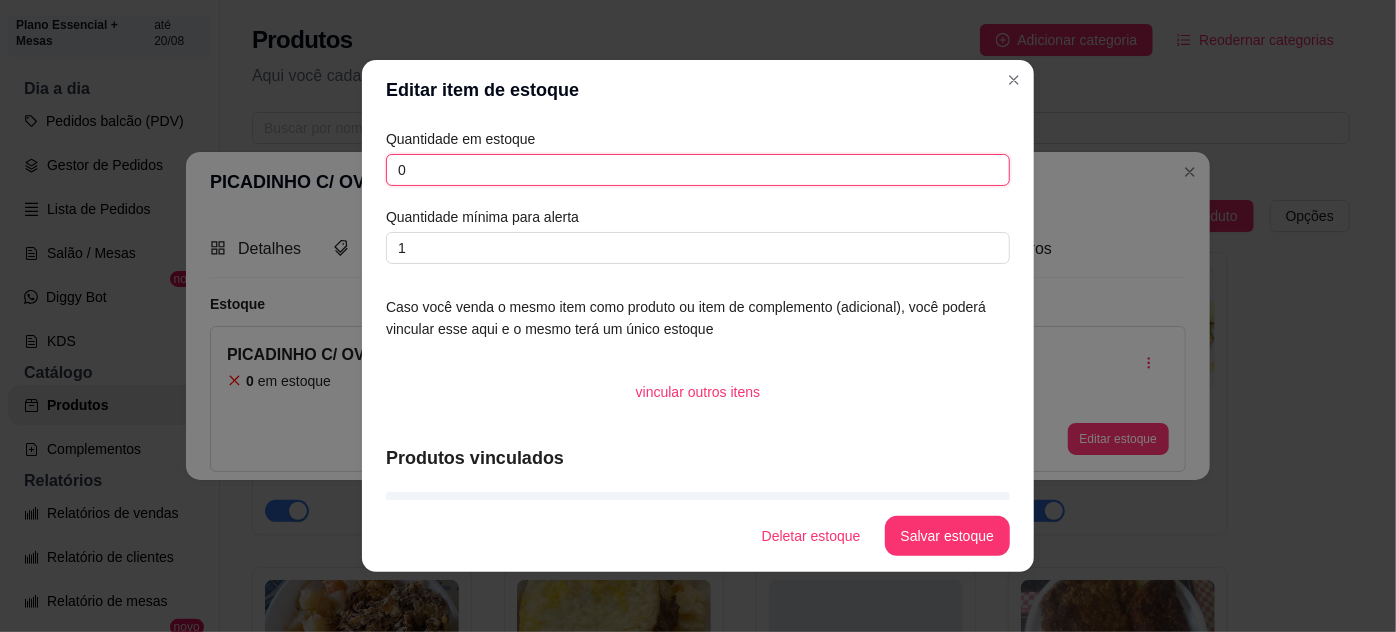 click on "0" at bounding box center (698, 170) 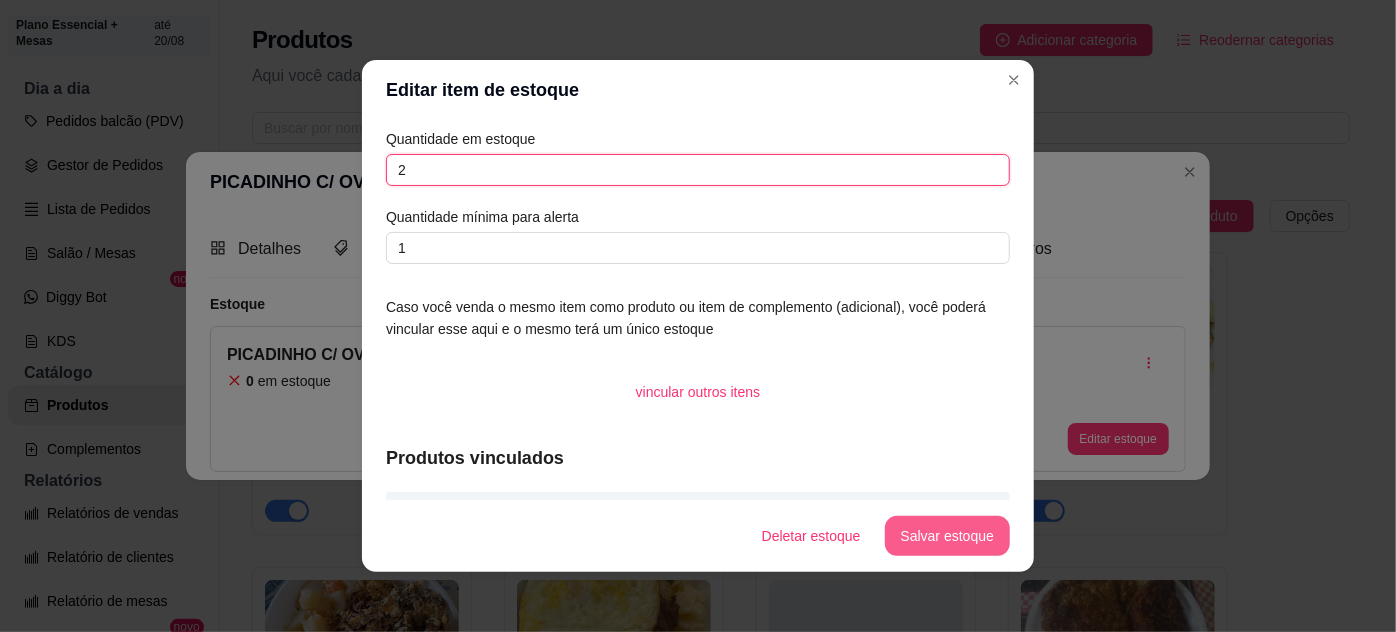type on "2" 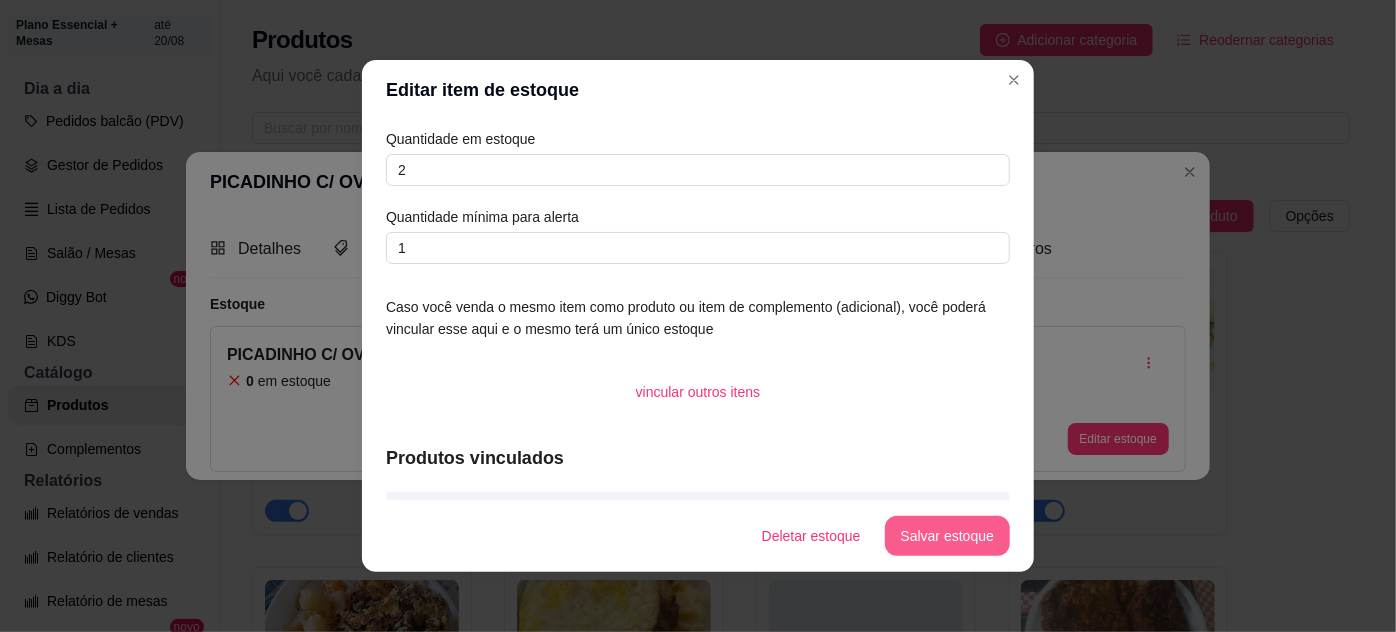click on "Salvar estoque" at bounding box center [947, 536] 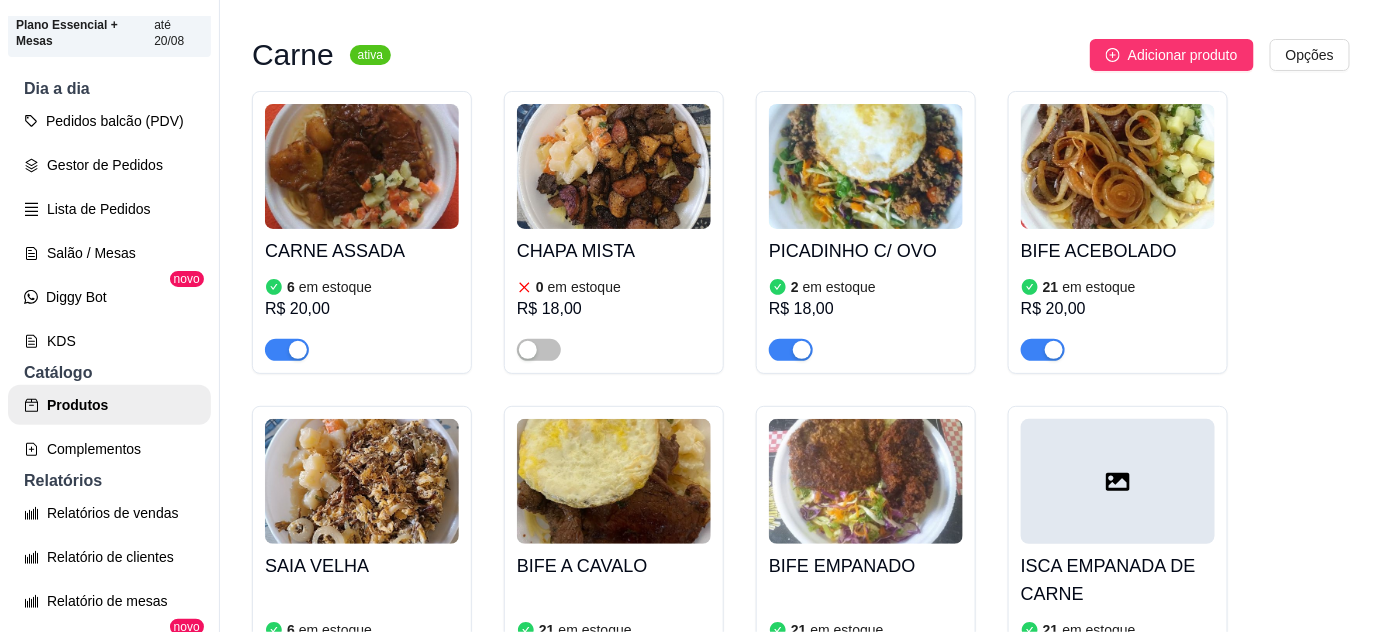 scroll, scrollTop: 181, scrollLeft: 0, axis: vertical 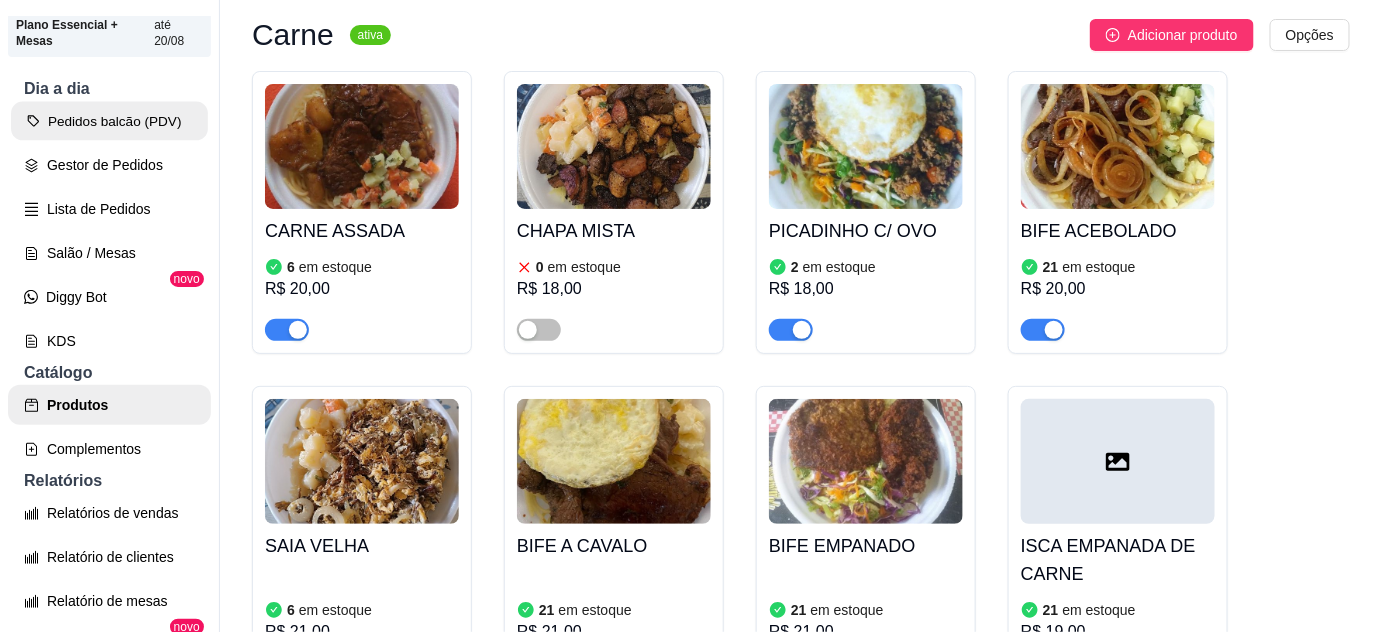 click on "Pedidos balcão (PDV)" at bounding box center (109, 121) 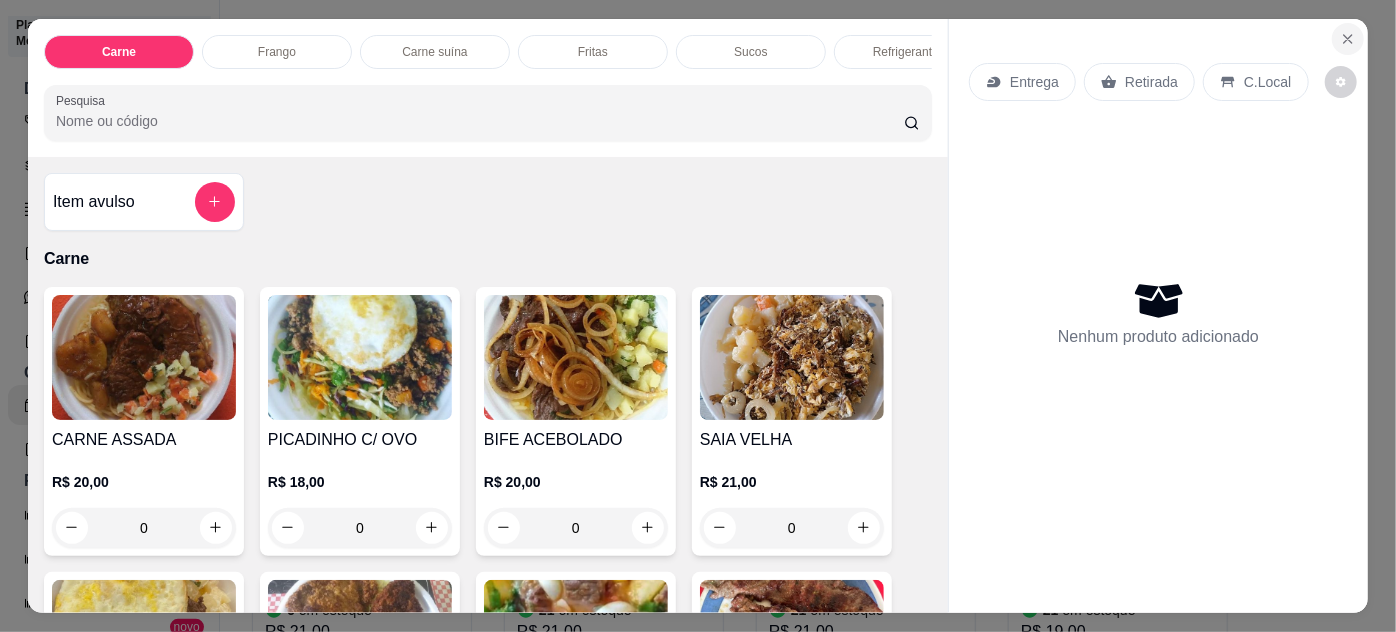 click 